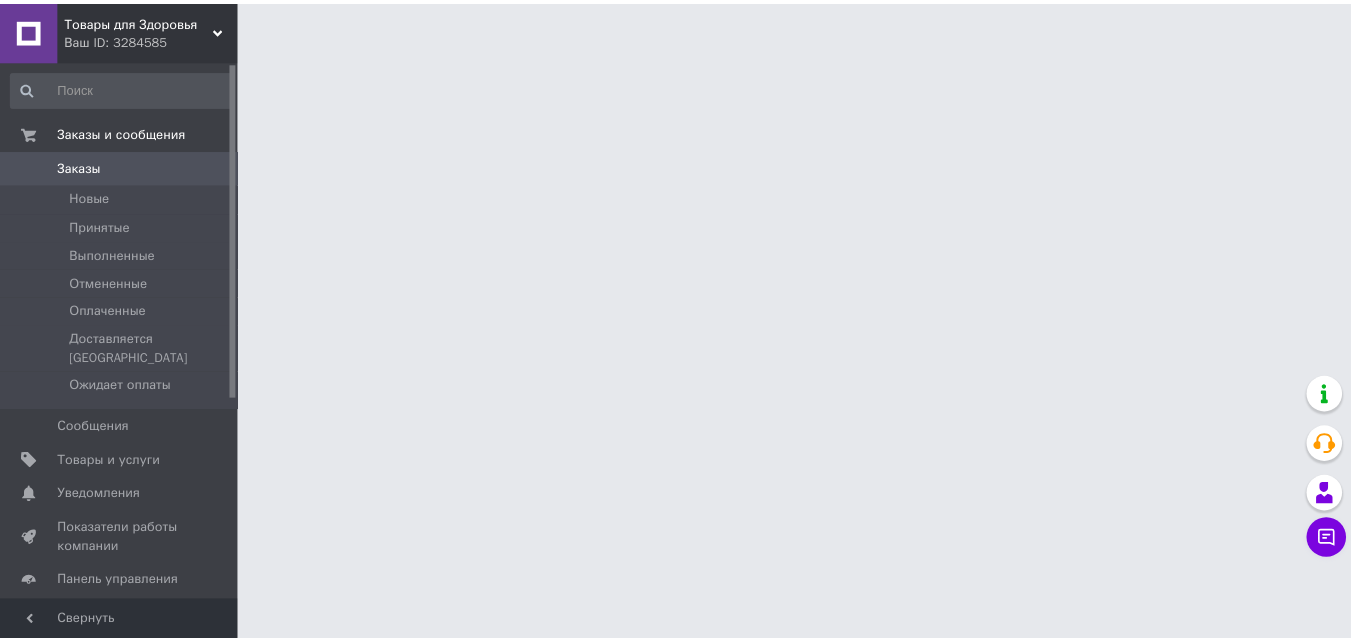 scroll, scrollTop: 0, scrollLeft: 0, axis: both 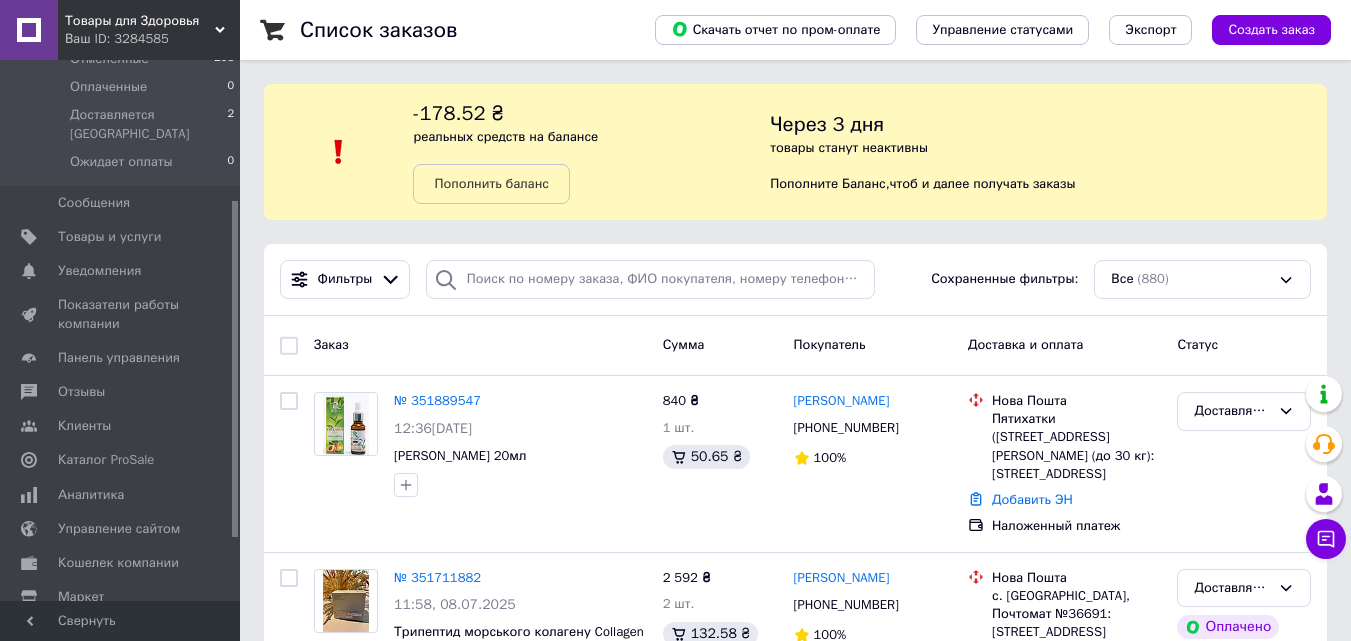 drag, startPoint x: 694, startPoint y: 186, endPoint x: 130, endPoint y: 220, distance: 565.02386 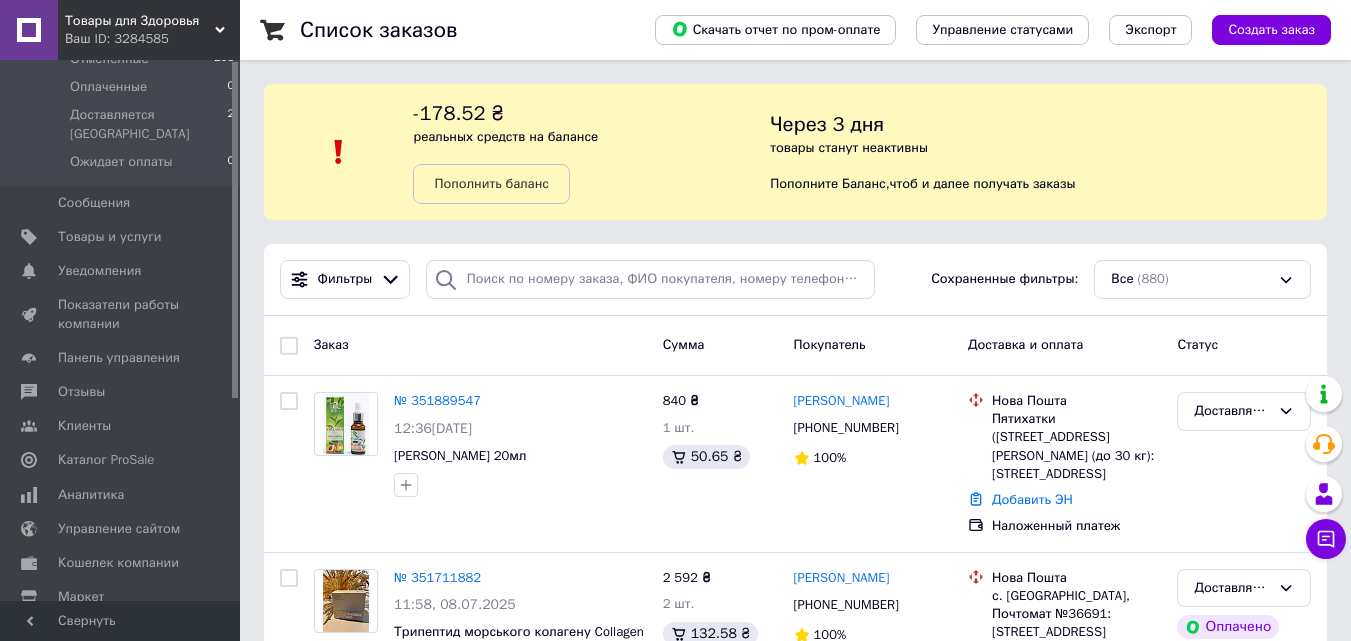 scroll, scrollTop: 0, scrollLeft: 0, axis: both 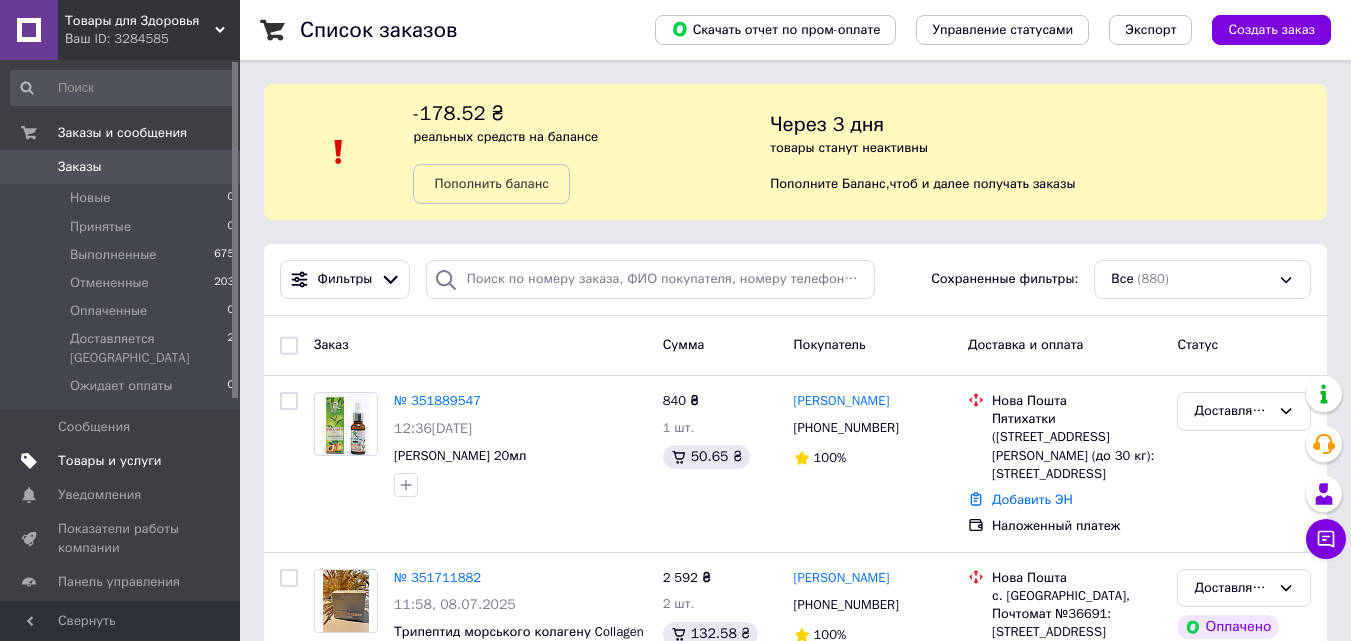 click on "Товары и услуги" at bounding box center [110, 461] 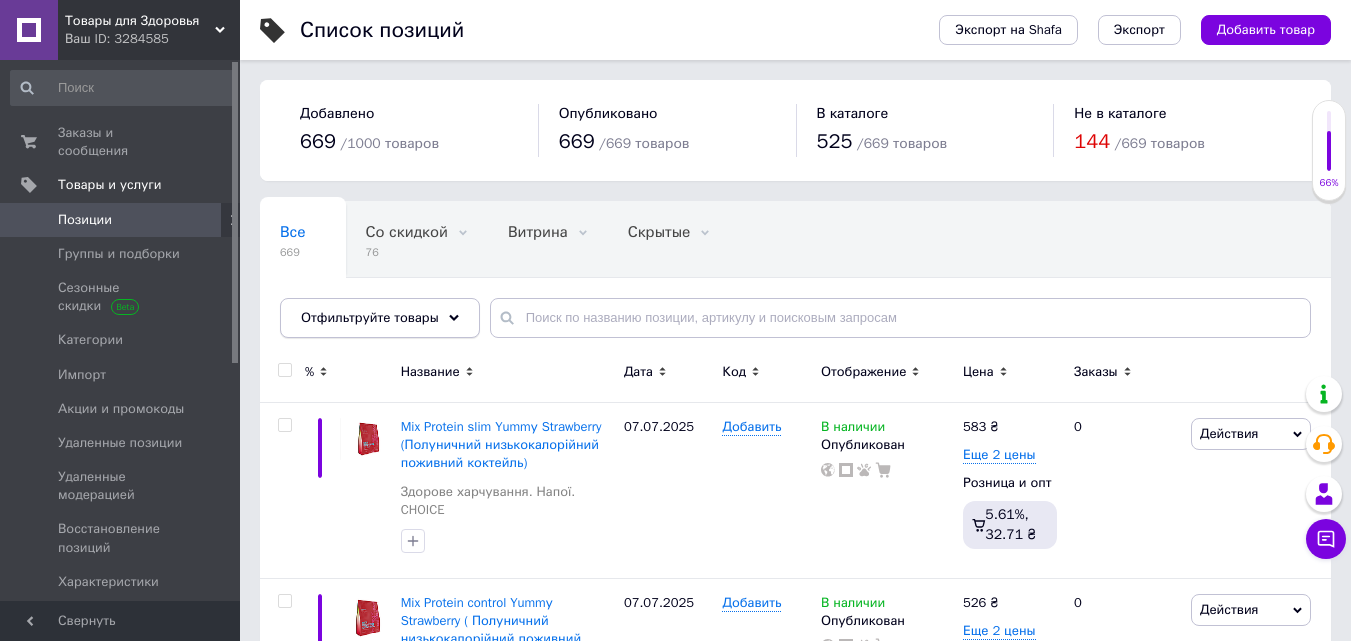 click on "Отфильтруйте товары" at bounding box center (380, 318) 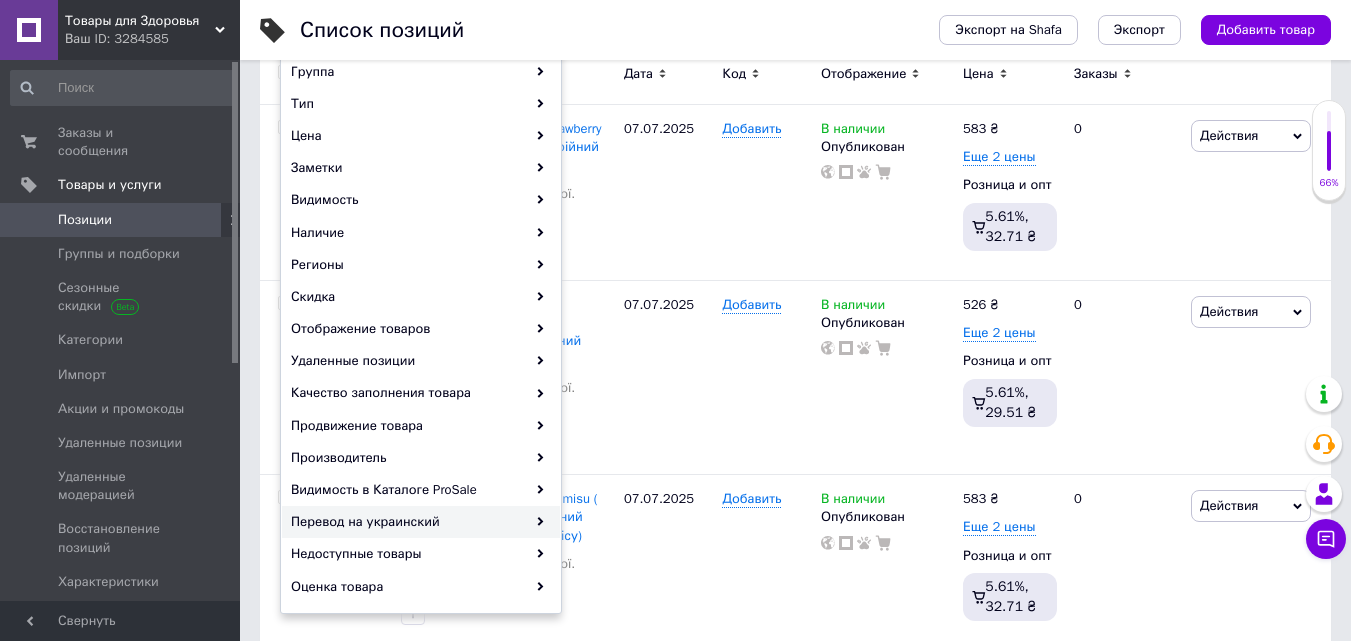 scroll, scrollTop: 300, scrollLeft: 0, axis: vertical 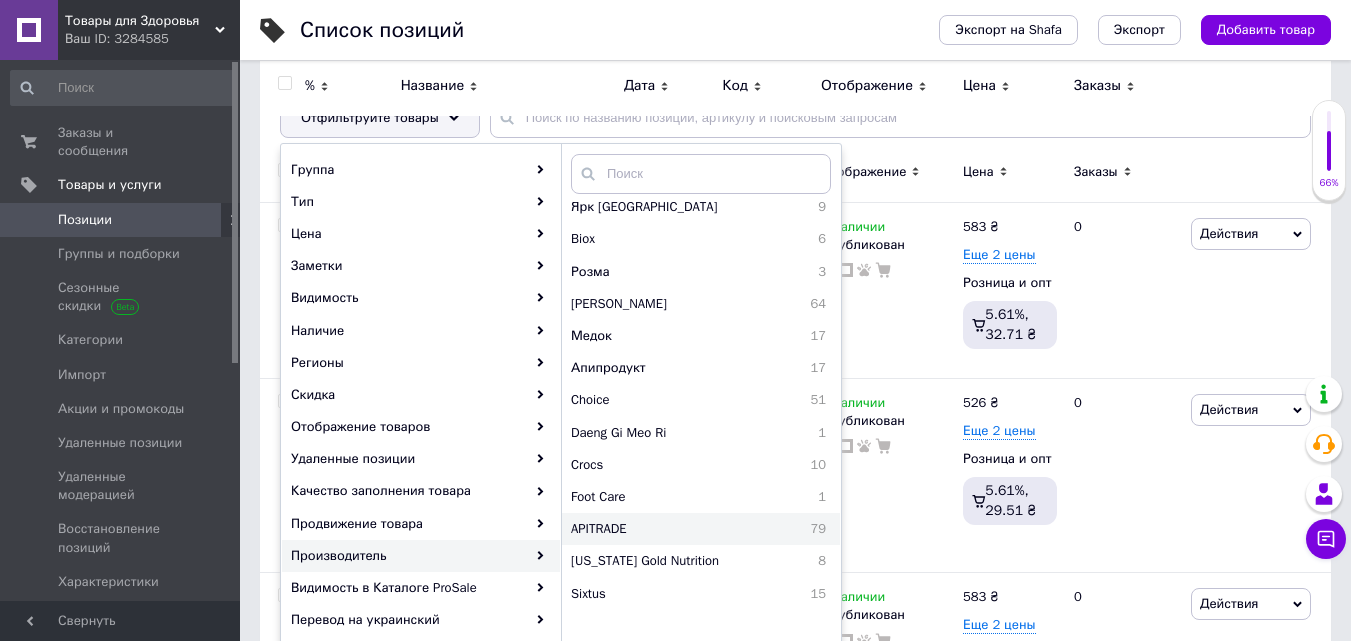 click on "APITRADE" at bounding box center (658, 529) 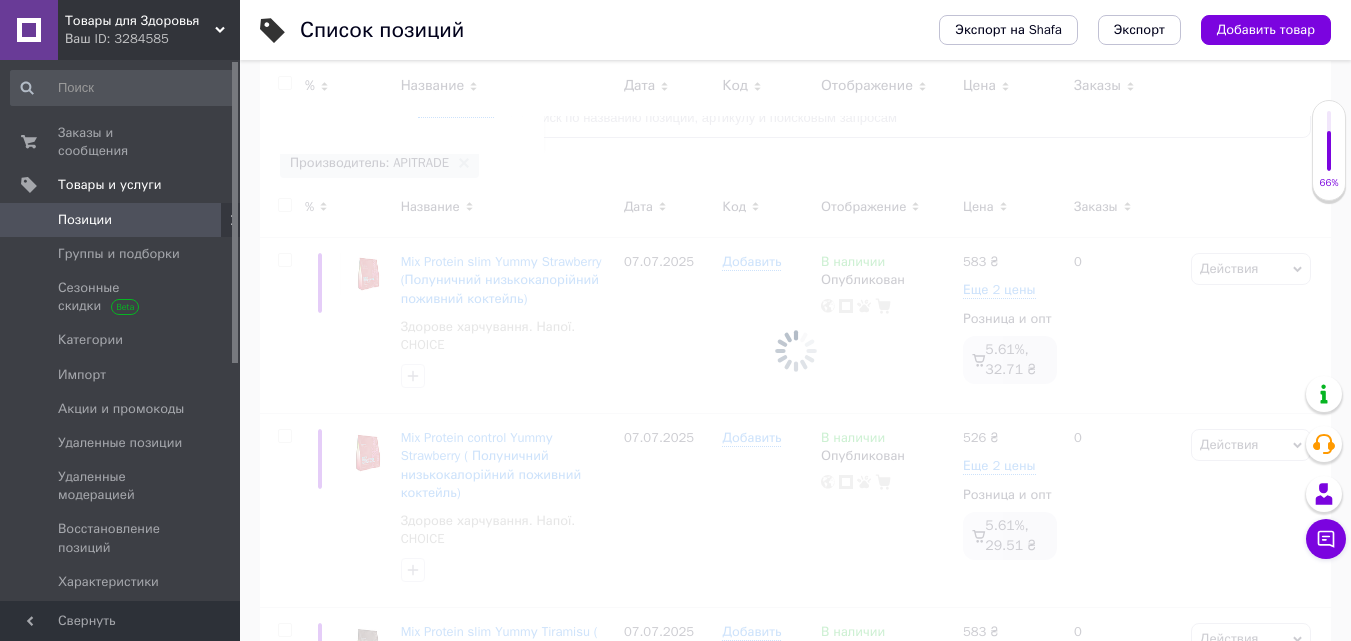 scroll, scrollTop: 0, scrollLeft: 23, axis: horizontal 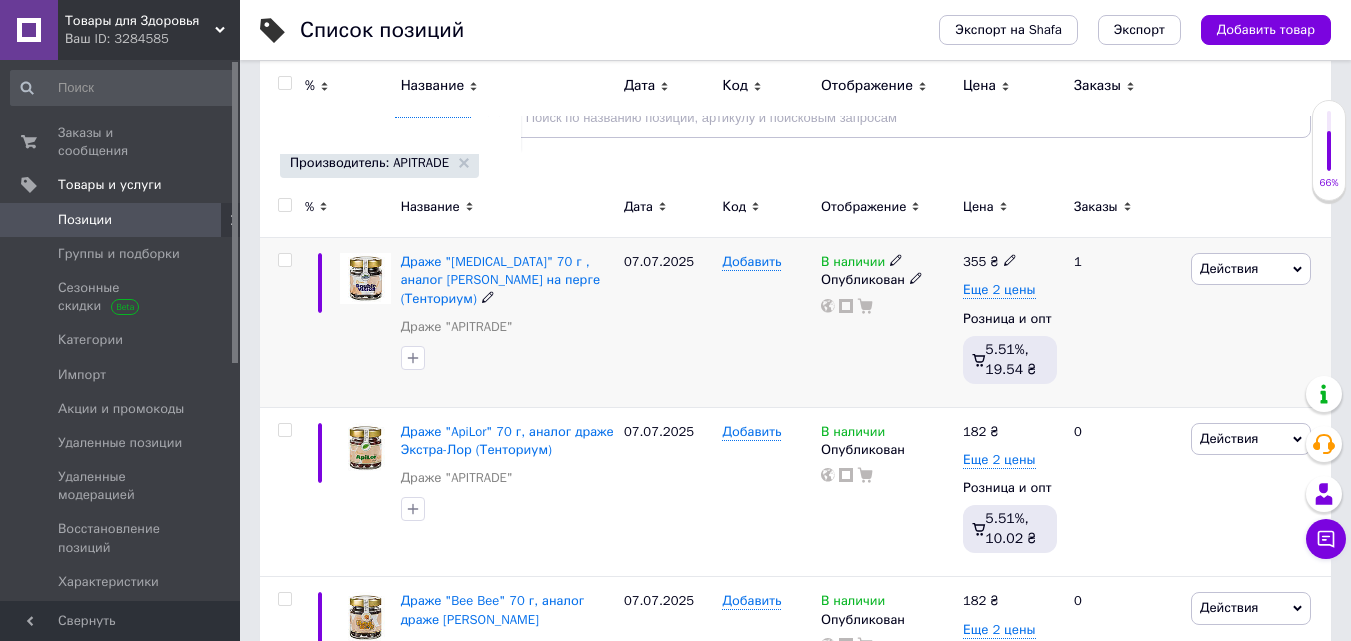 click on "Действия" at bounding box center (1251, 269) 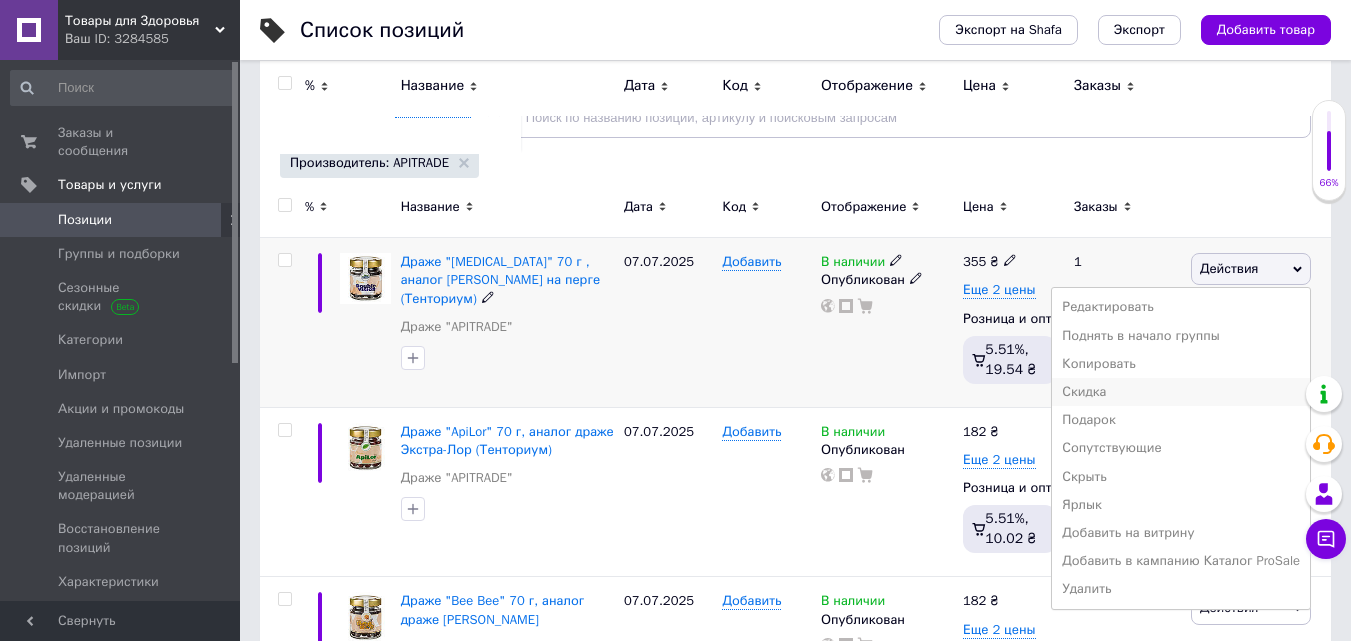 click on "Скидка" at bounding box center [1181, 392] 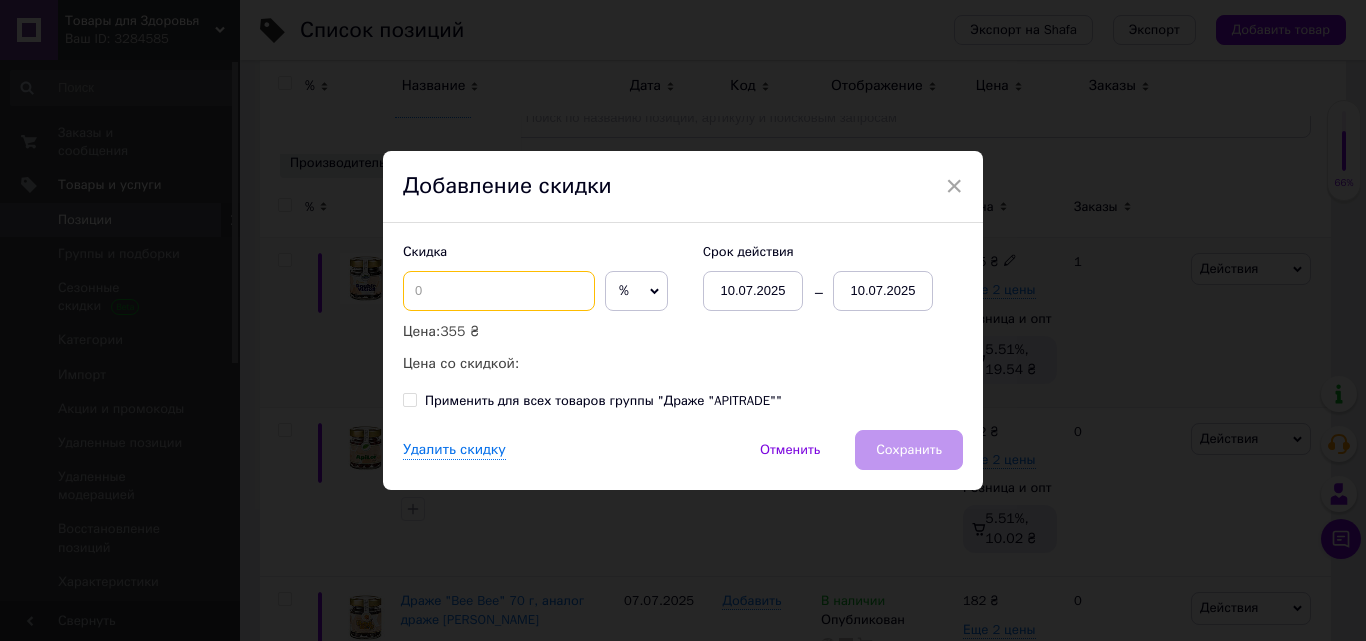 click at bounding box center (499, 291) 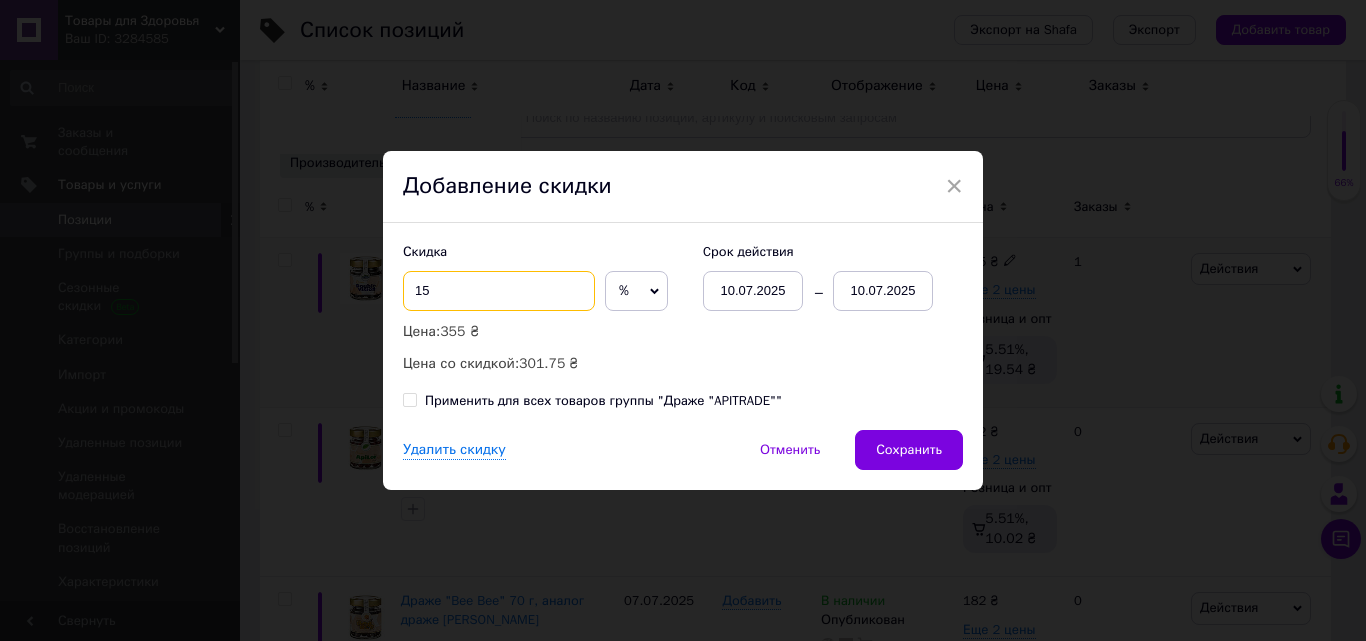 type on "15" 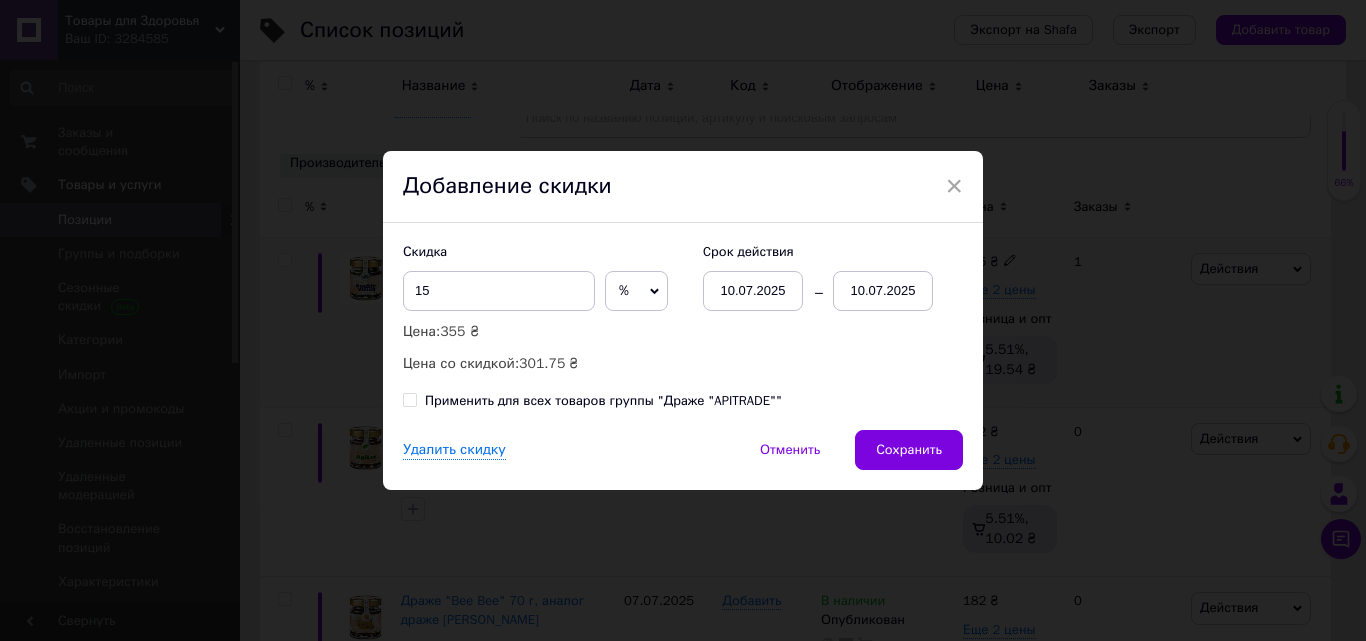 click on "10.07.2025" at bounding box center (883, 291) 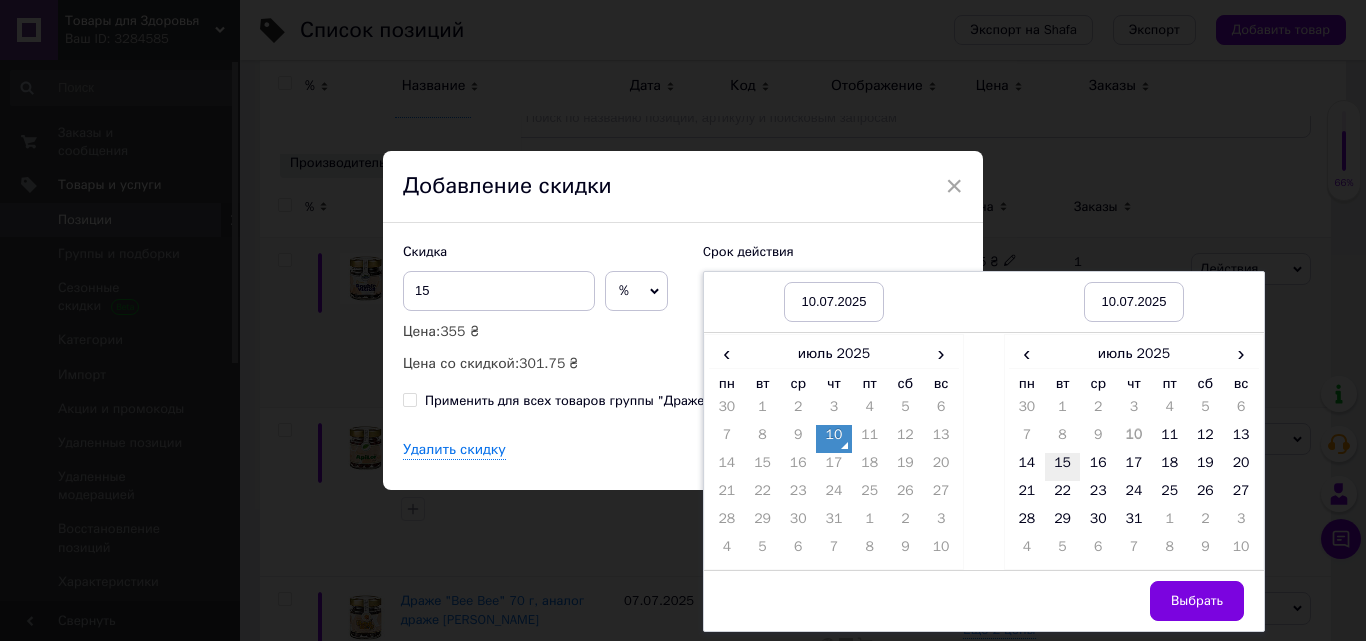 click on "15" at bounding box center [1063, 467] 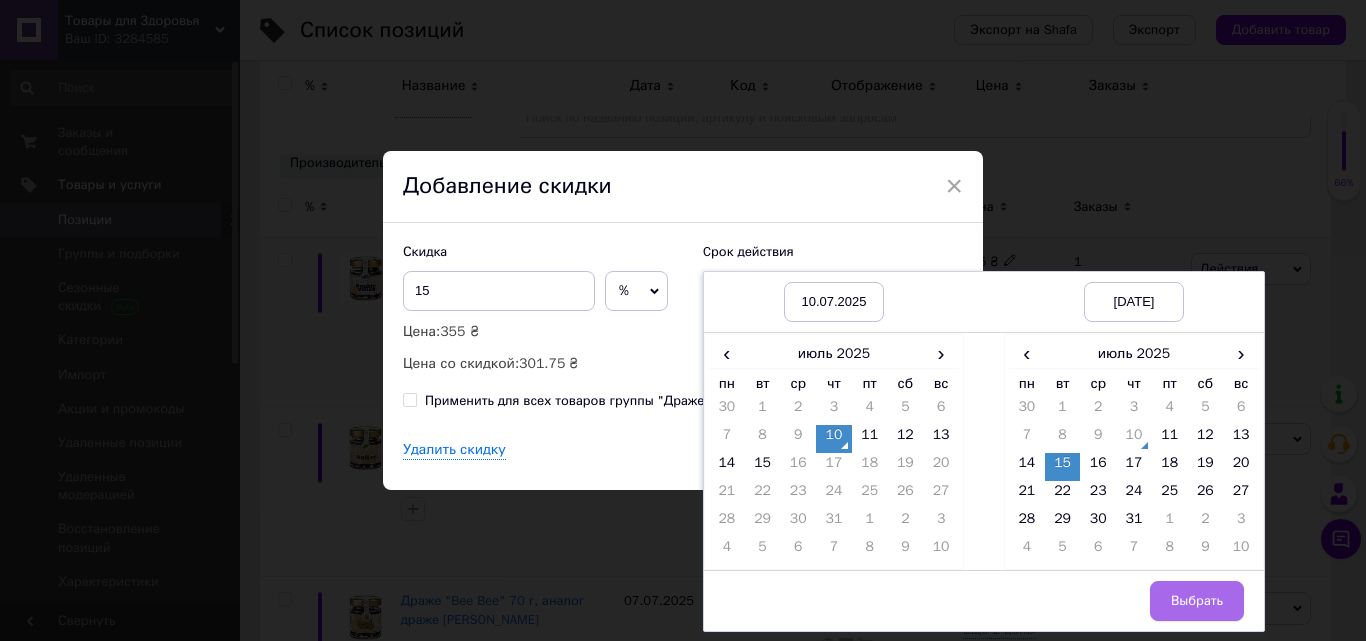 click on "Выбрать" at bounding box center [1197, 601] 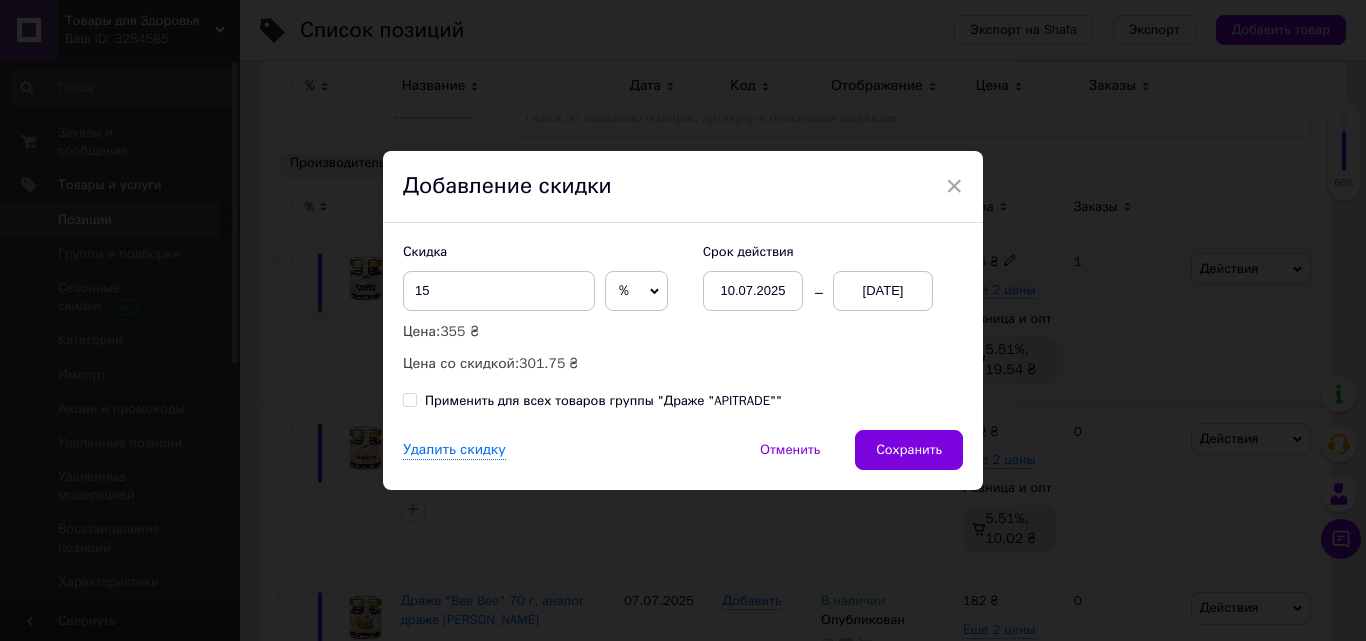 click on "Скидка 15 % ₴ Цена:  355   ₴ Цена со скидкой:  301.75   ₴ Cрок действия 10.07.2025 15.07.2025 Применить для всех товаров группы "Драже "APITRADE""" at bounding box center [683, 326] 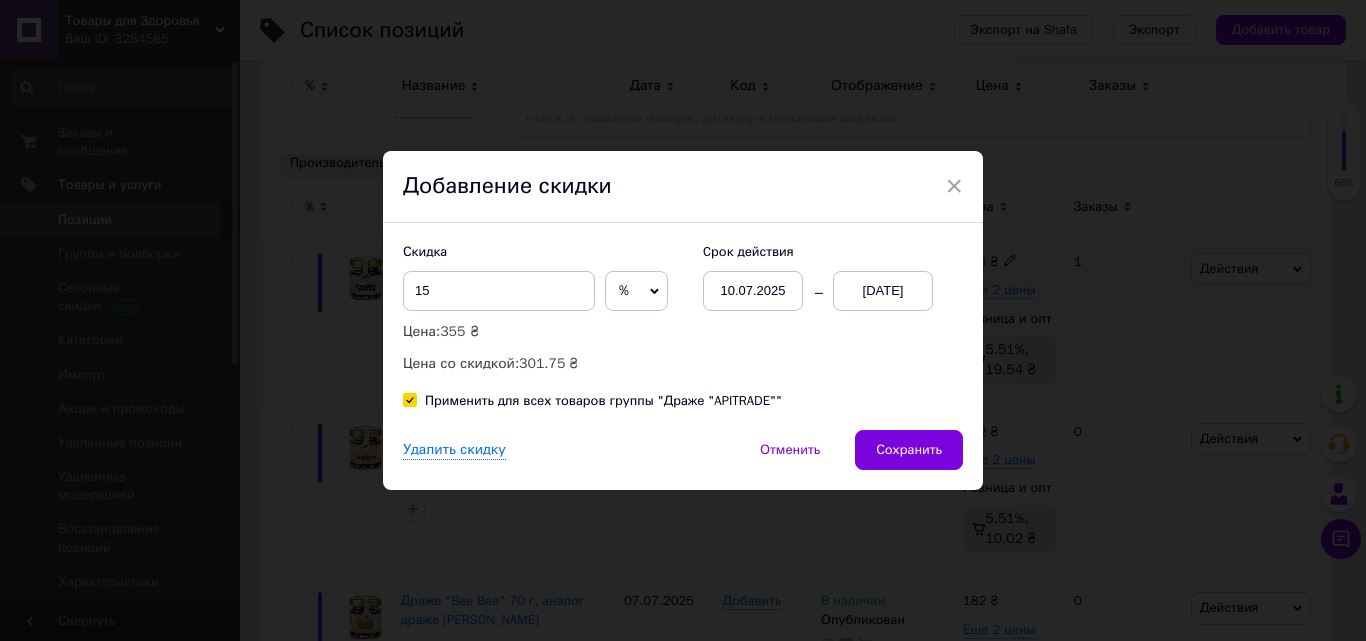 checkbox on "true" 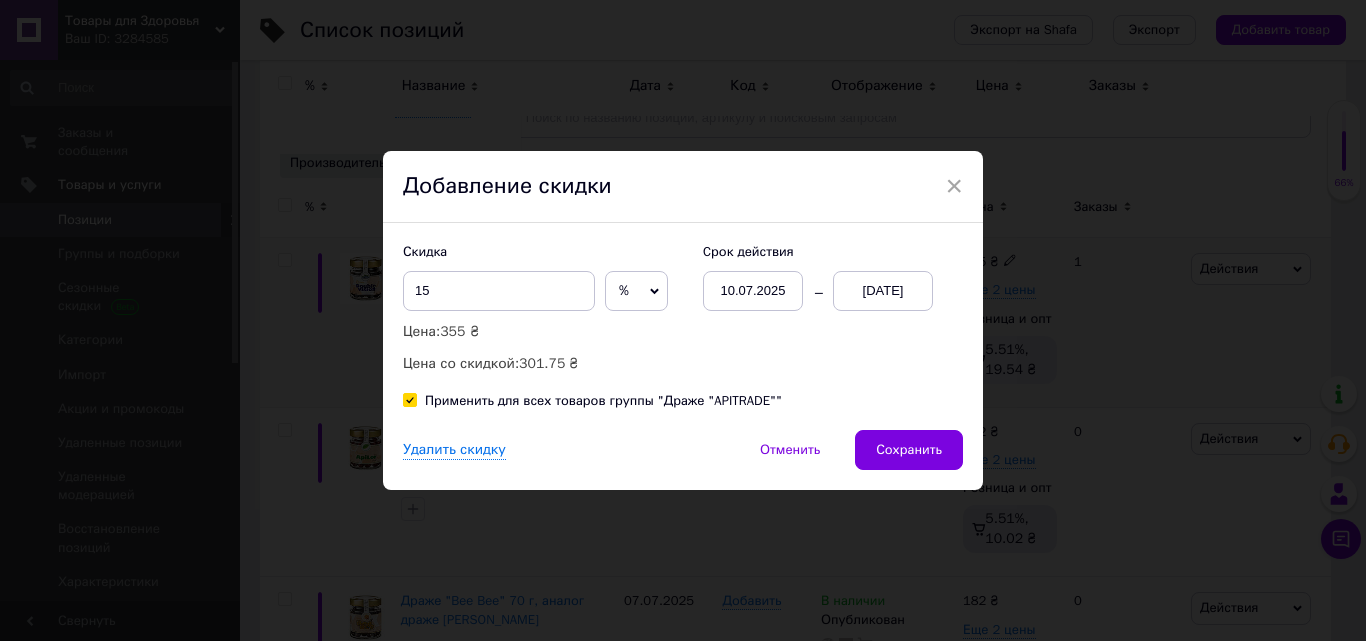click on "Сохранить" at bounding box center (909, 450) 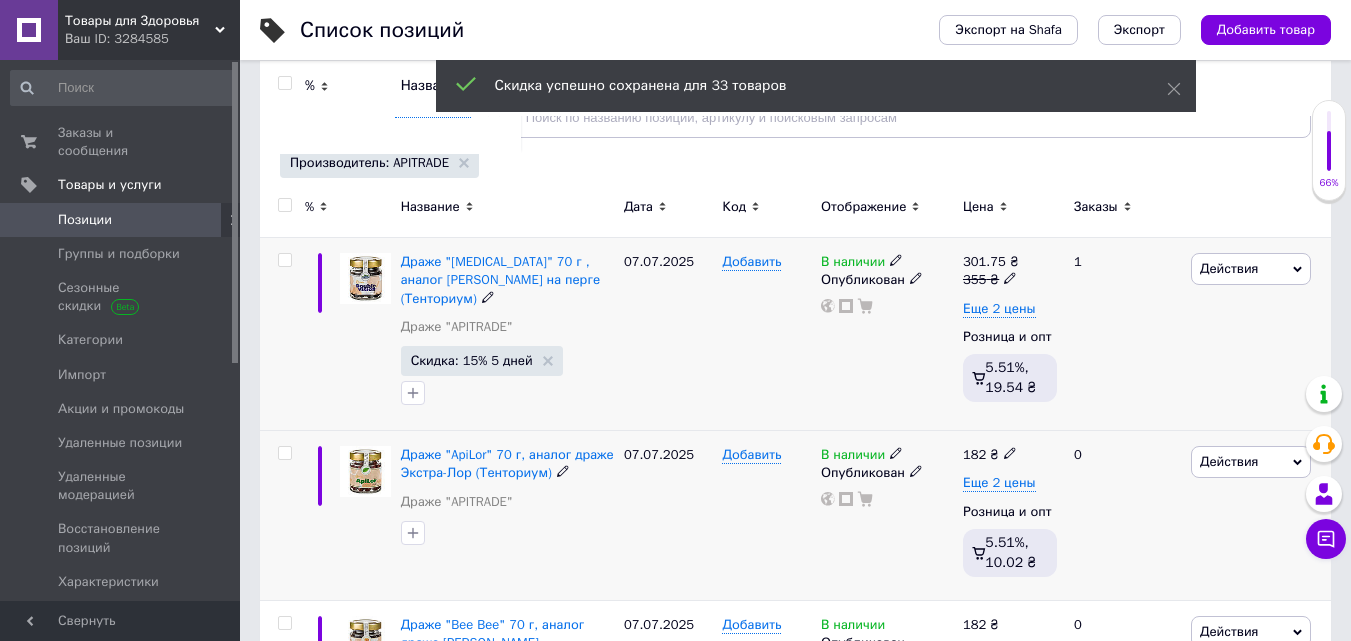 scroll, scrollTop: 0, scrollLeft: 23, axis: horizontal 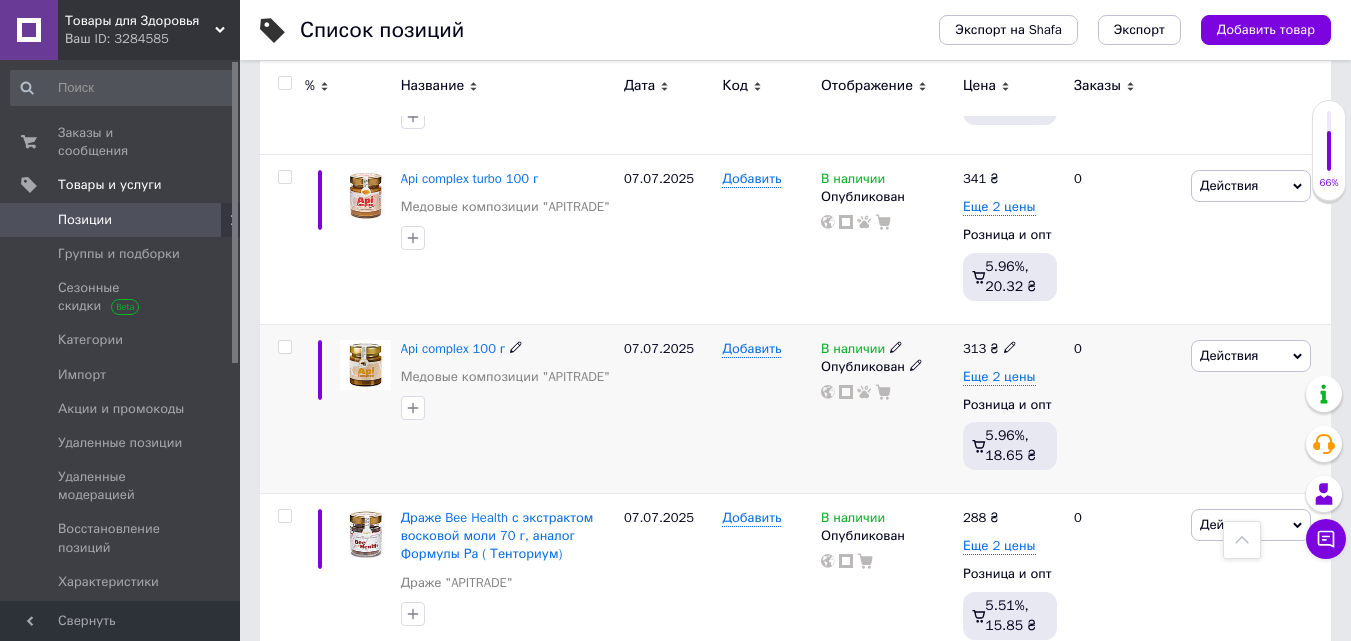 click on "Действия" at bounding box center (1229, 355) 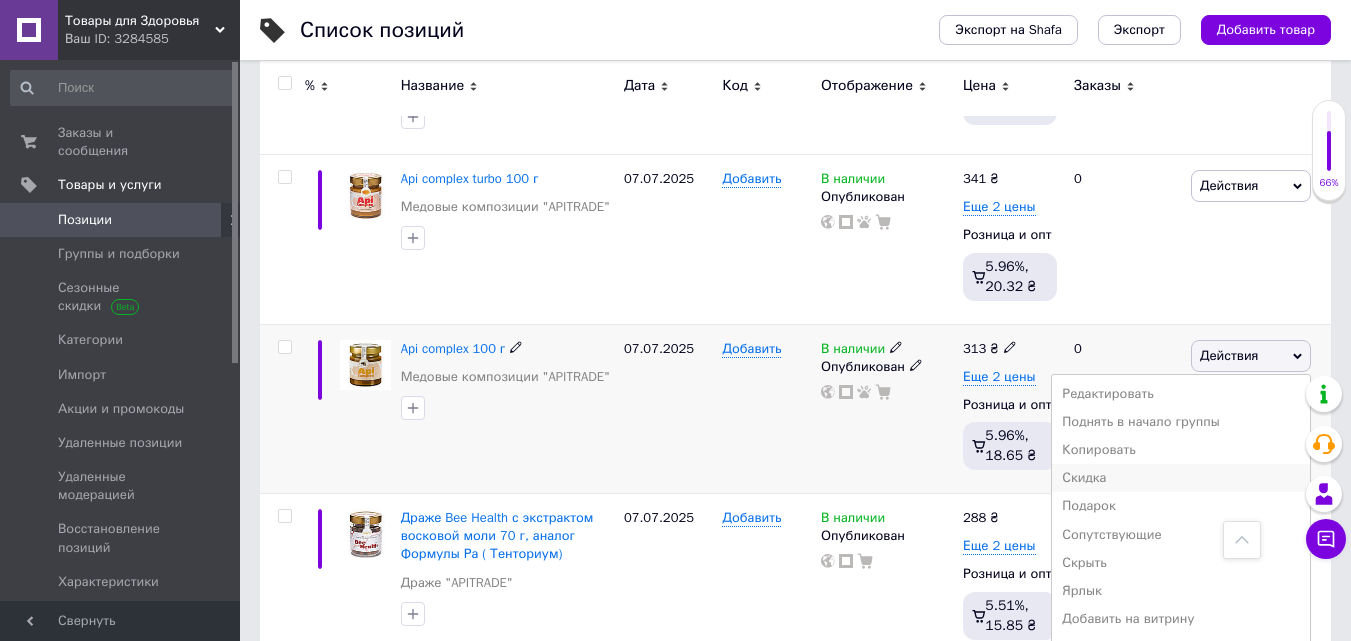 click on "Скидка" at bounding box center (1181, 478) 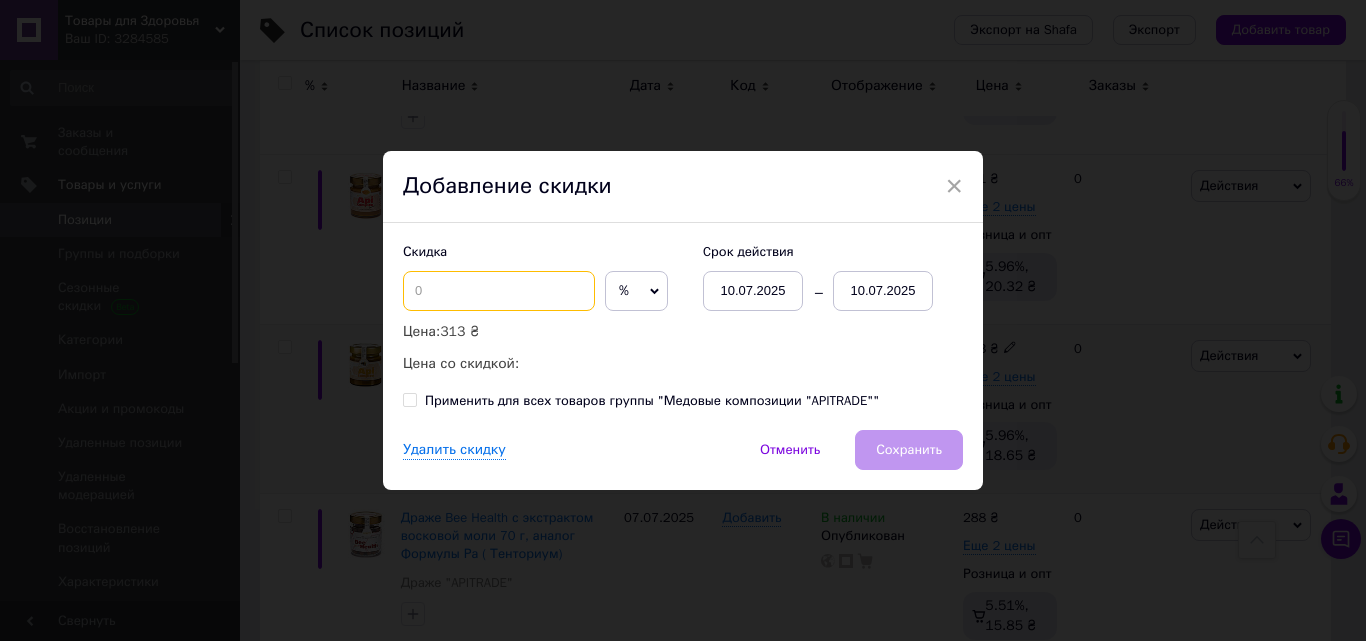 drag, startPoint x: 550, startPoint y: 270, endPoint x: 540, endPoint y: 295, distance: 26.925823 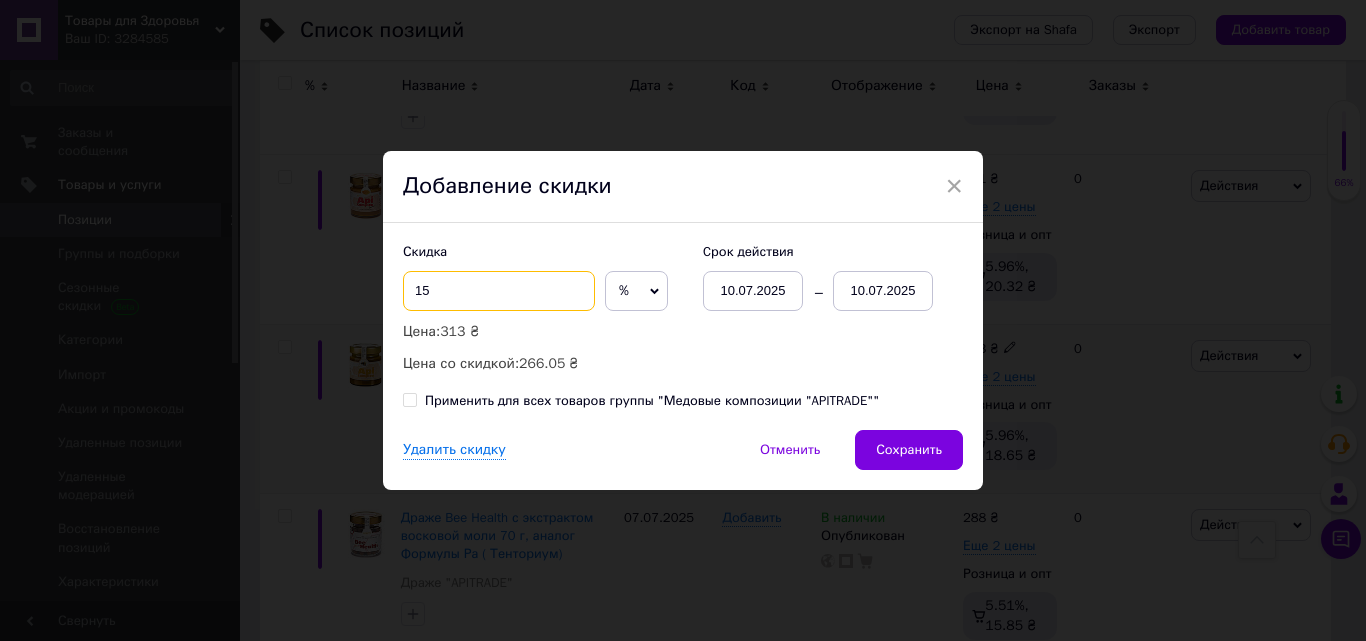 type on "15" 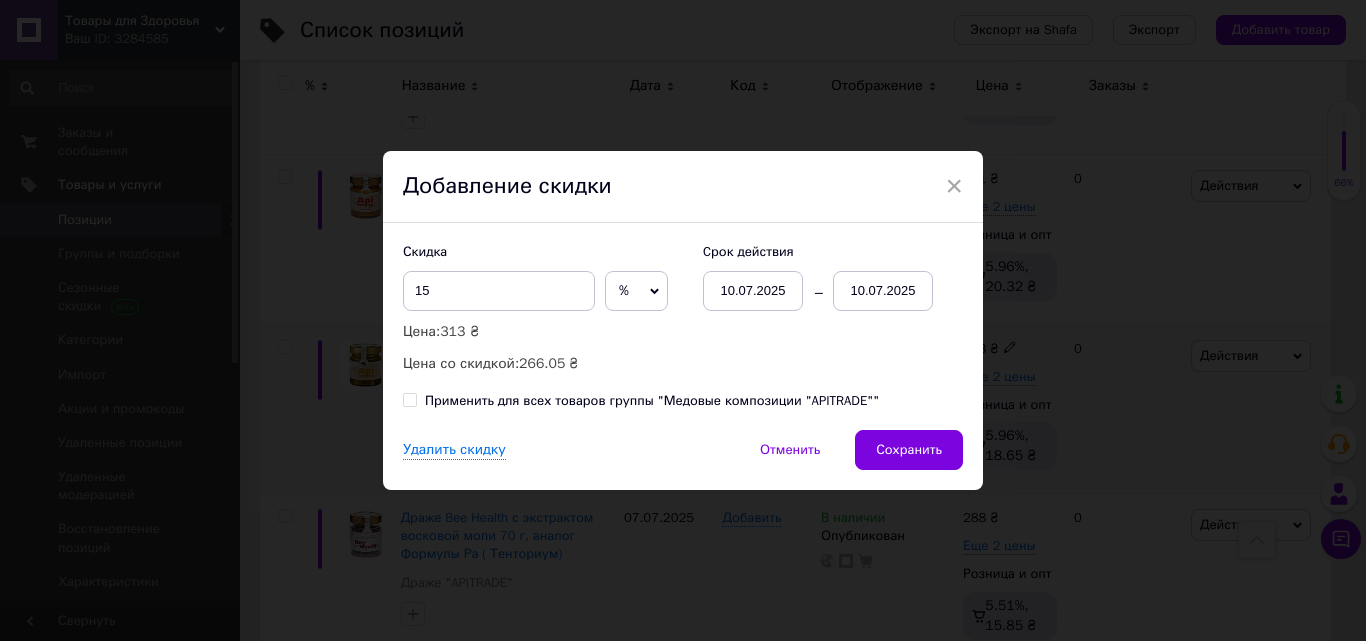 drag, startPoint x: 623, startPoint y: 405, endPoint x: 799, endPoint y: 369, distance: 179.64409 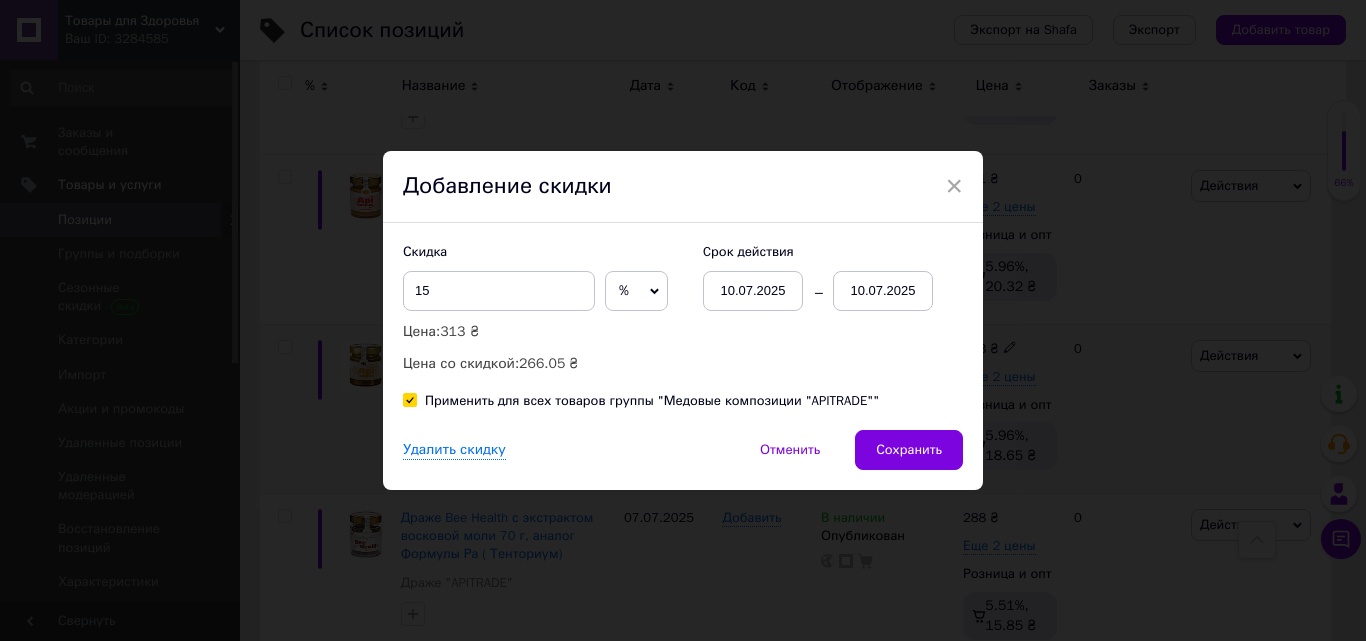 checkbox on "true" 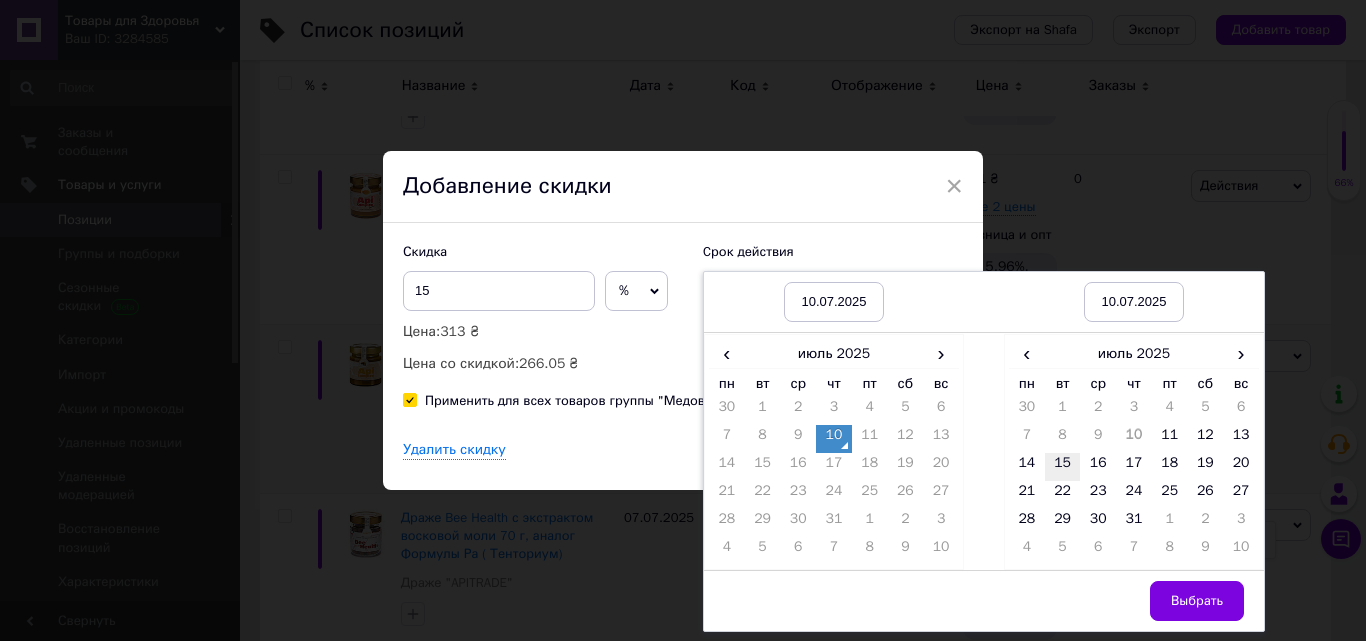 click on "15" at bounding box center [1063, 467] 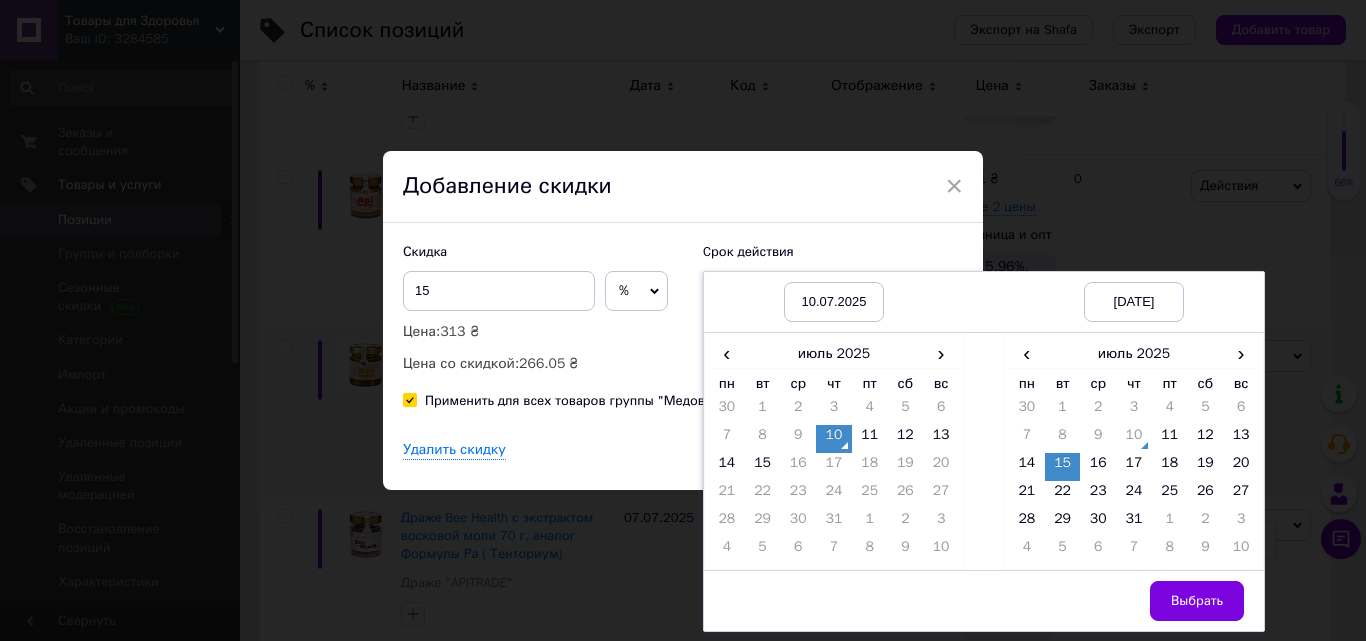 click on "Выбрать" at bounding box center (1197, 601) 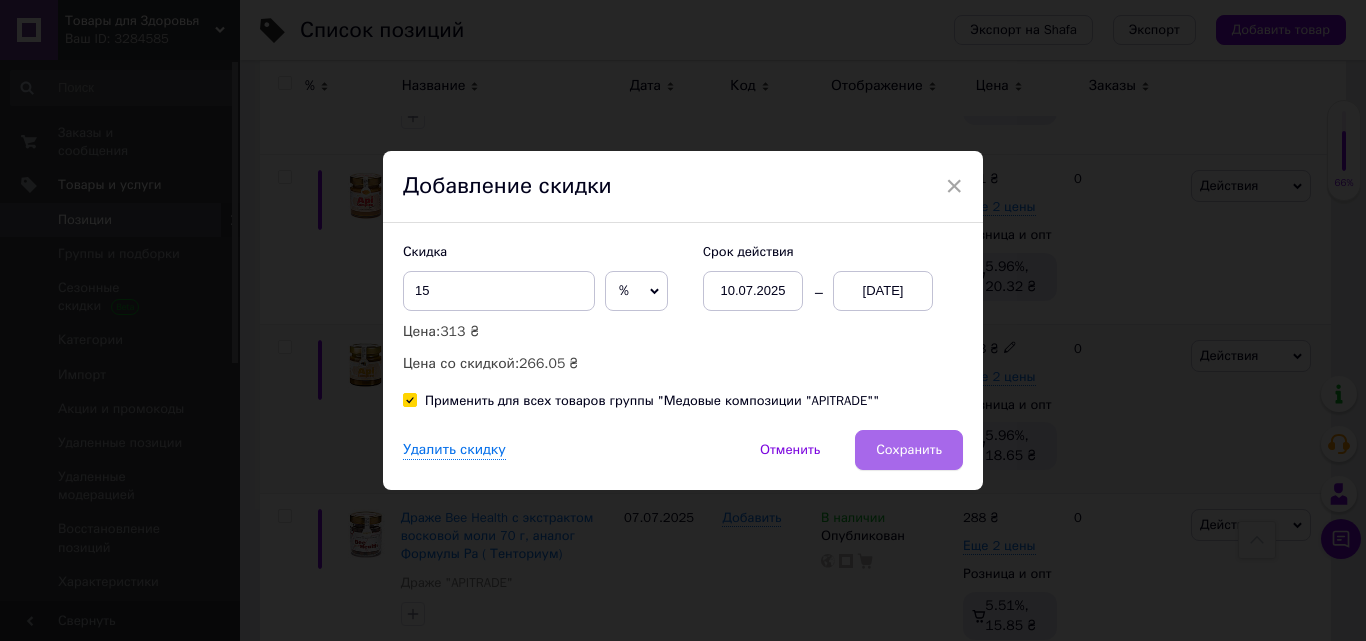 click on "Сохранить" at bounding box center [909, 450] 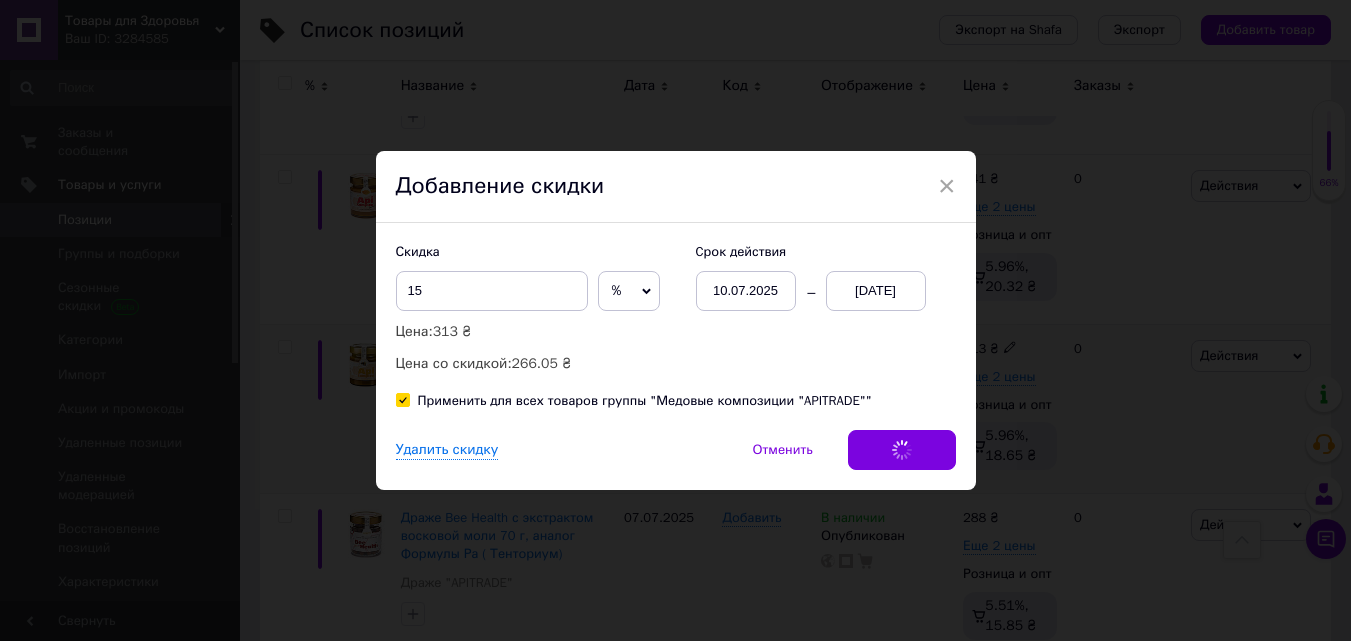 scroll, scrollTop: 0, scrollLeft: 23, axis: horizontal 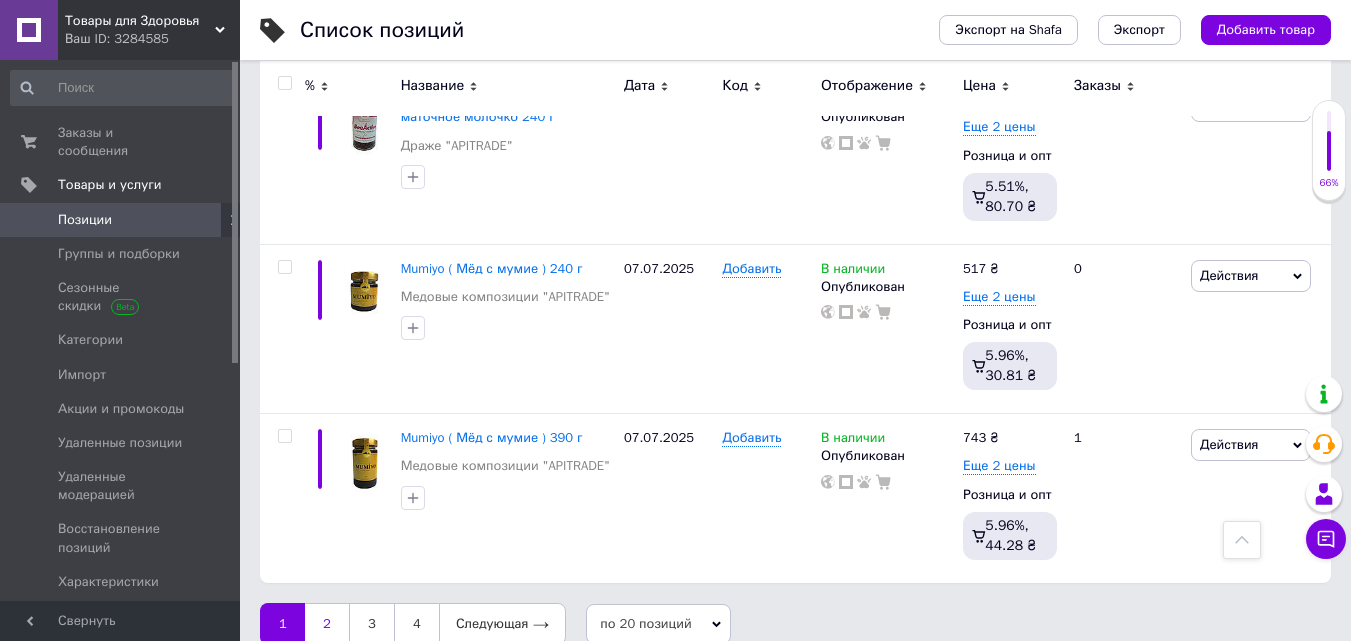 click on "2" at bounding box center [327, 624] 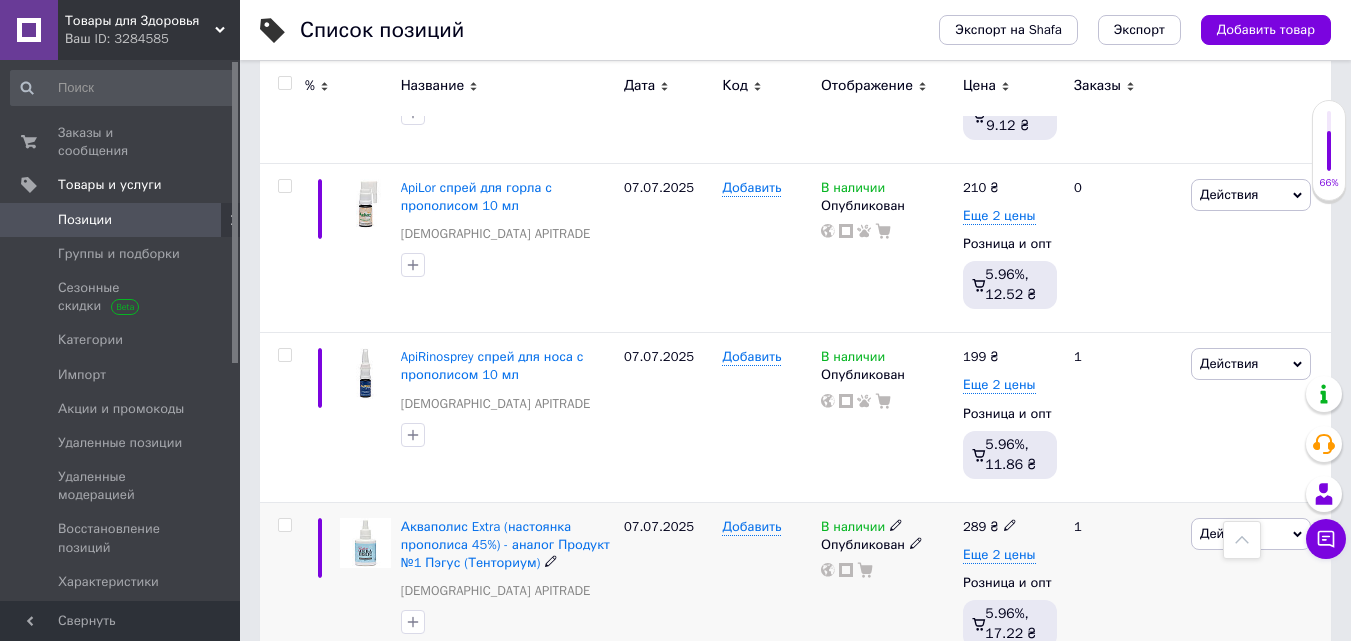 scroll, scrollTop: 2846, scrollLeft: 0, axis: vertical 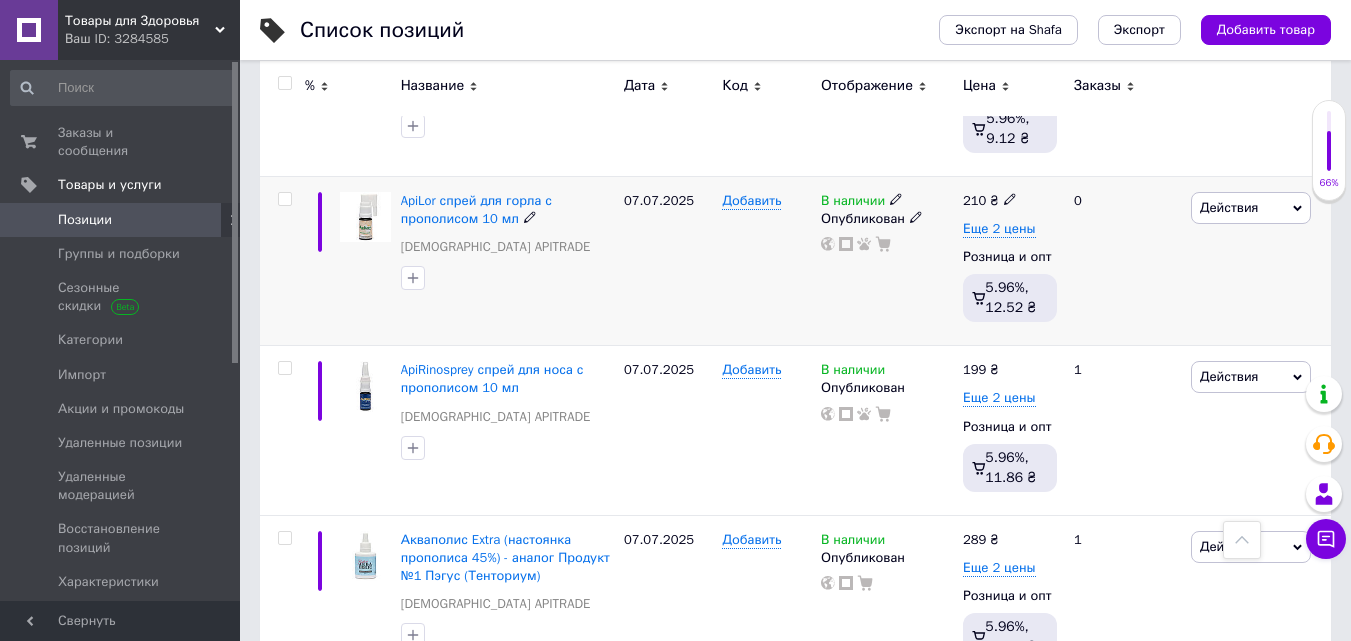 click on "Действия" at bounding box center [1229, 207] 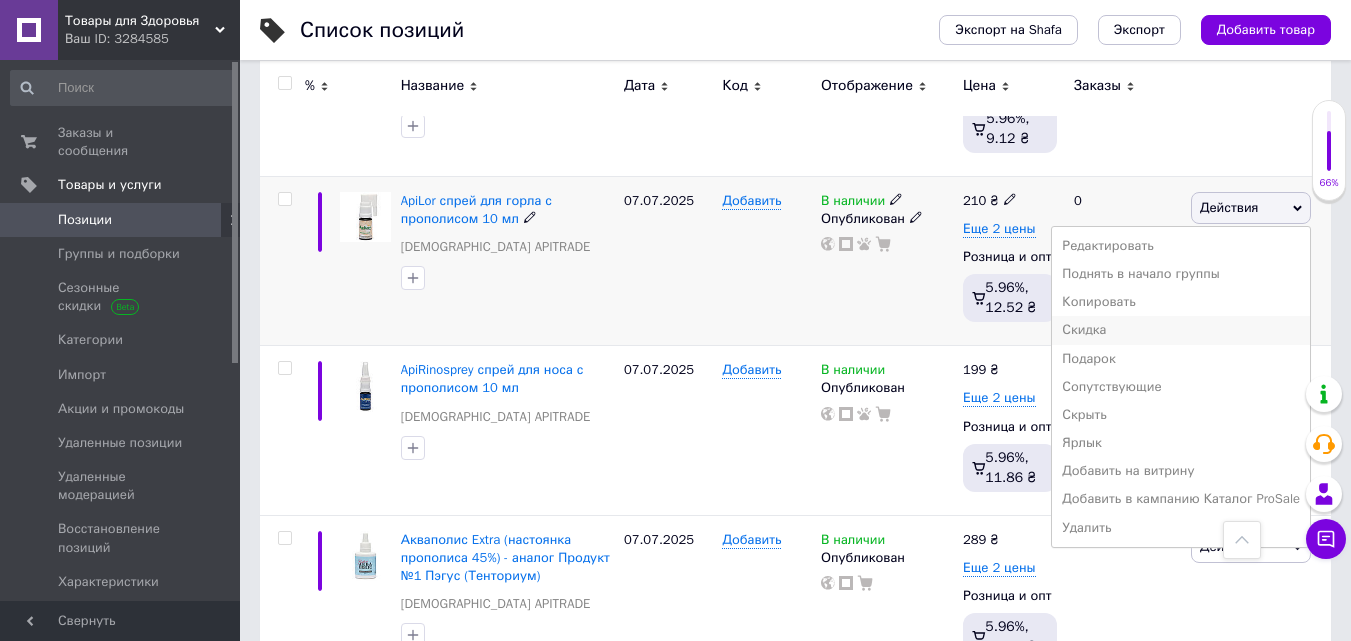 click on "Скидка" at bounding box center (1181, 330) 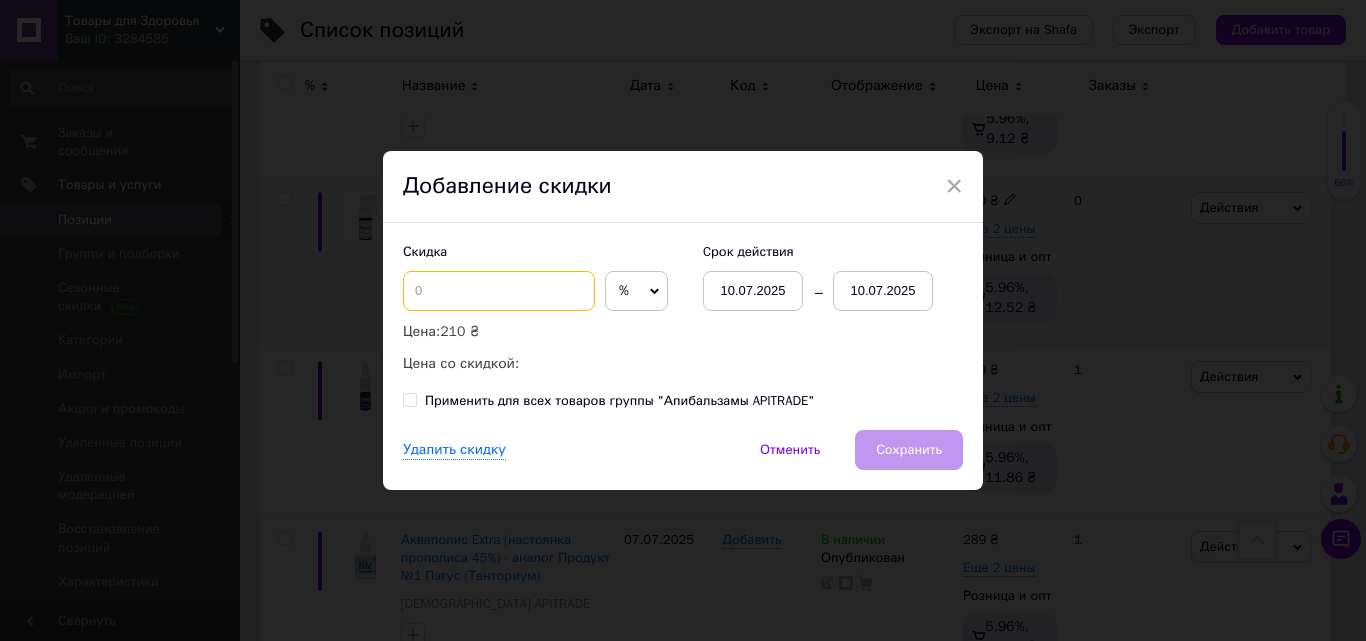 click at bounding box center (499, 291) 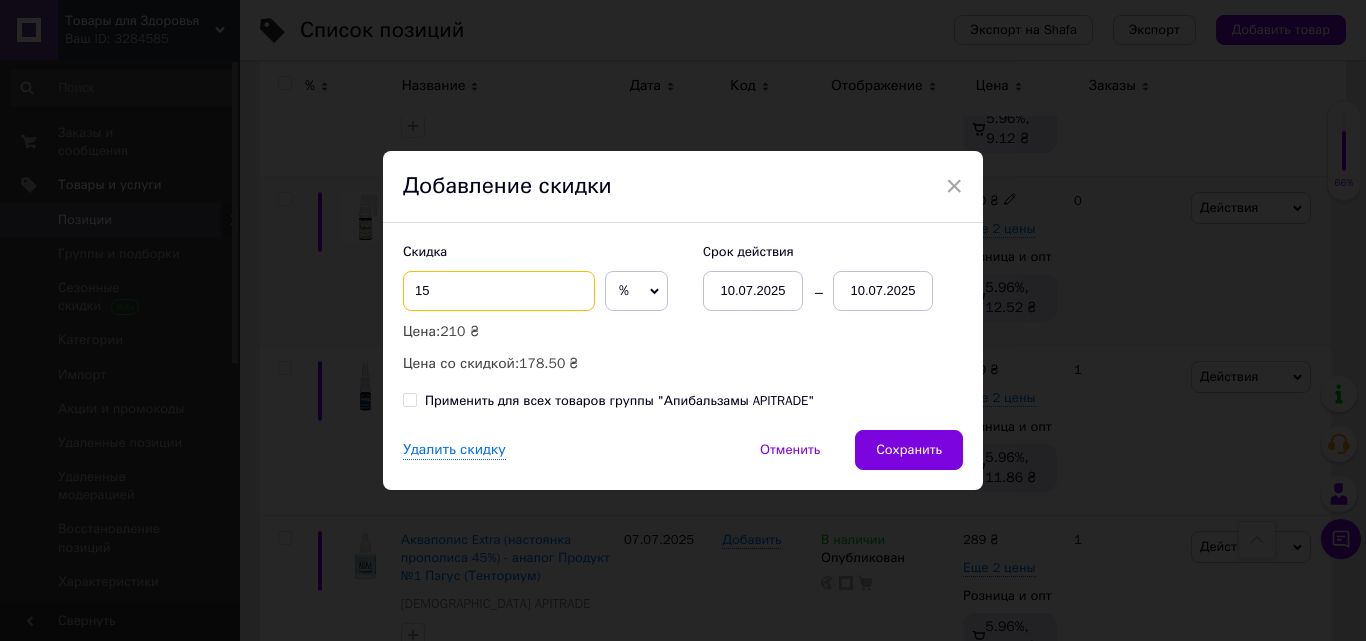 type on "15" 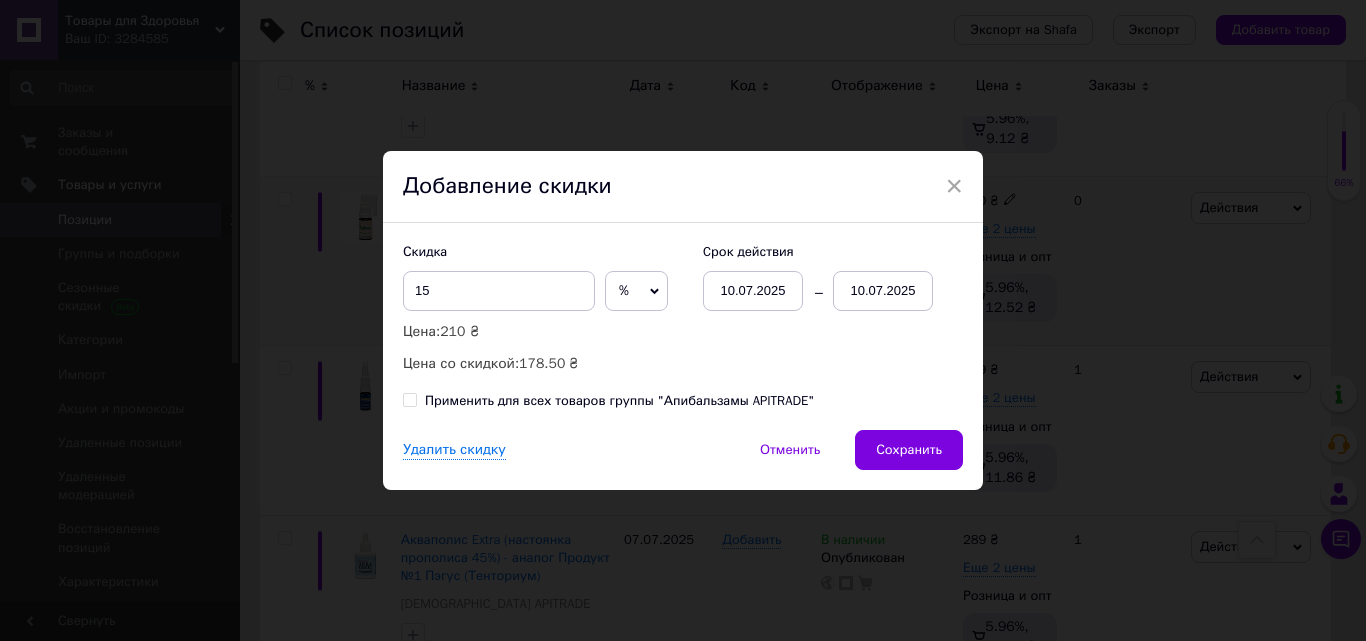 click on "10.07.2025" at bounding box center (883, 291) 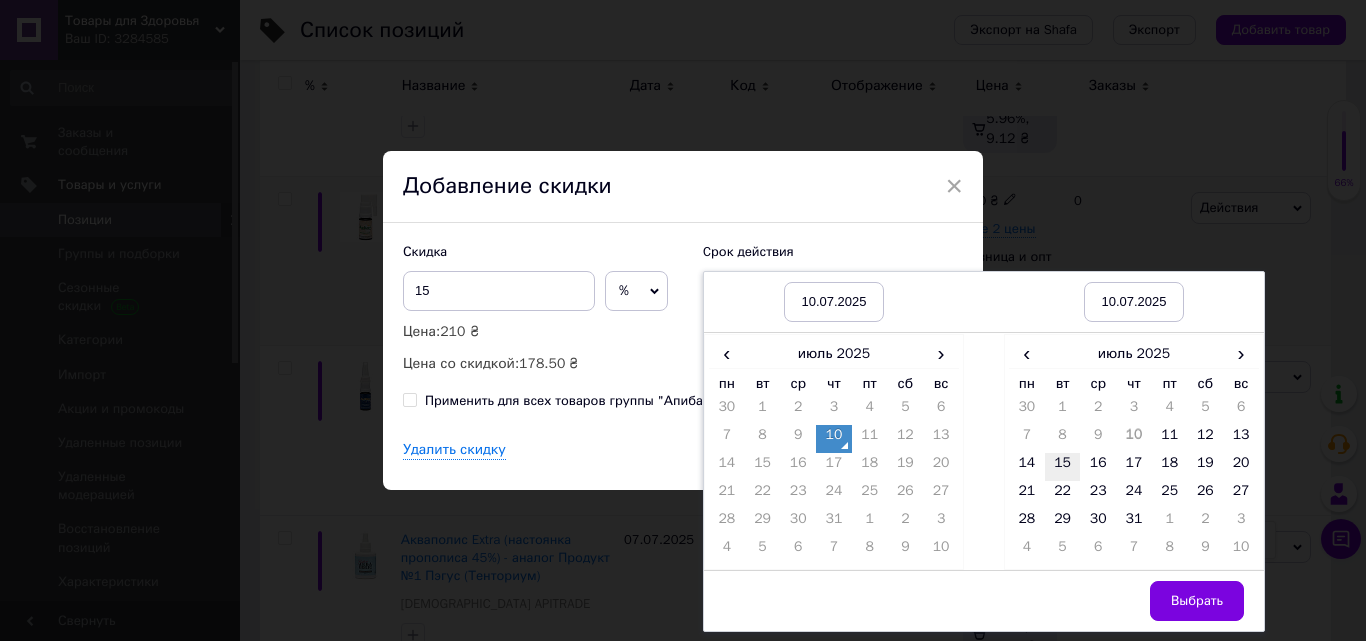 click on "15" at bounding box center [1063, 467] 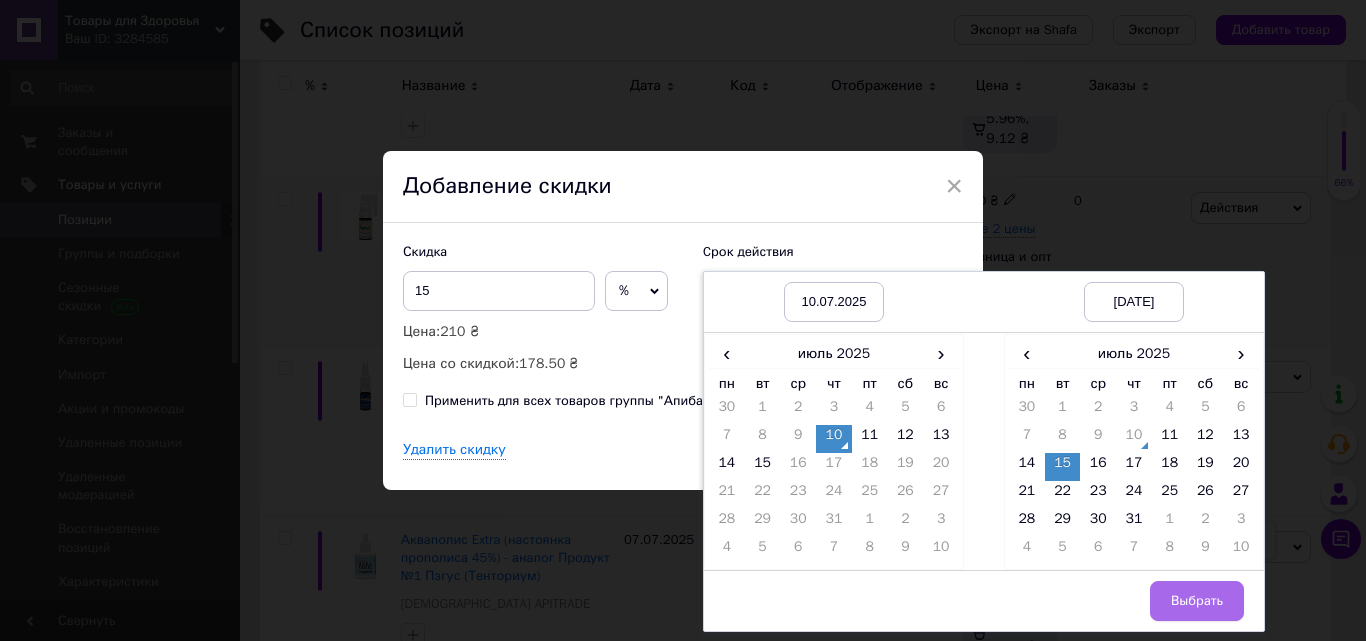 click on "Выбрать" at bounding box center (1197, 601) 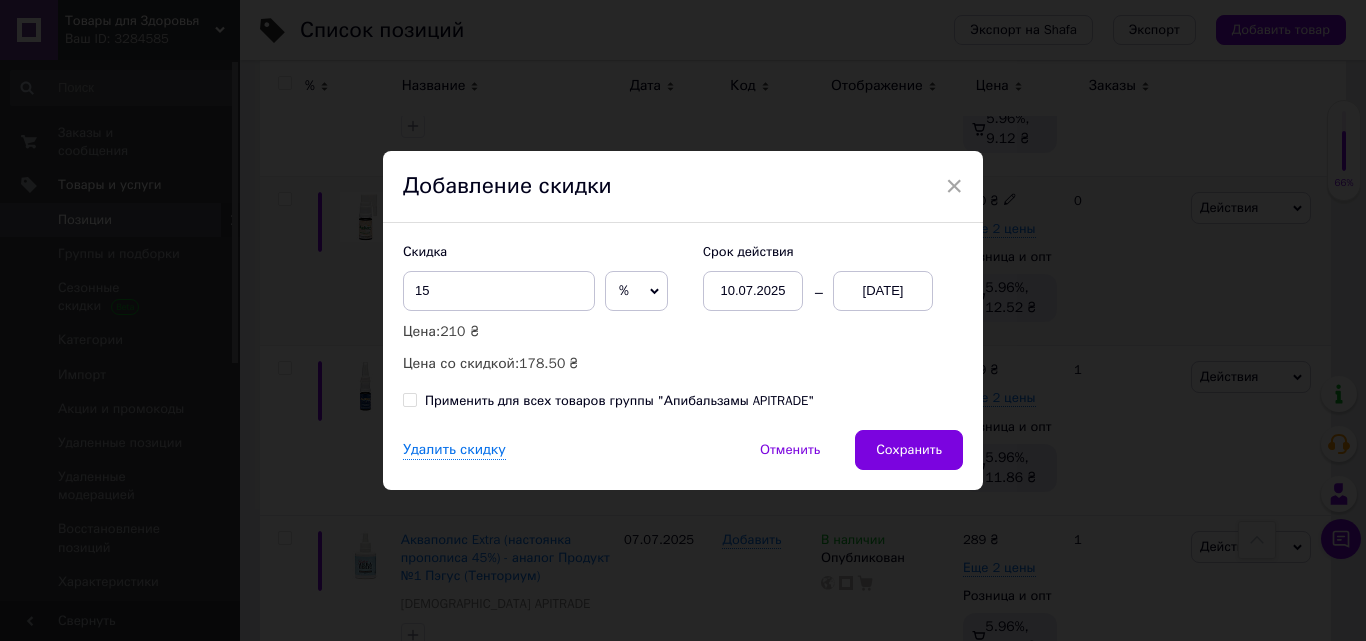 click on "Применить для всех товаров группы "Апибальзамы APITRADE"" at bounding box center (619, 401) 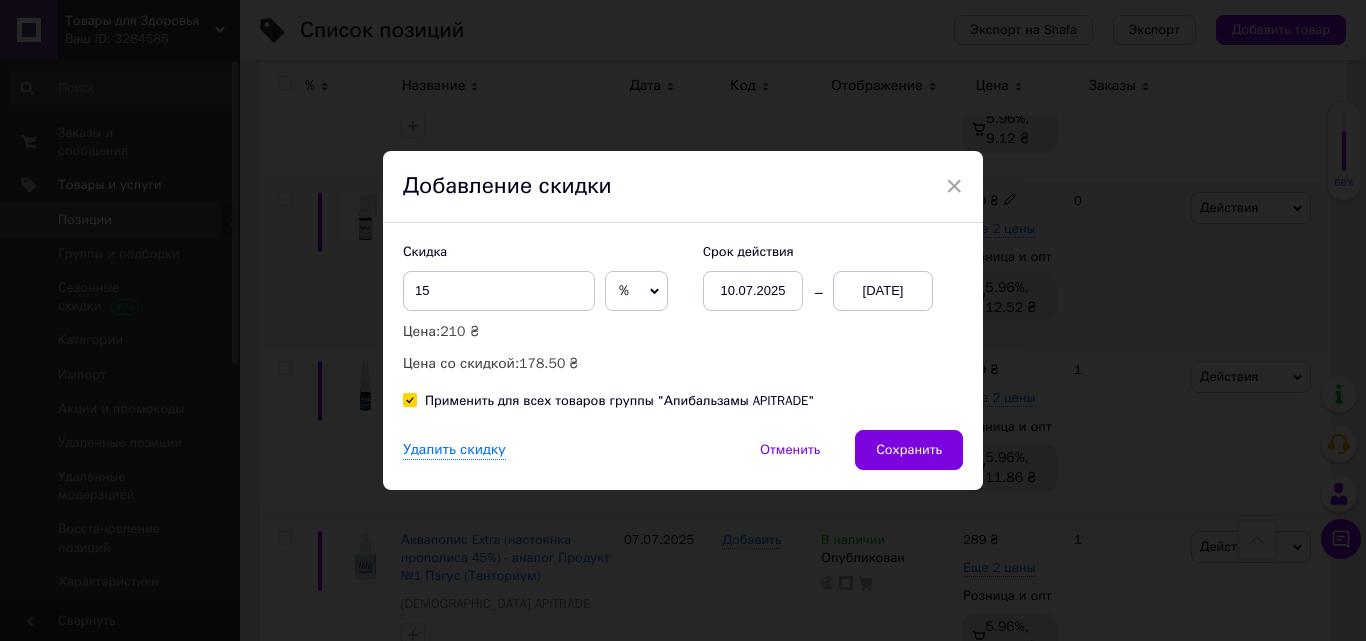 checkbox on "true" 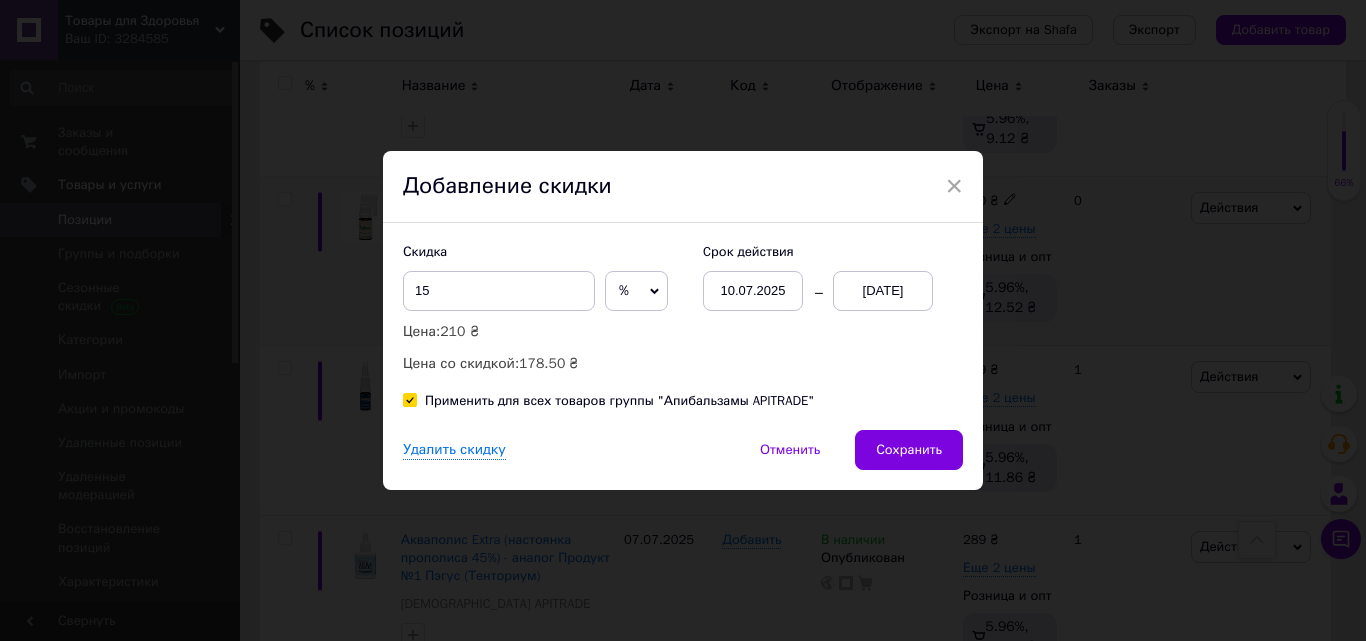 click on "Сохранить" at bounding box center [909, 450] 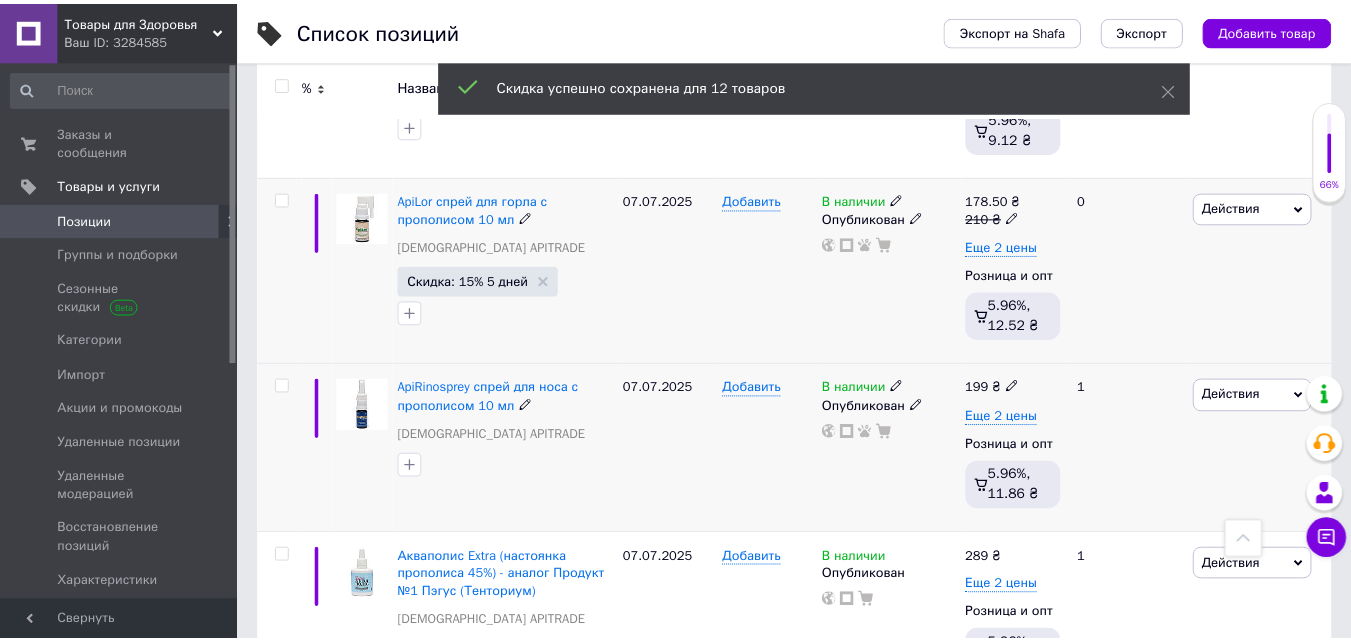 scroll, scrollTop: 0, scrollLeft: 23, axis: horizontal 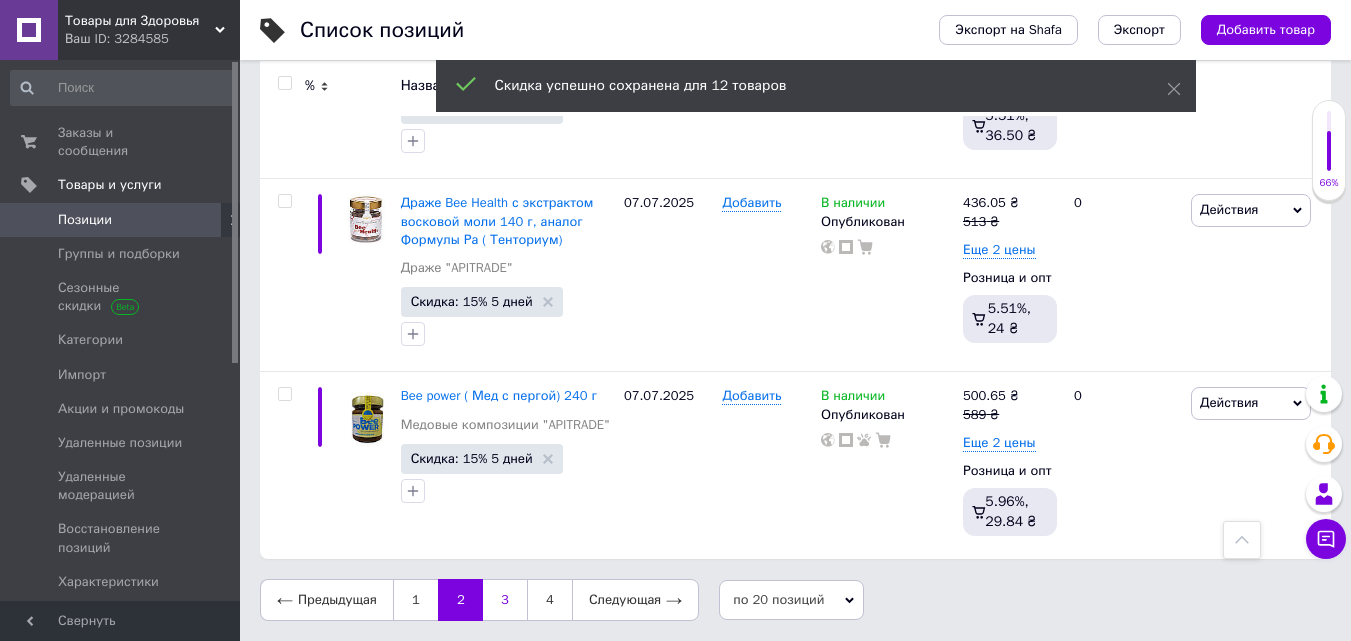 click on "3" at bounding box center (505, 600) 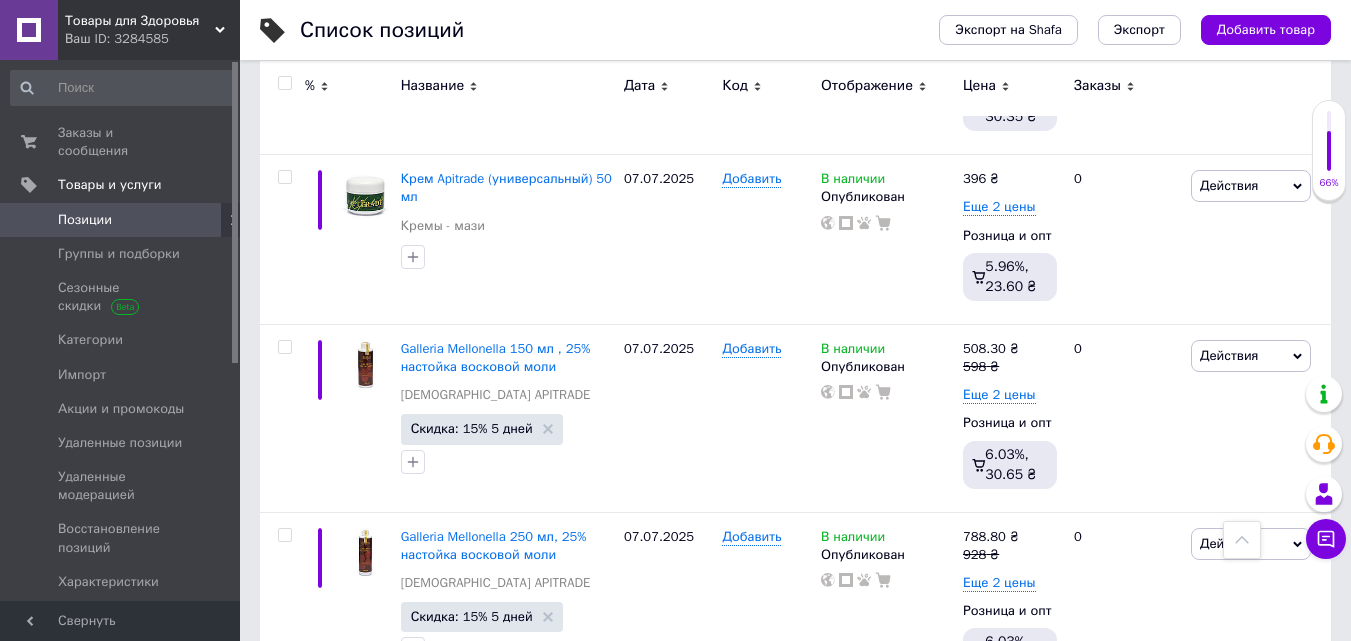 scroll, scrollTop: 1008, scrollLeft: 0, axis: vertical 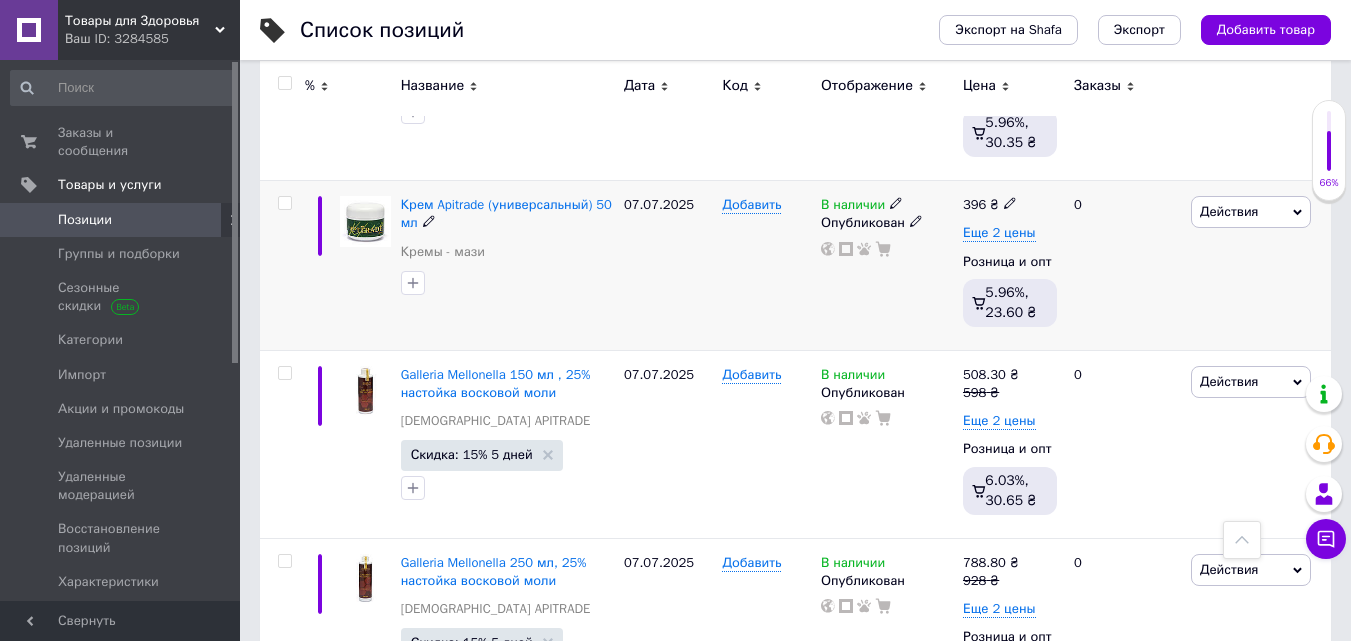 click on "Действия" at bounding box center [1229, 211] 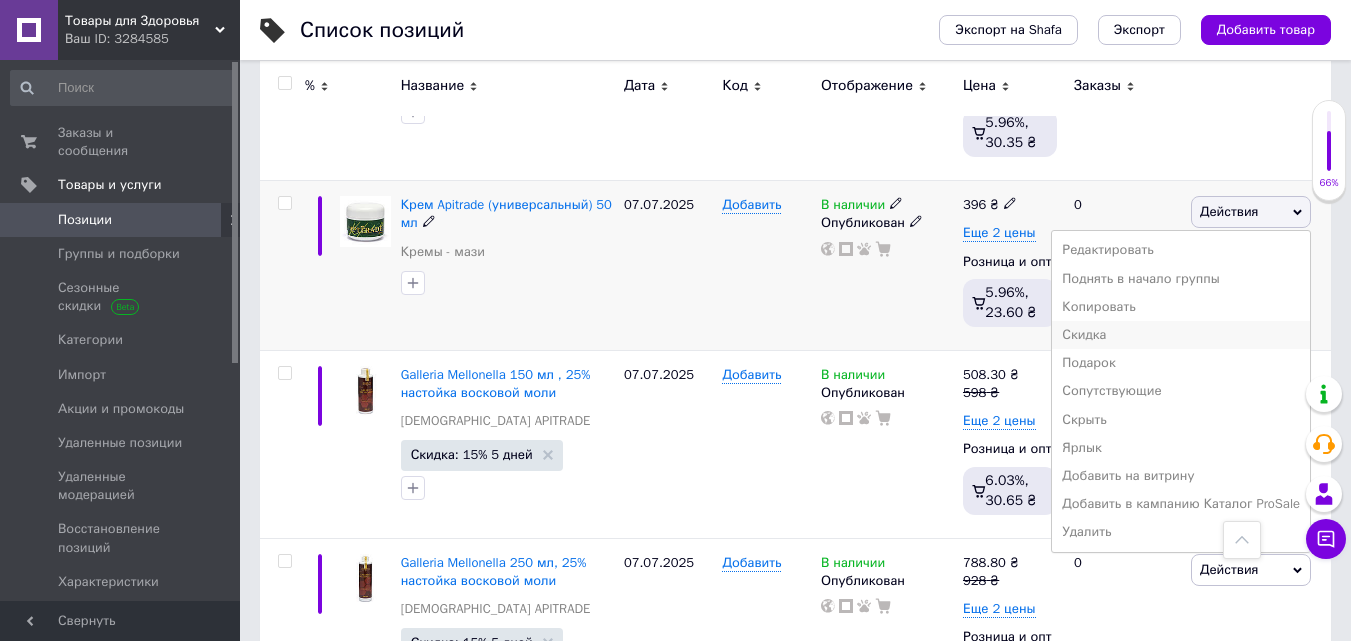 click on "Скидка" at bounding box center [1181, 335] 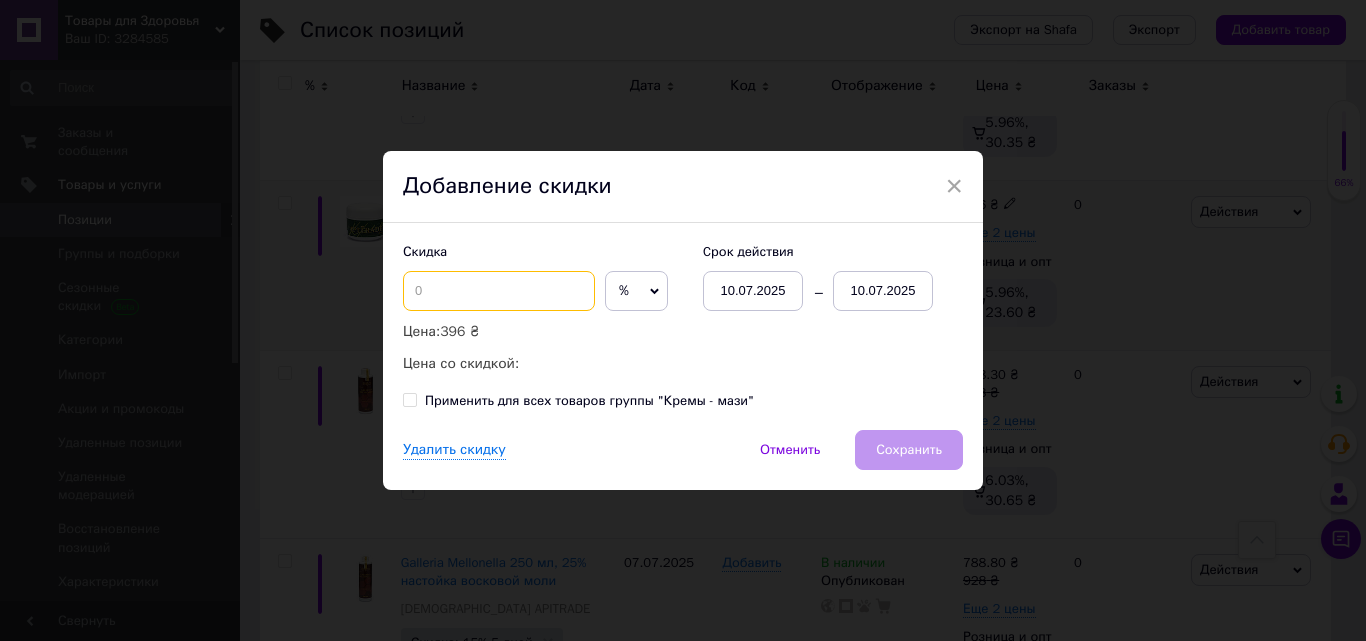 click at bounding box center [499, 291] 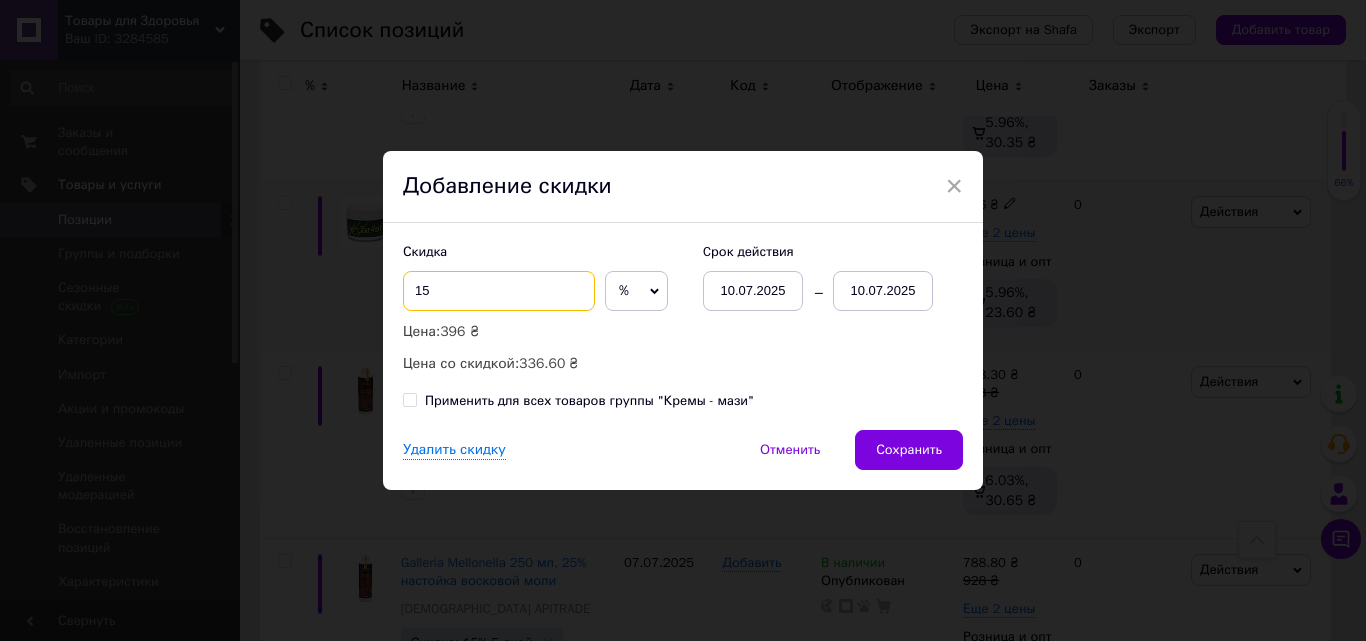 type on "15" 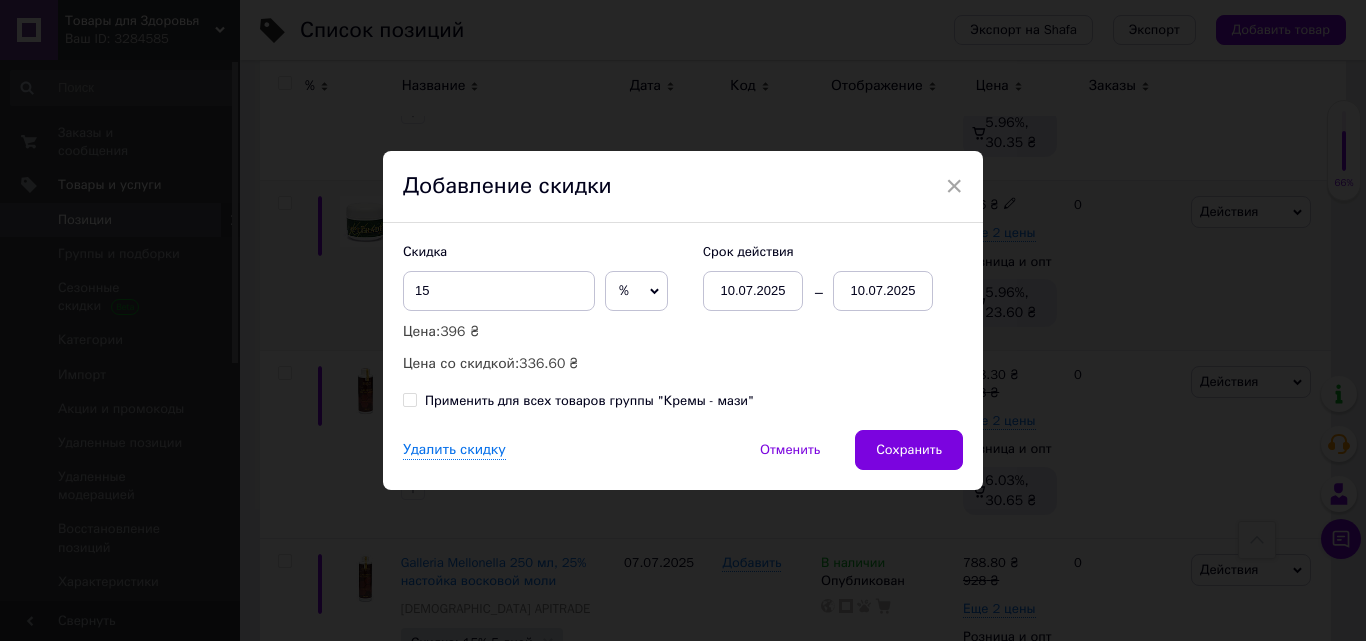 click on "10.07.2025" at bounding box center (883, 291) 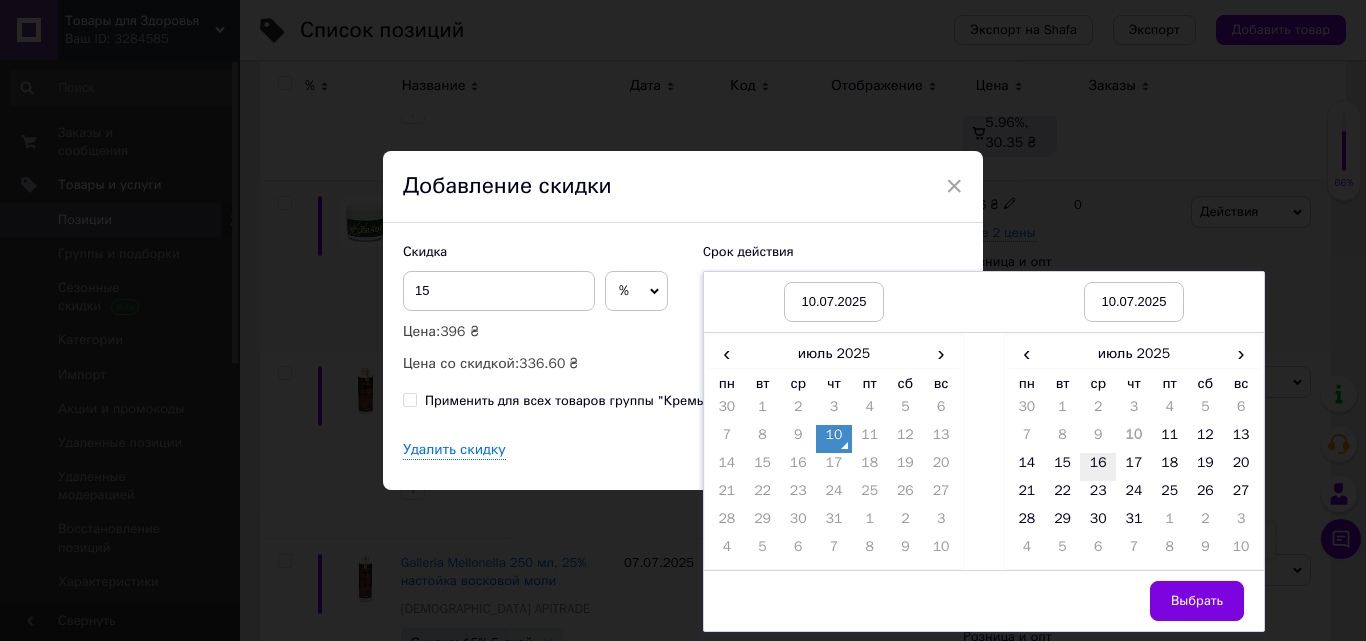 click on "16" at bounding box center [1098, 467] 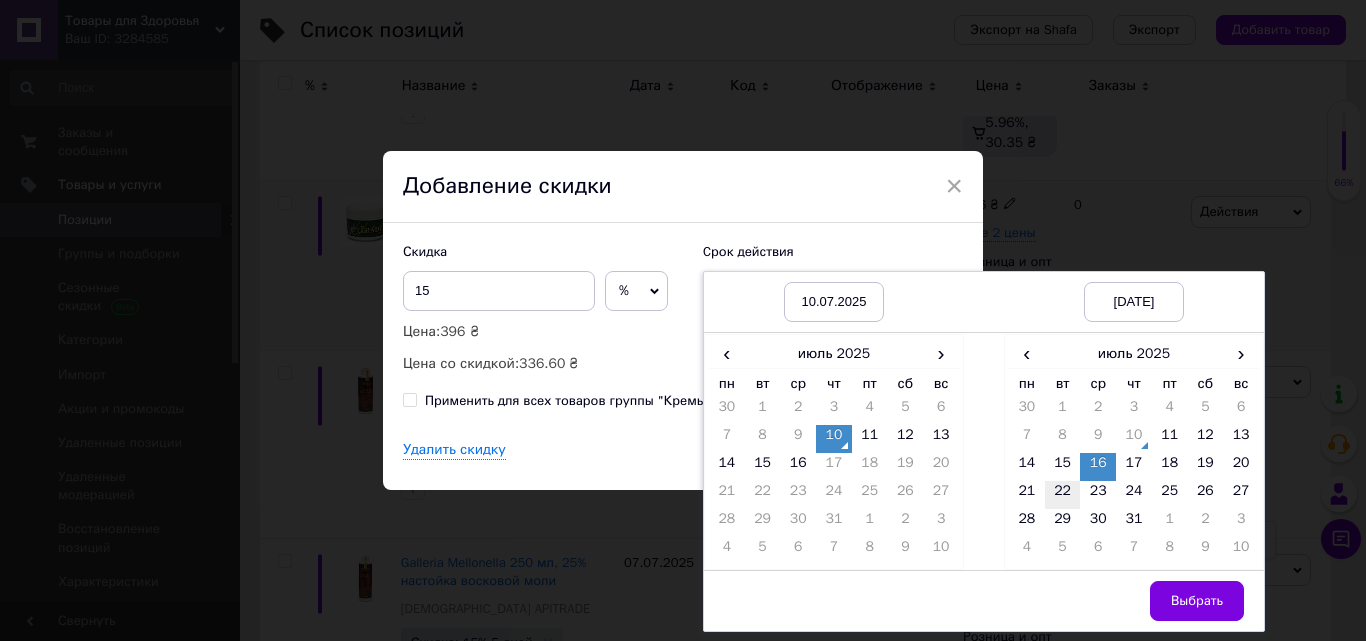 drag, startPoint x: 1056, startPoint y: 460, endPoint x: 1043, endPoint y: 504, distance: 45.88028 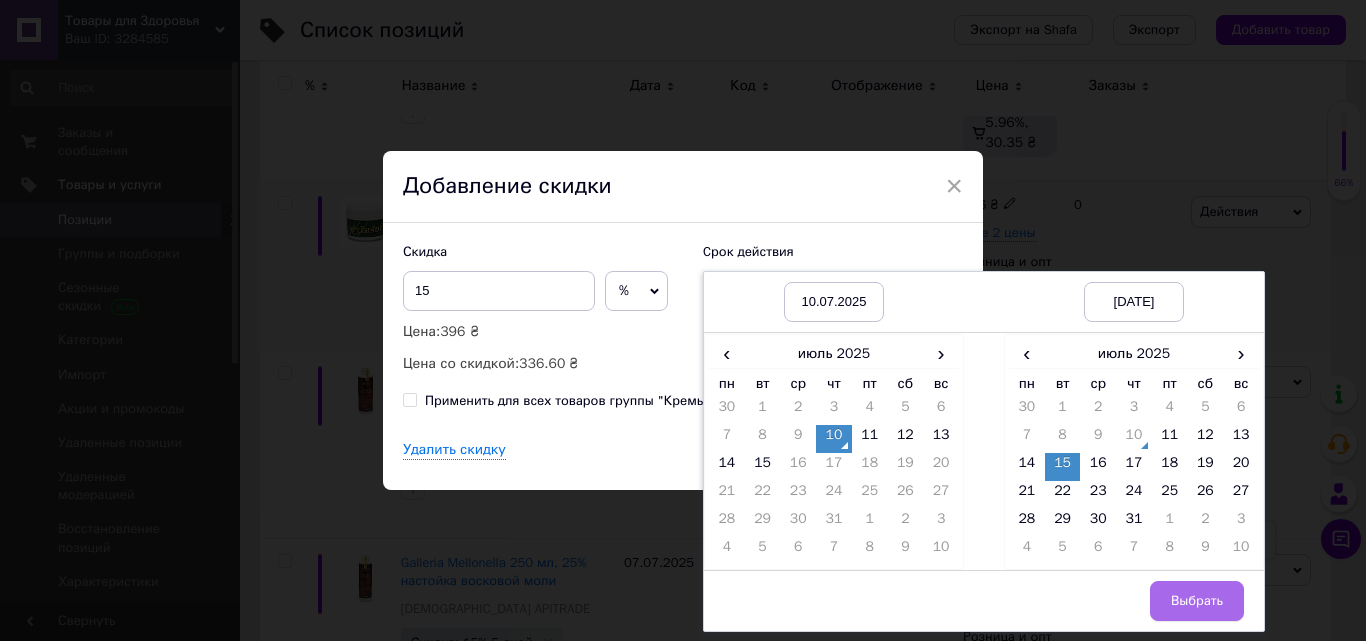 click on "Выбрать" at bounding box center (1197, 601) 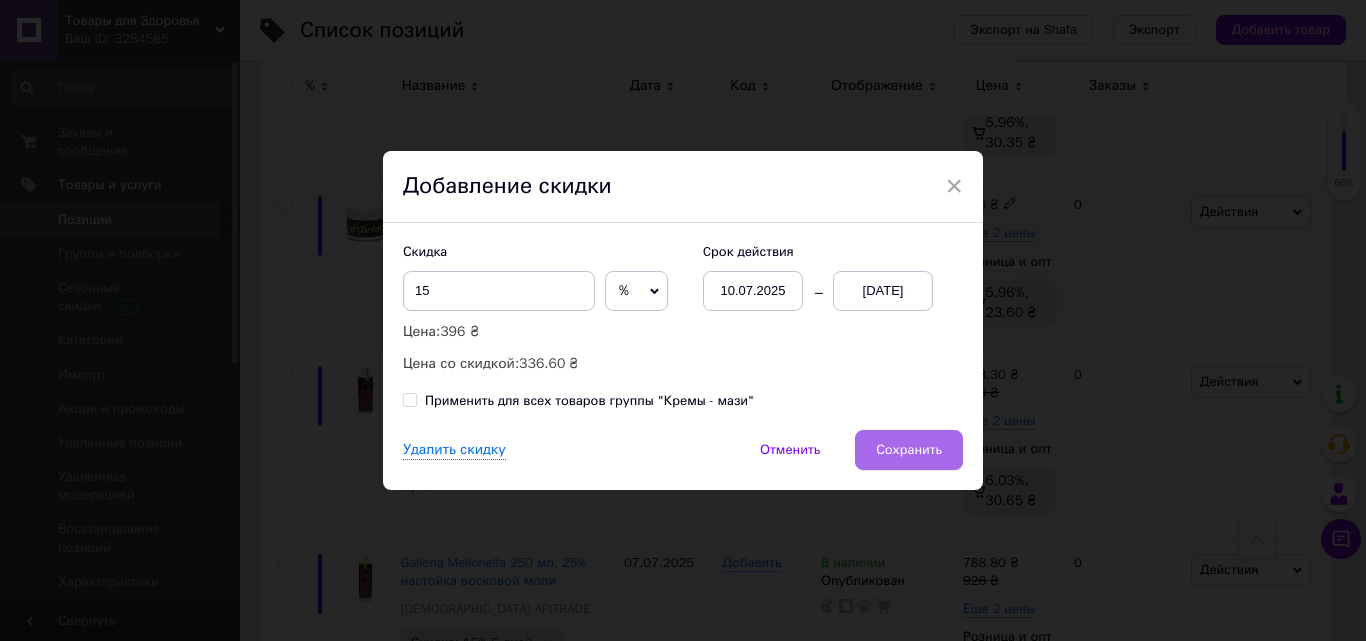 click on "Сохранить" at bounding box center [909, 450] 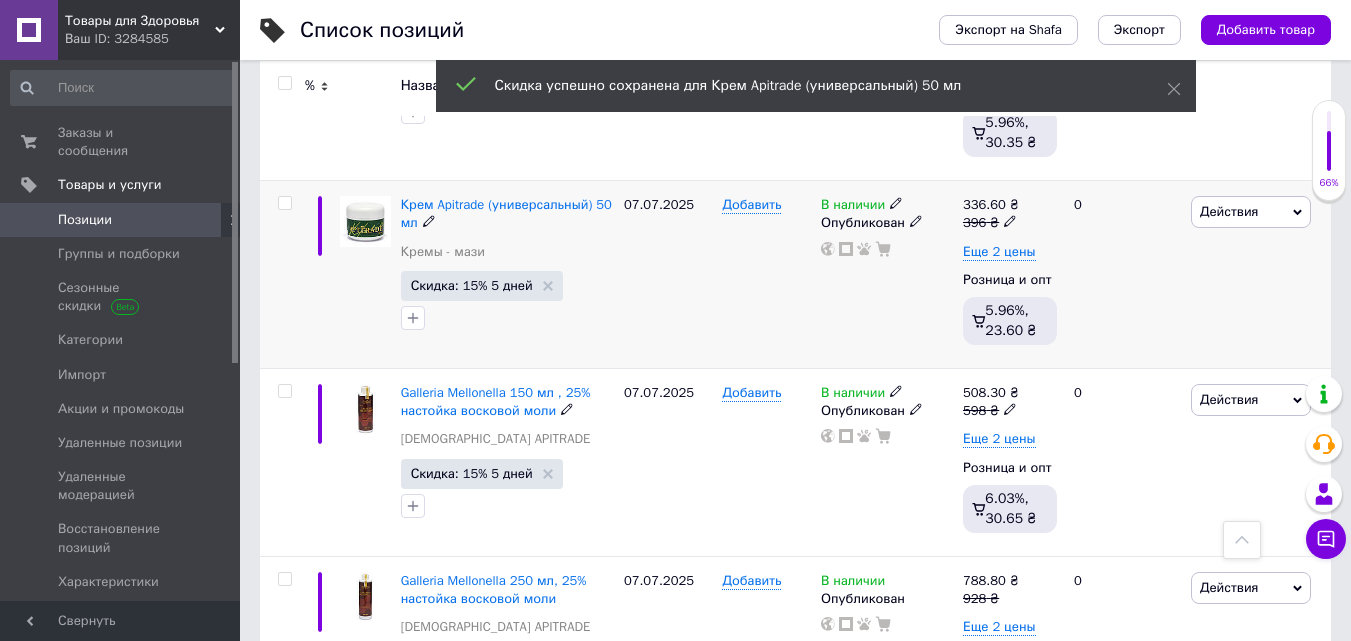 scroll, scrollTop: 0, scrollLeft: 23, axis: horizontal 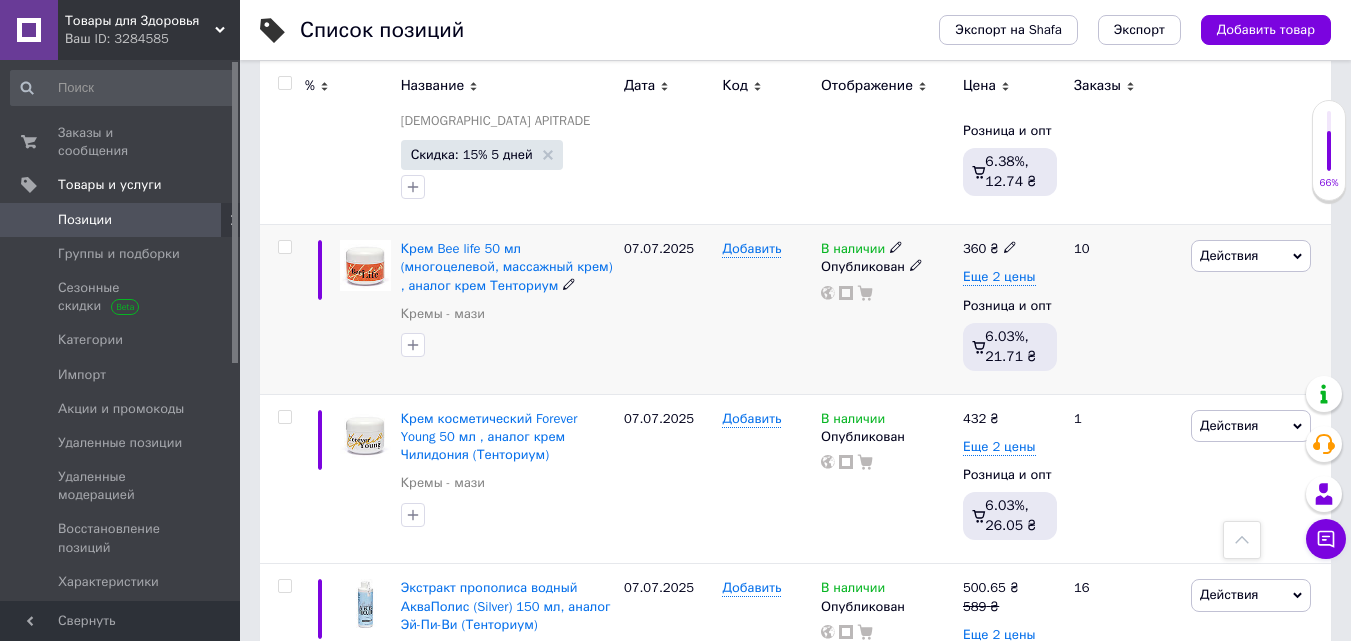 click on "Действия" at bounding box center [1251, 256] 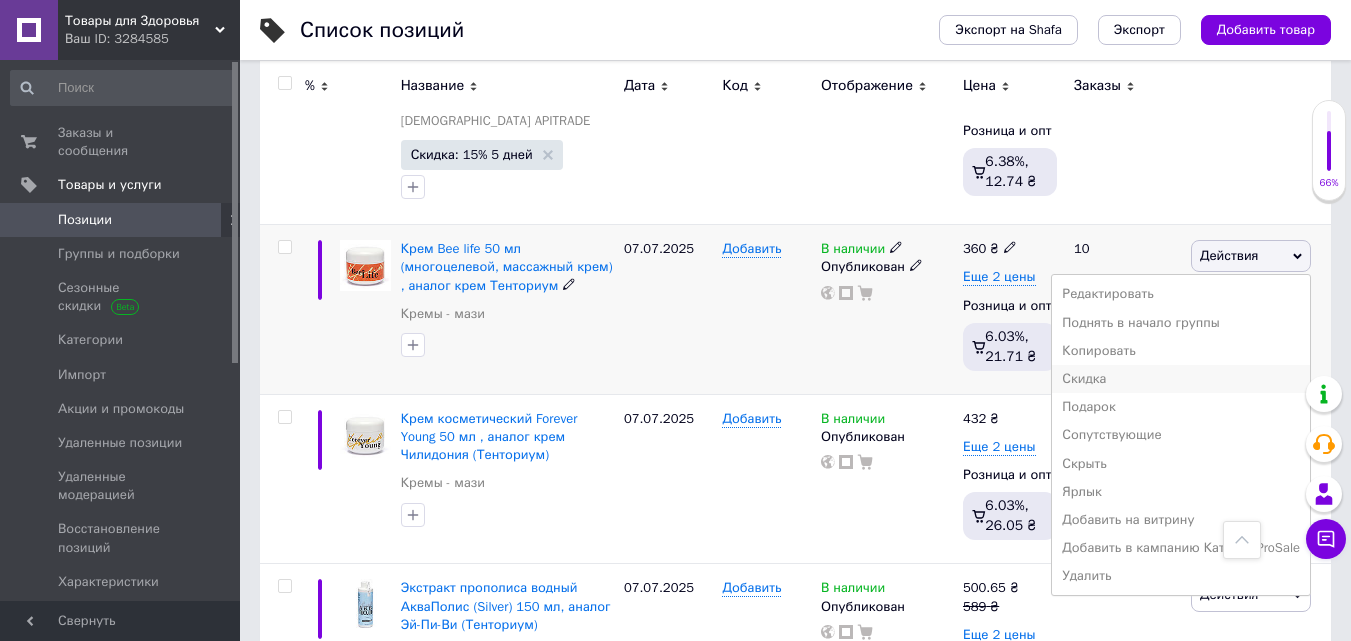 click on "Скидка" at bounding box center (1181, 379) 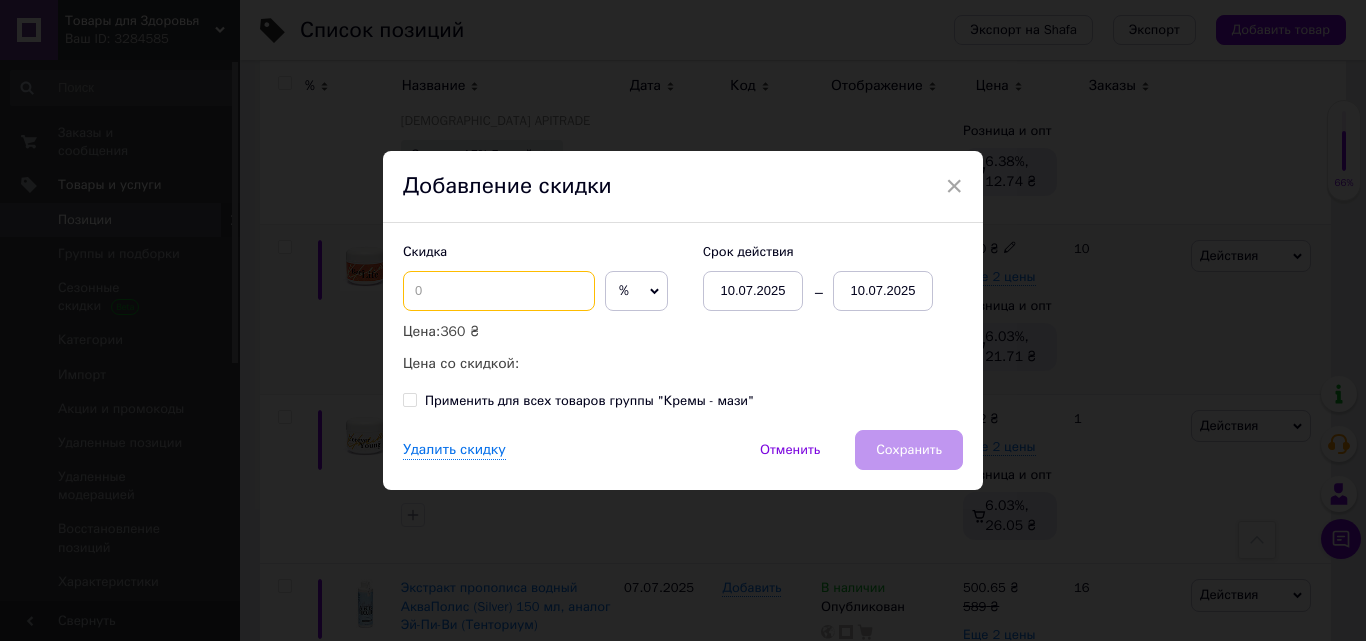 click at bounding box center [499, 291] 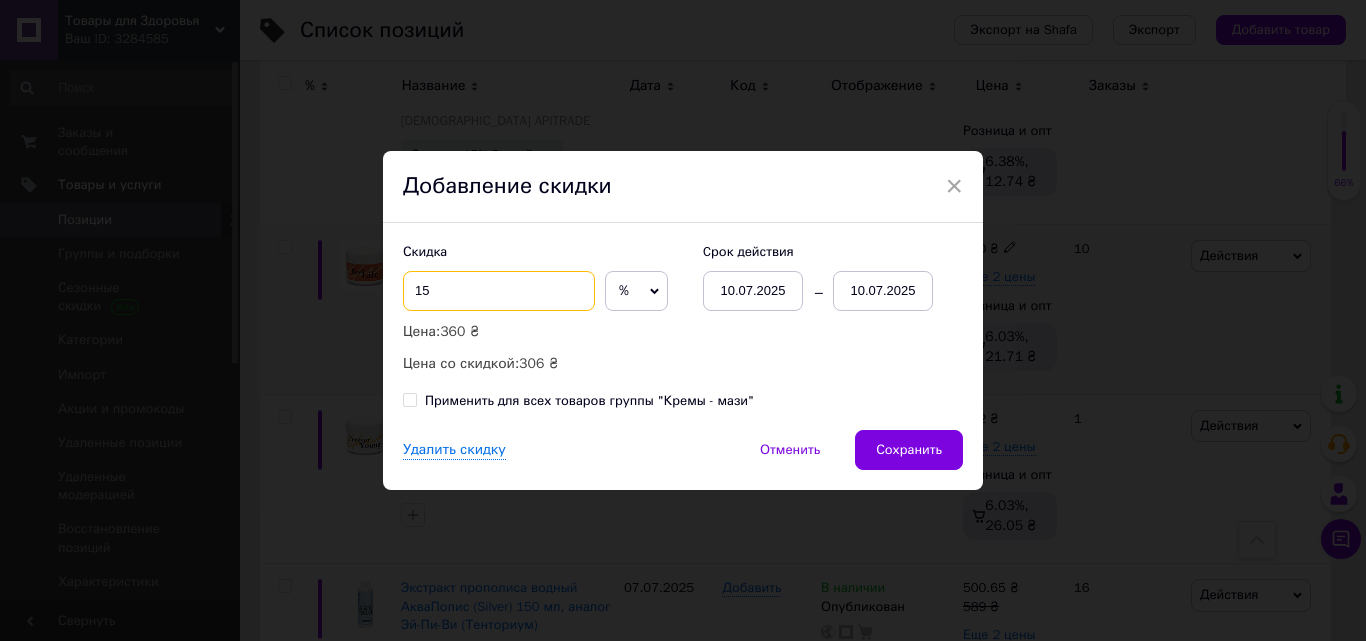 type on "15" 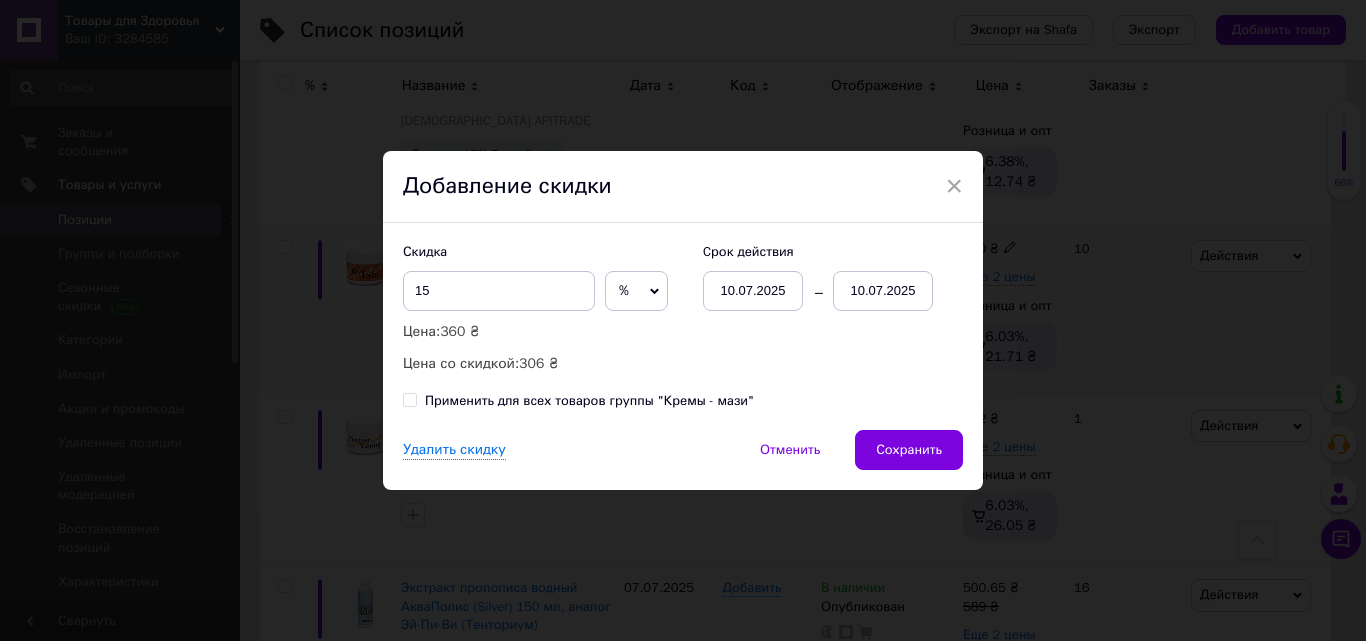 click on "10.07.2025" at bounding box center (883, 291) 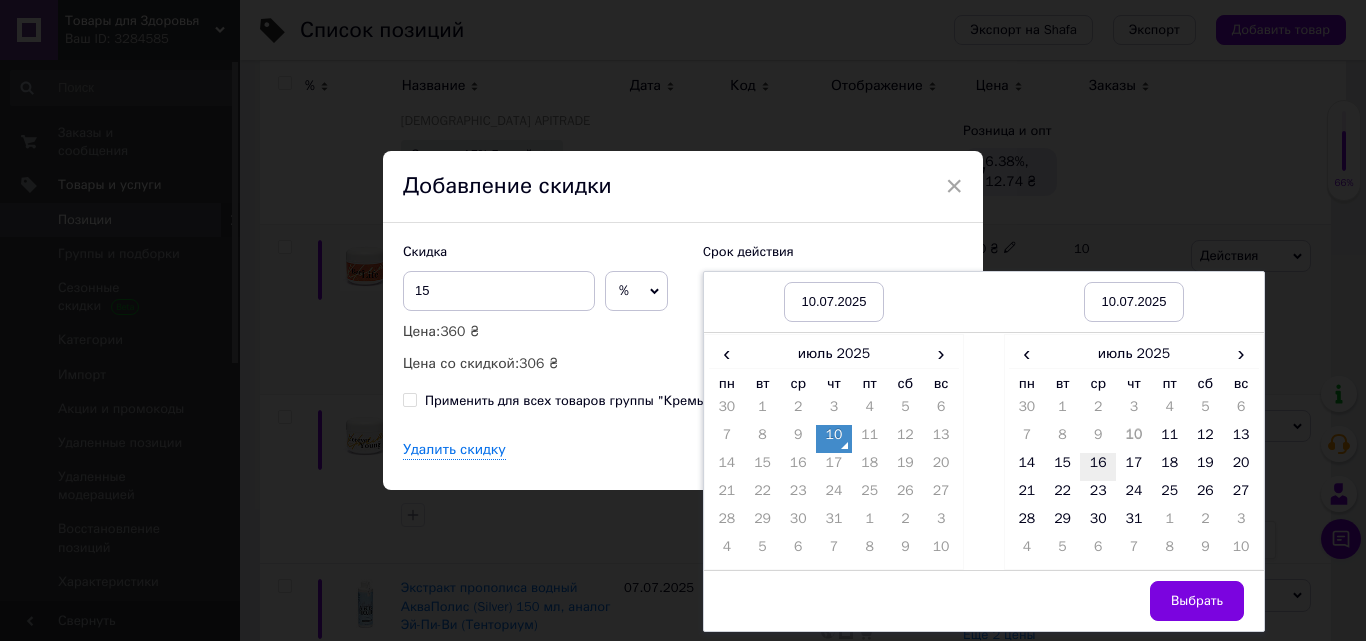click on "16" at bounding box center [1098, 467] 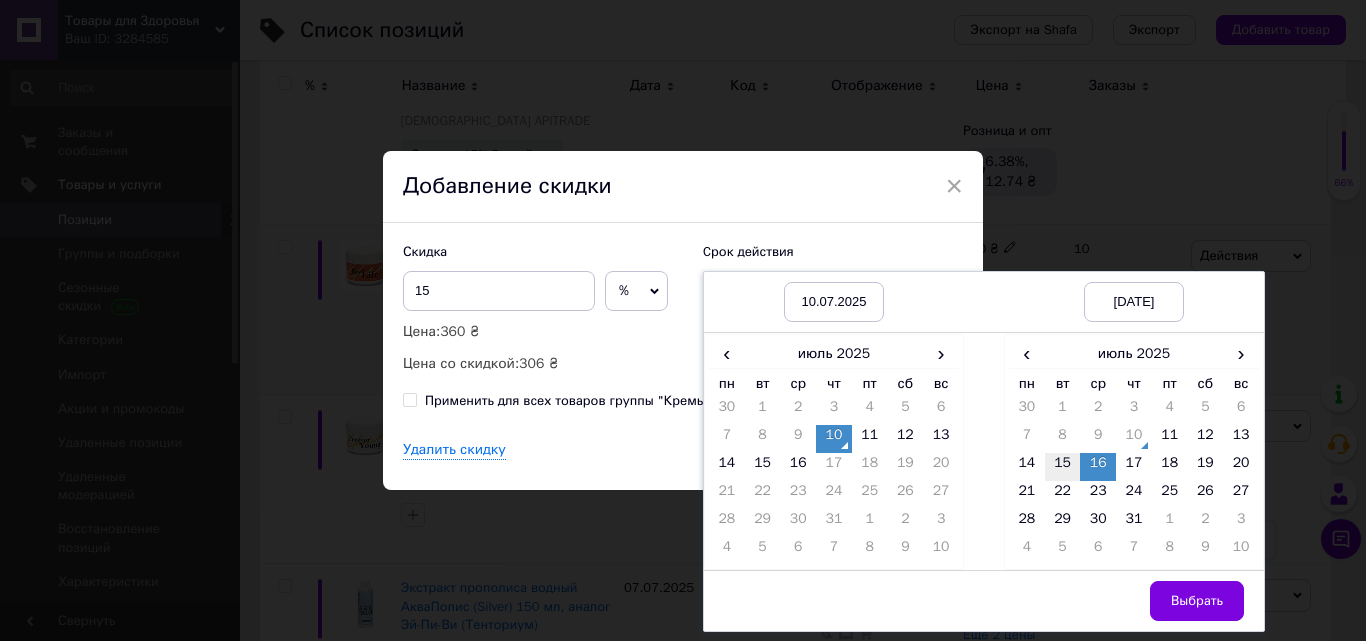 click on "15" at bounding box center [1063, 467] 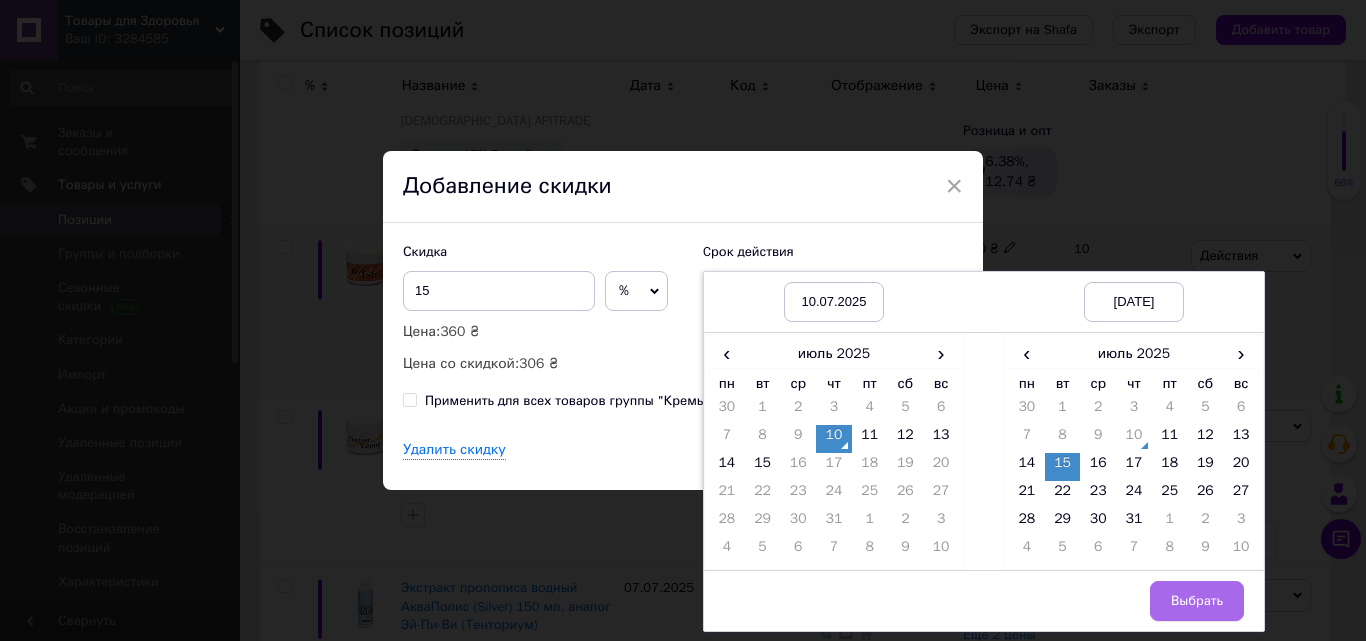 click on "Выбрать" at bounding box center [1197, 601] 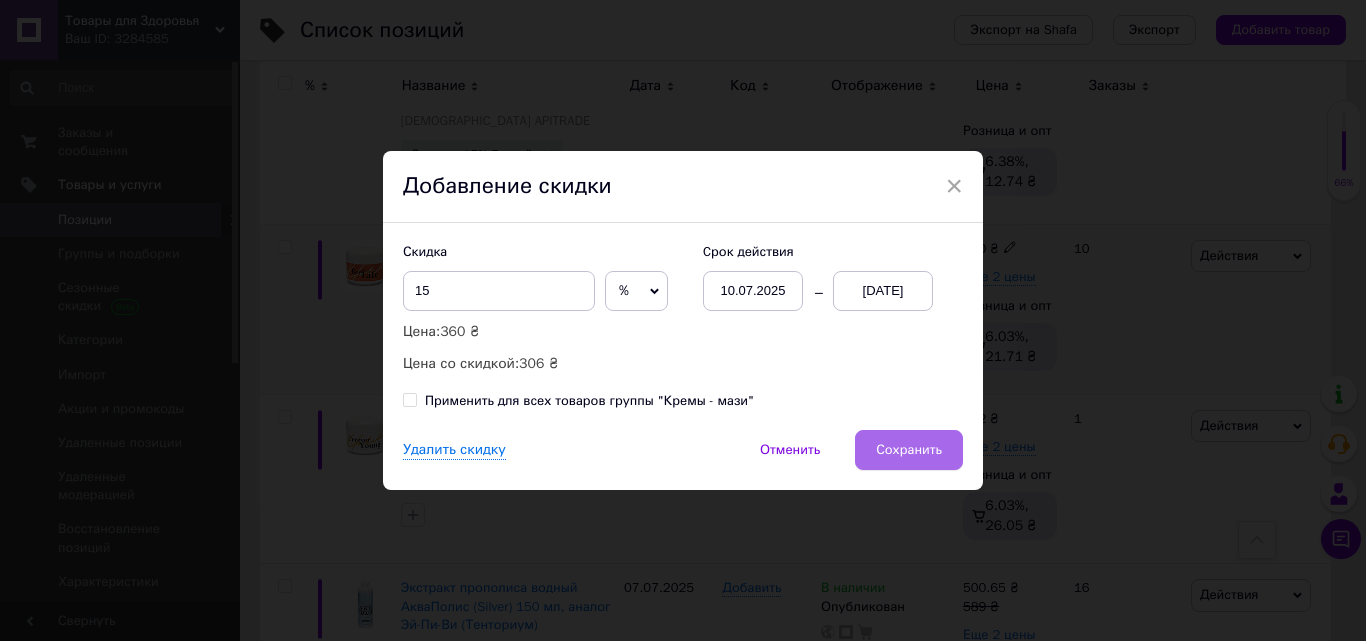 click on "Сохранить" at bounding box center [909, 450] 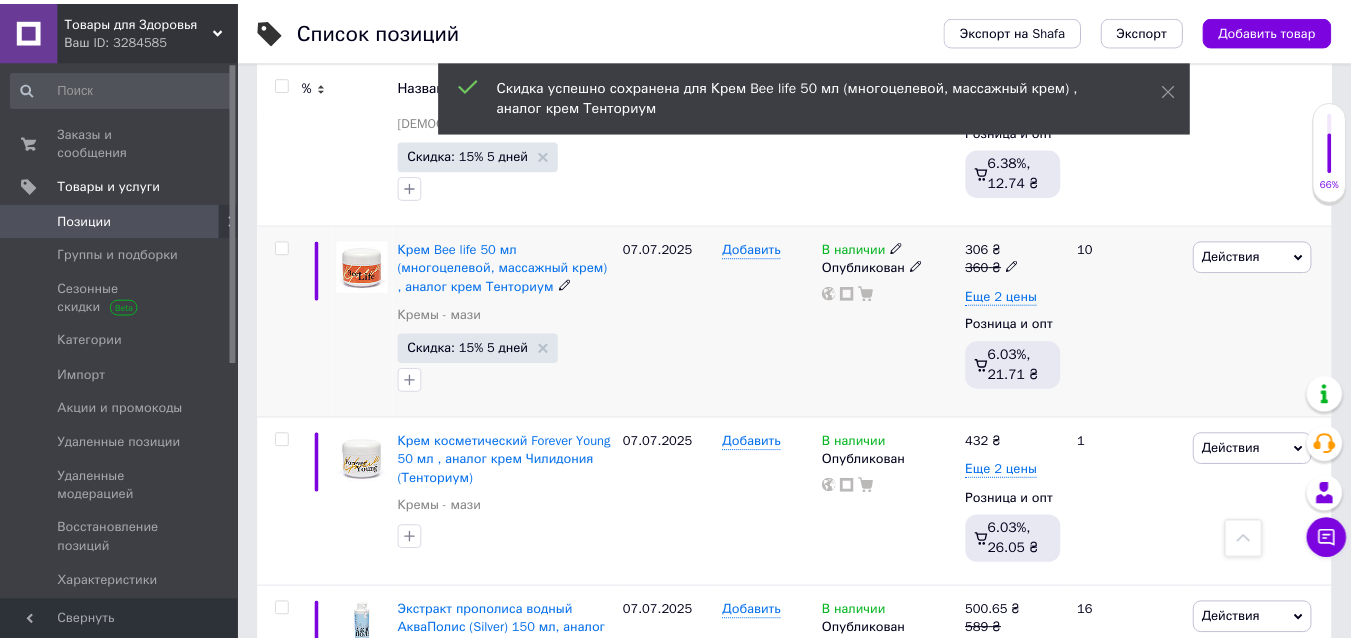 scroll, scrollTop: 0, scrollLeft: 23, axis: horizontal 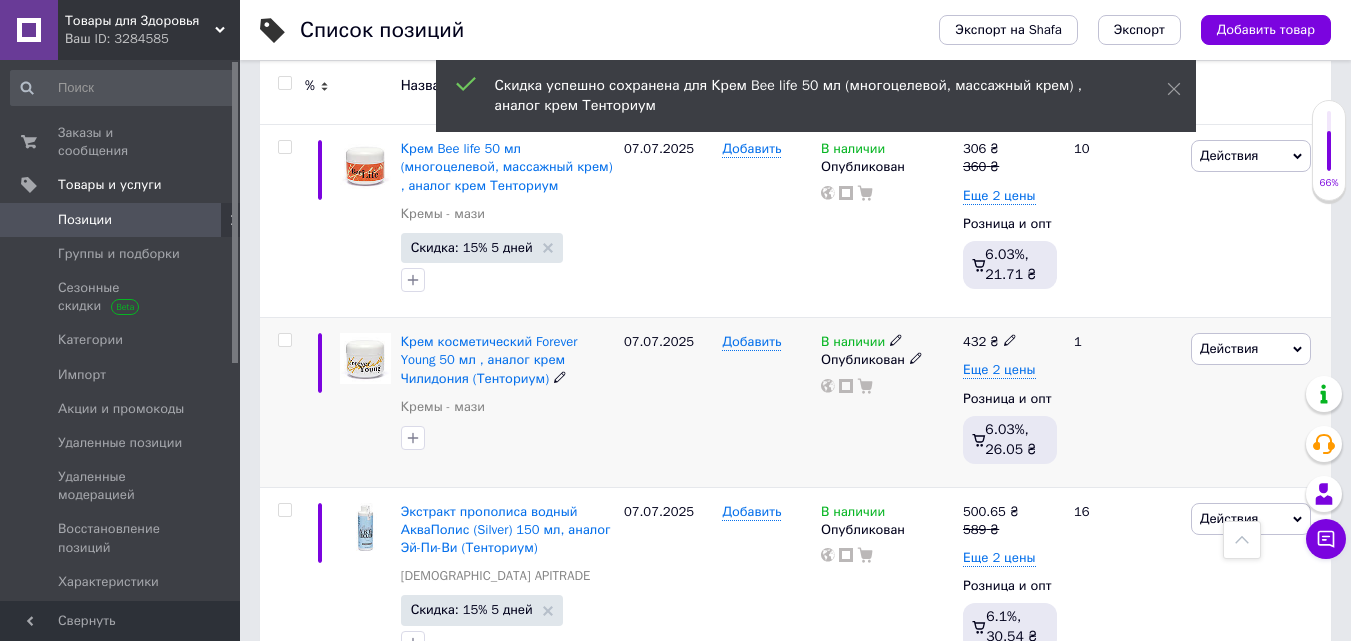 click on "Действия" at bounding box center (1229, 348) 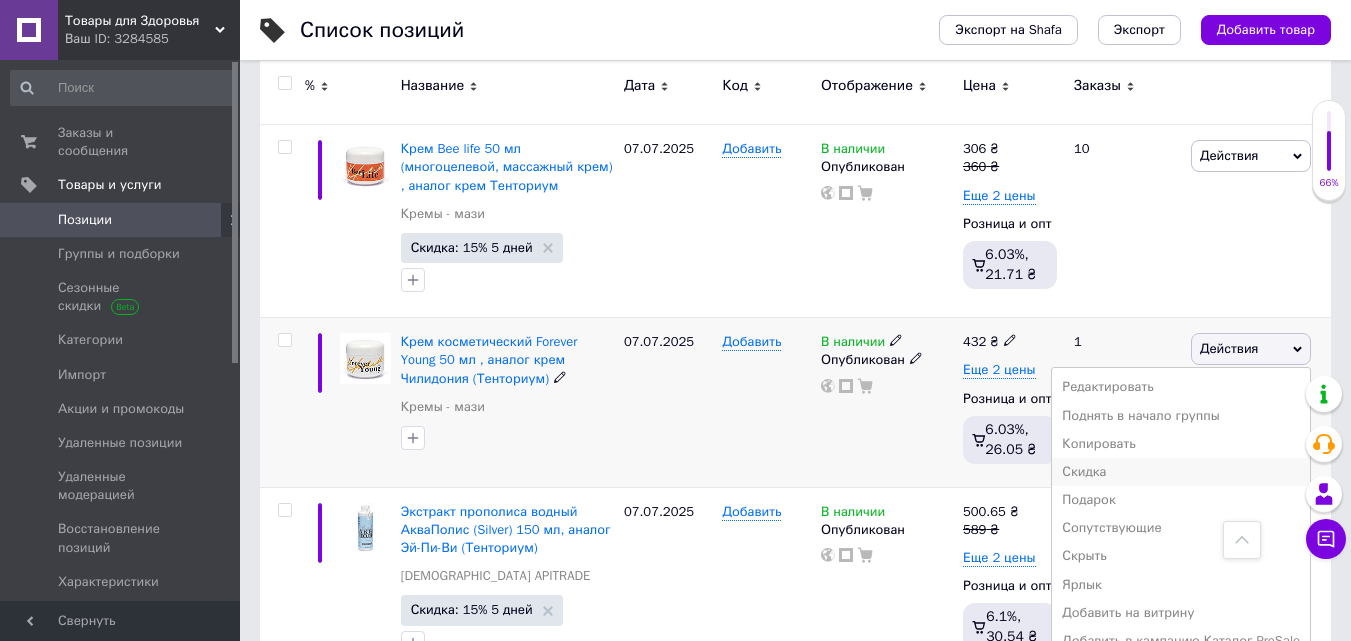 click on "Скидка" at bounding box center (1181, 472) 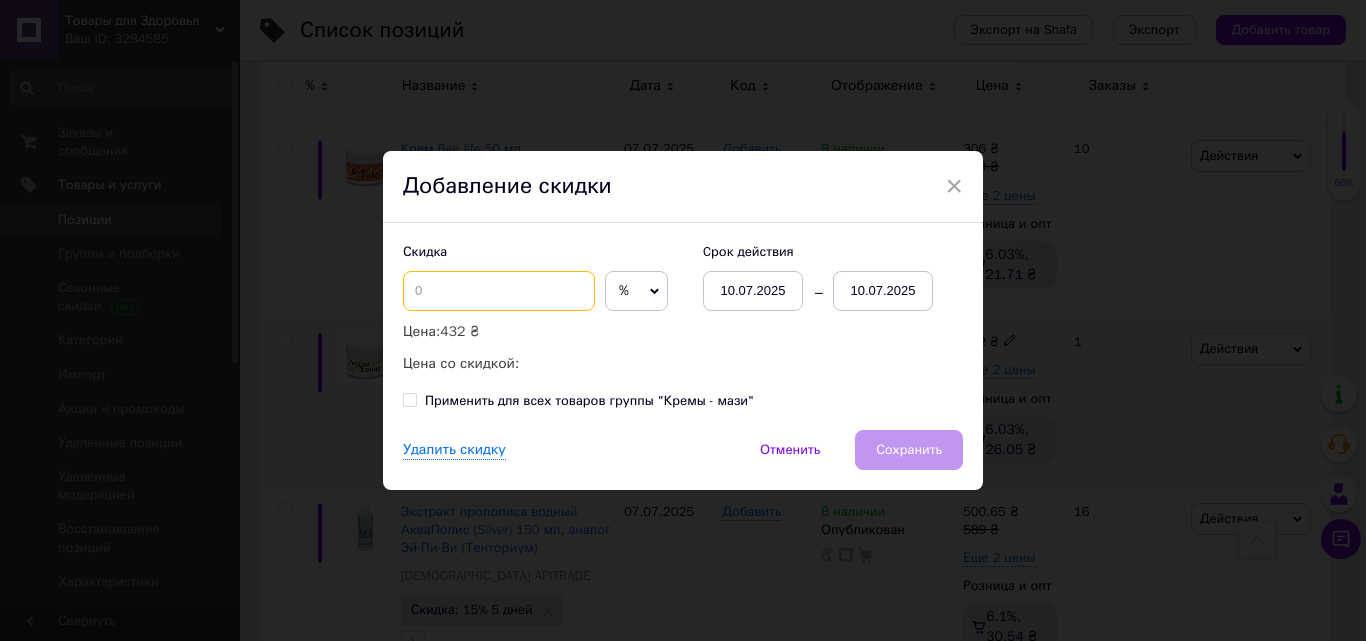 drag, startPoint x: 460, startPoint y: 283, endPoint x: 465, endPoint y: 301, distance: 18.681541 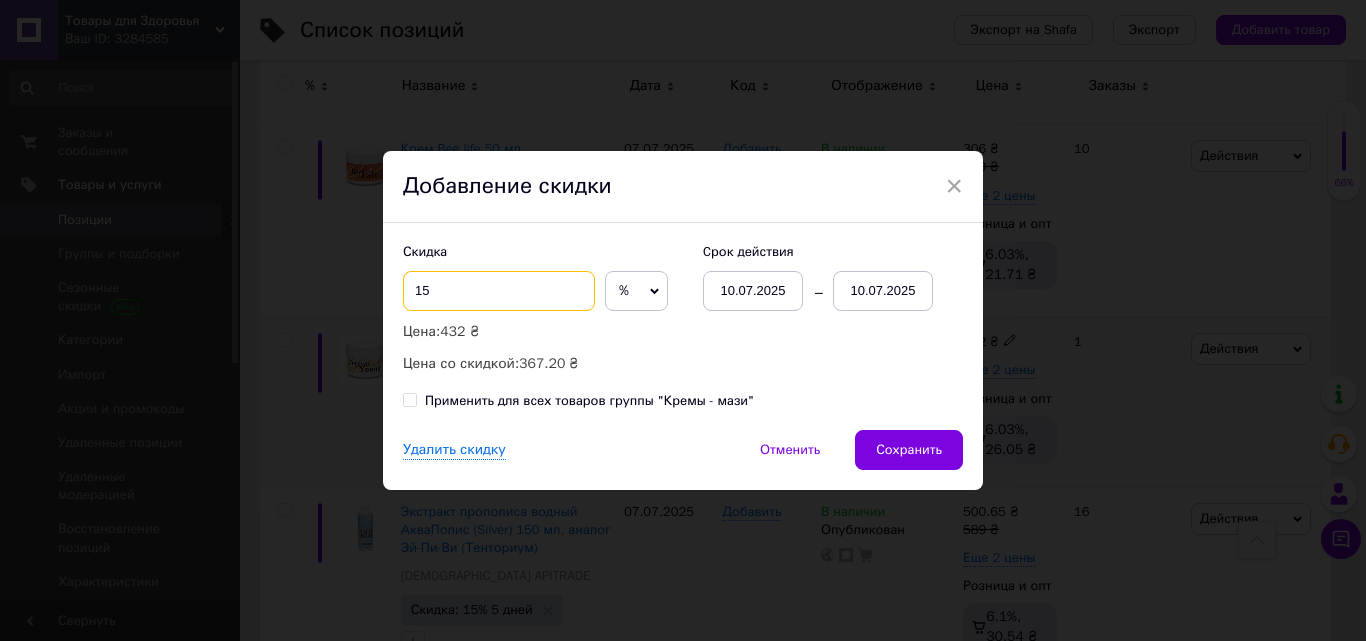 type on "15" 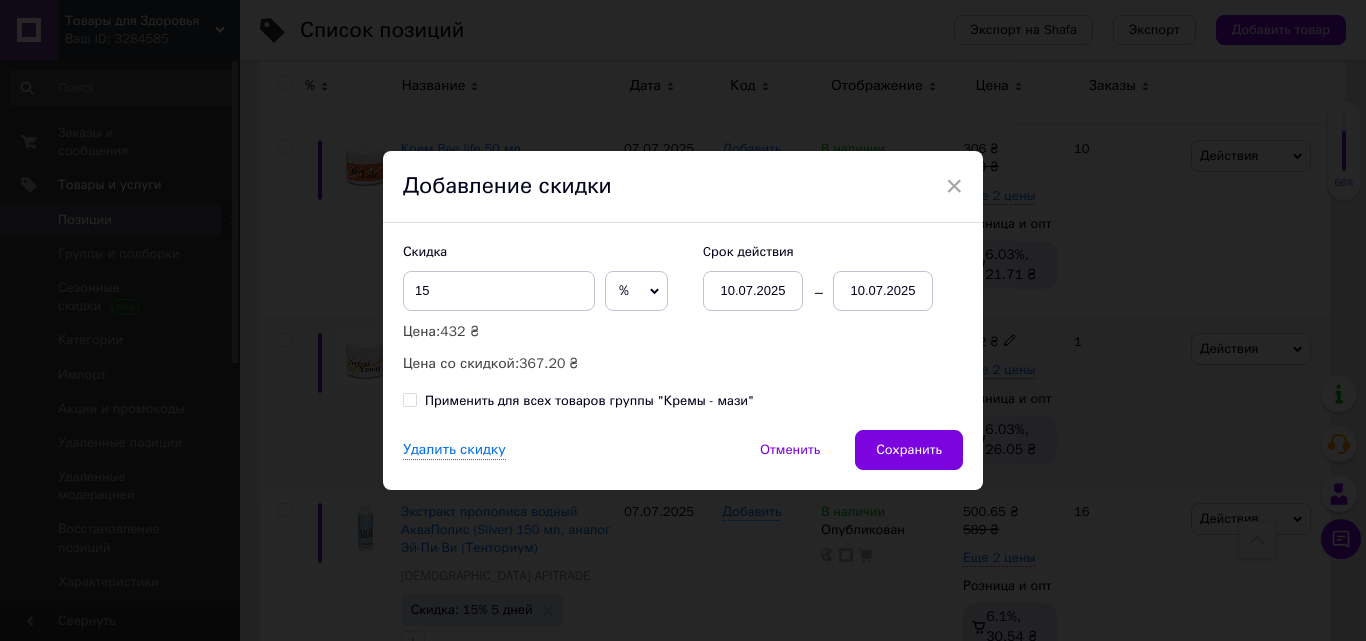 click on "10.07.2025" at bounding box center [883, 291] 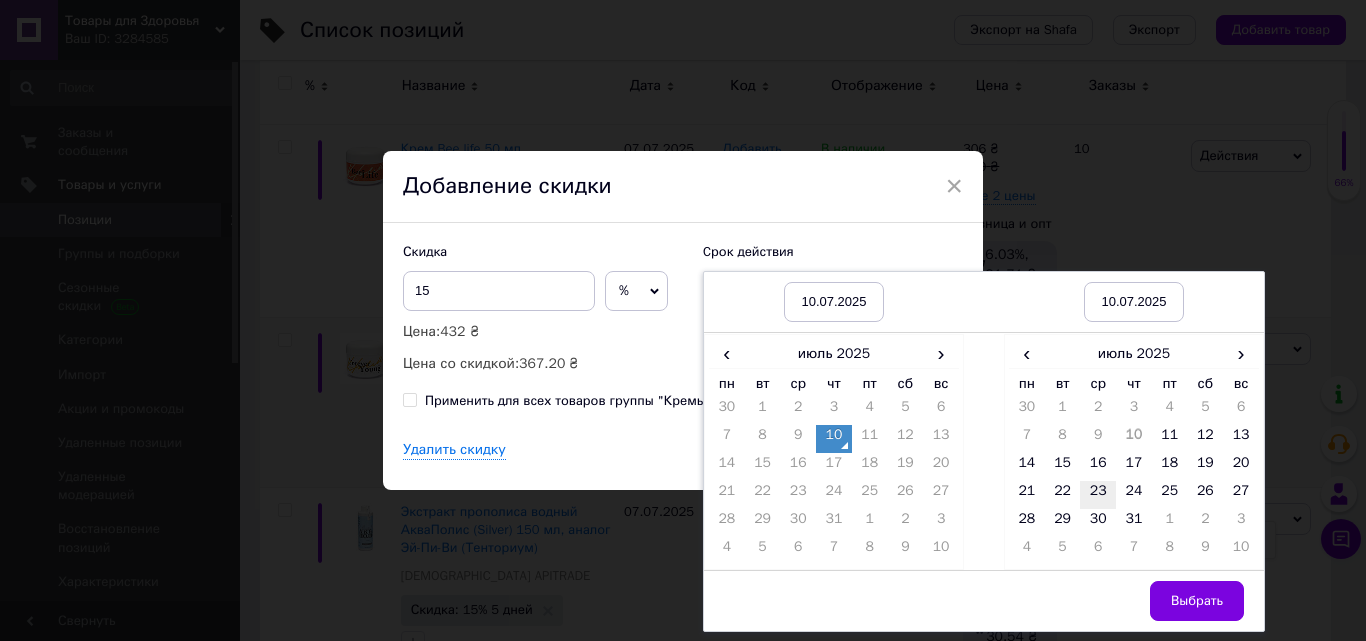 drag, startPoint x: 1069, startPoint y: 464, endPoint x: 1083, endPoint y: 483, distance: 23.600847 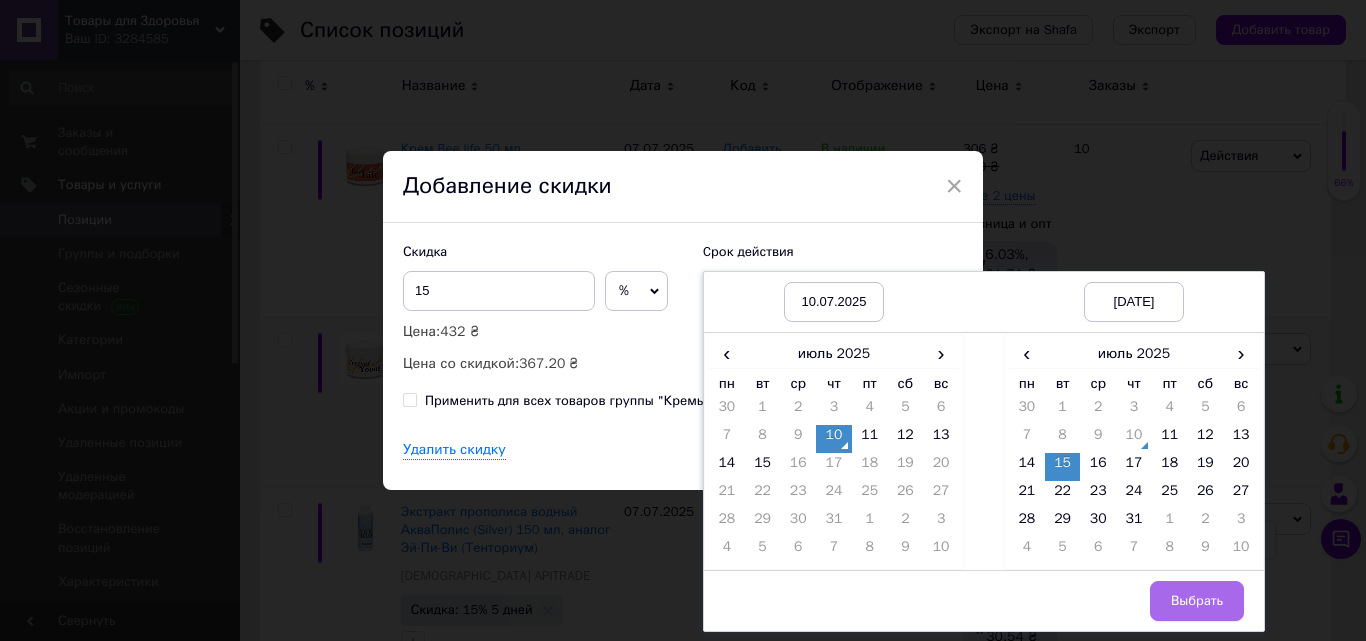 click on "Выбрать" at bounding box center [1197, 601] 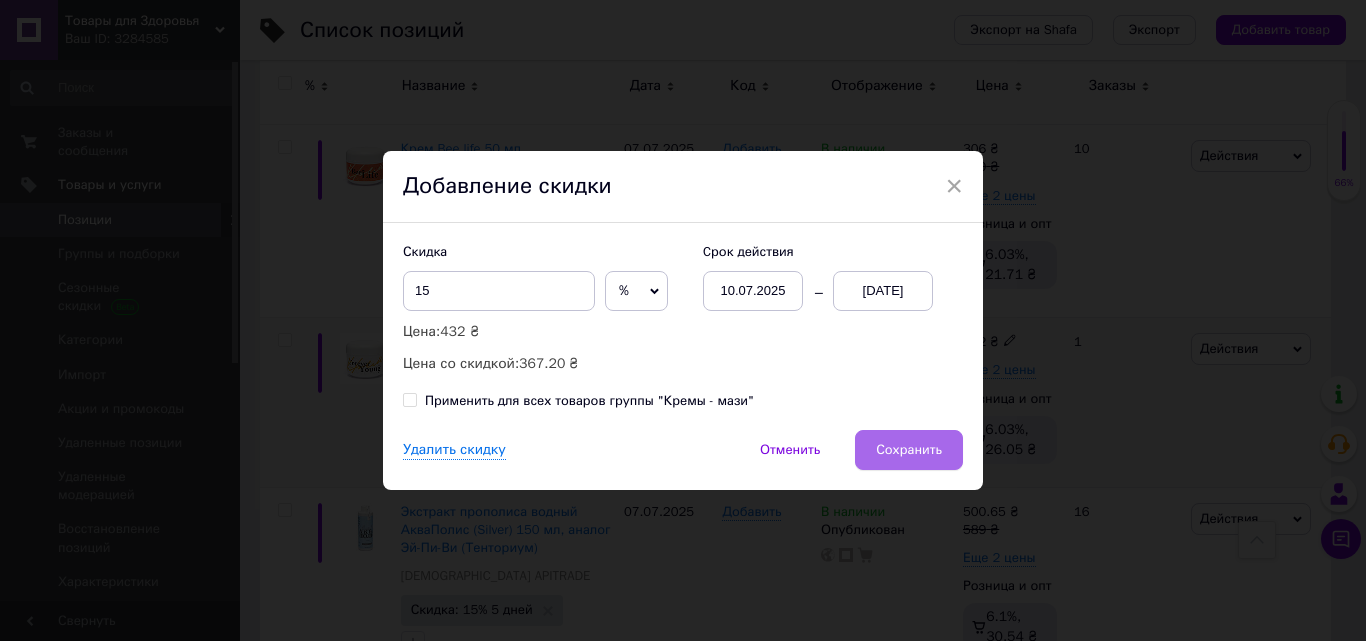 click on "Сохранить" at bounding box center (909, 450) 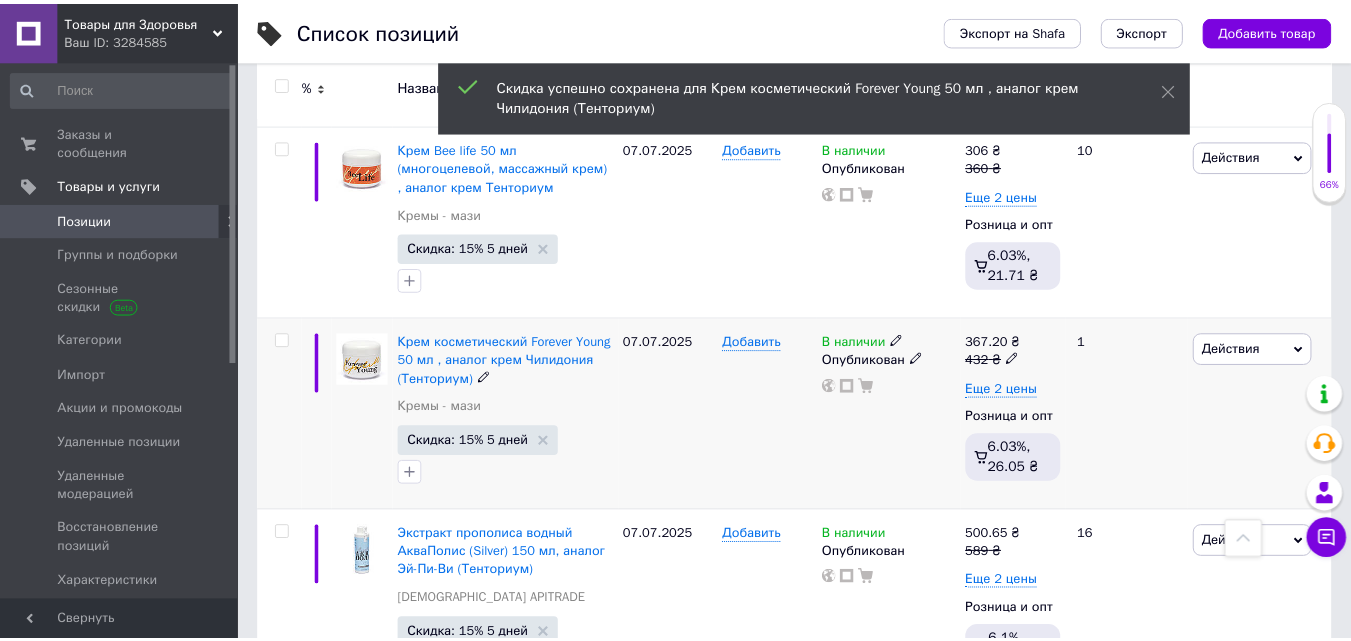scroll, scrollTop: 0, scrollLeft: 23, axis: horizontal 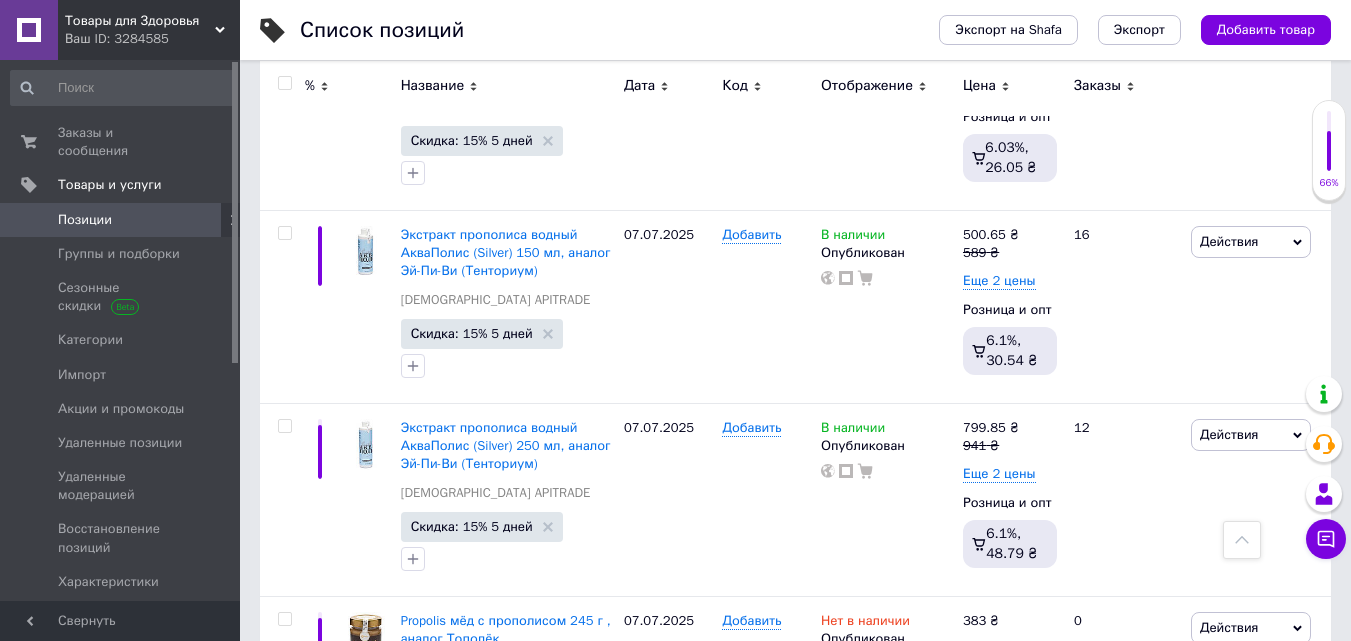 click on "Товары для Здоровья Ваш ID: 3284585" at bounding box center [149, 30] 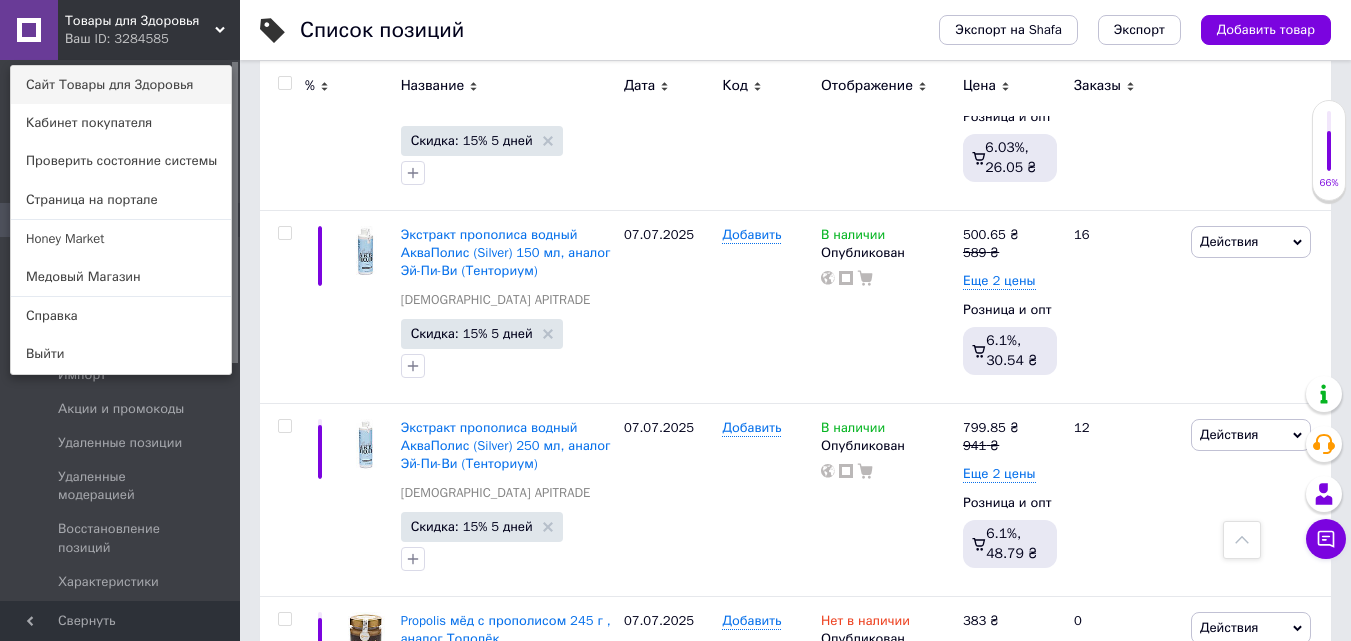 click on "Сайт Товары для Здоровья" at bounding box center [121, 85] 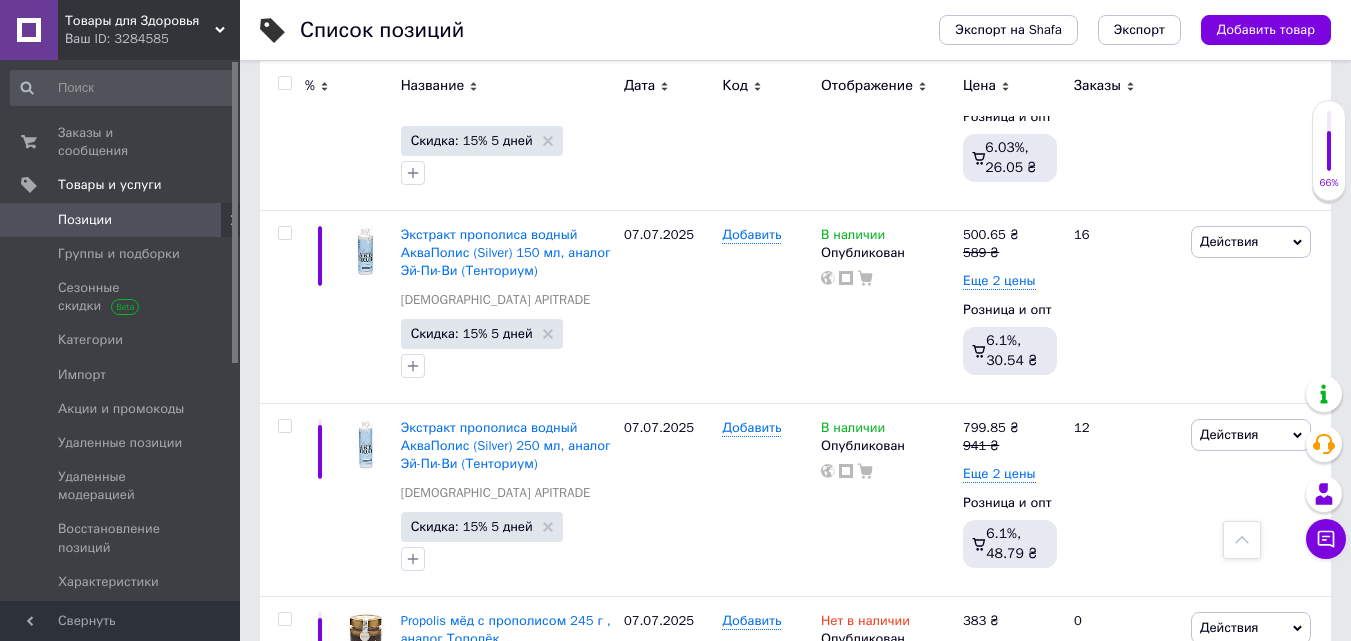 click on "Товары для Здоровья Ваш ID: 3284585" at bounding box center [149, 30] 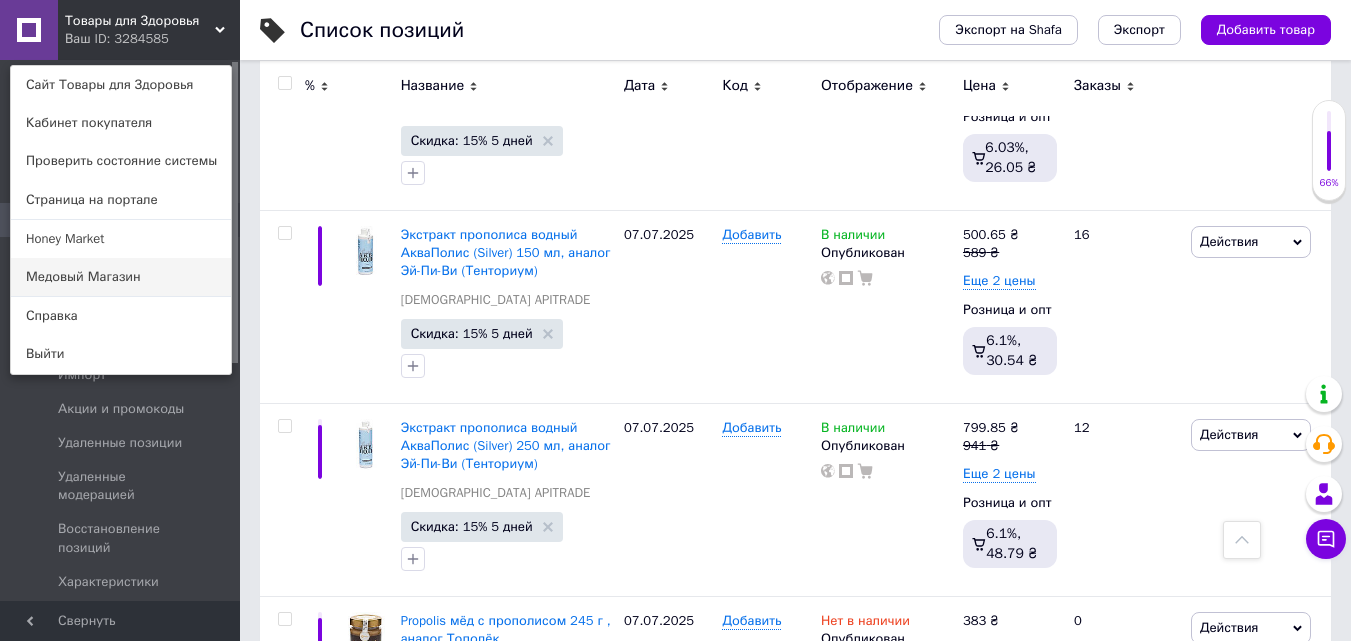 click on "Медовый Магазин" at bounding box center [121, 277] 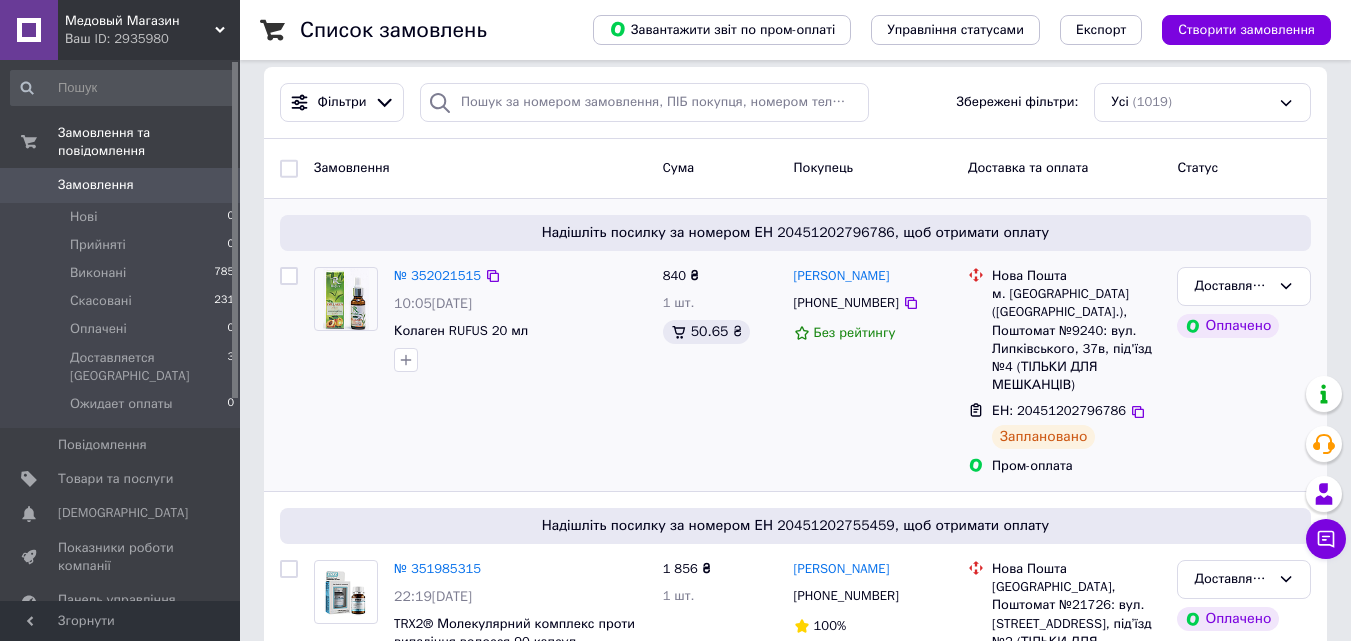 scroll, scrollTop: 200, scrollLeft: 0, axis: vertical 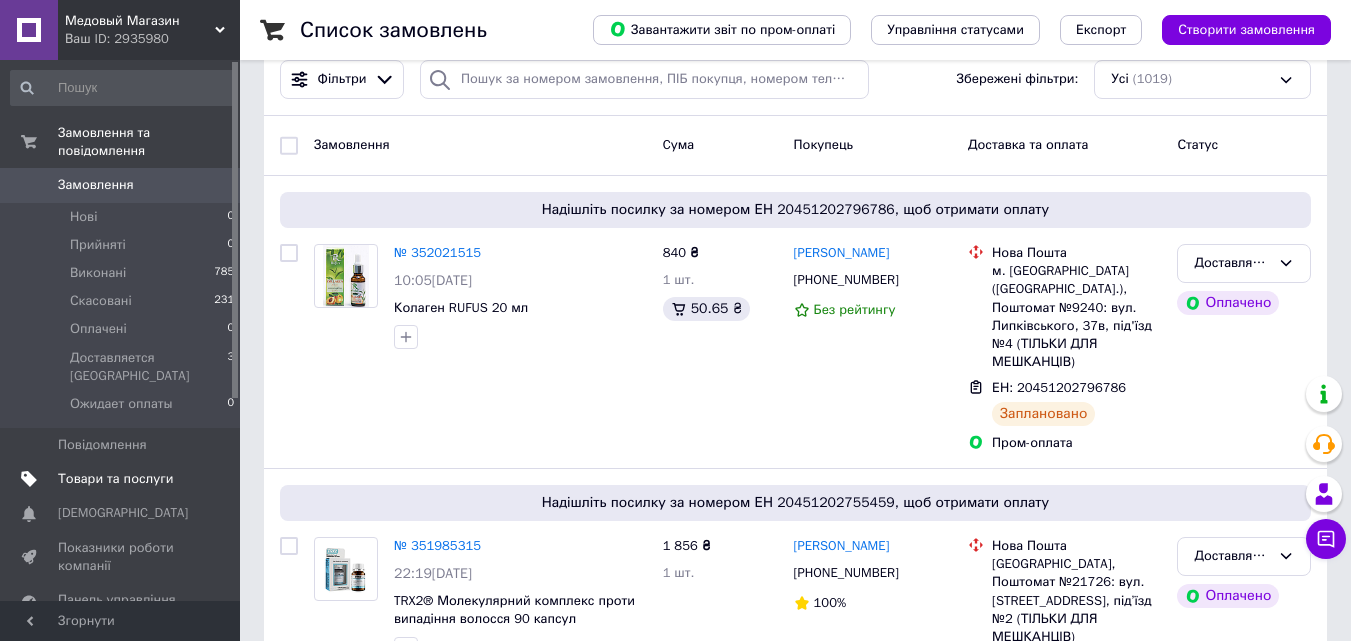 click on "Товари та послуги" at bounding box center (115, 479) 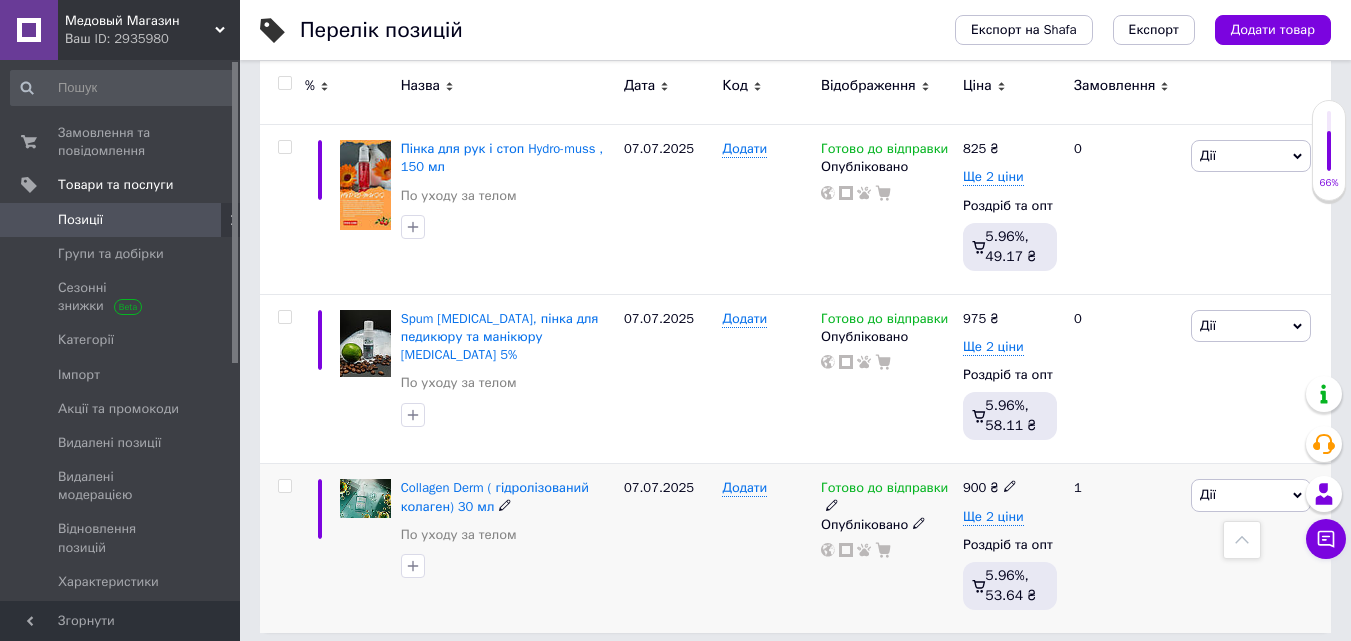 scroll, scrollTop: 3375, scrollLeft: 0, axis: vertical 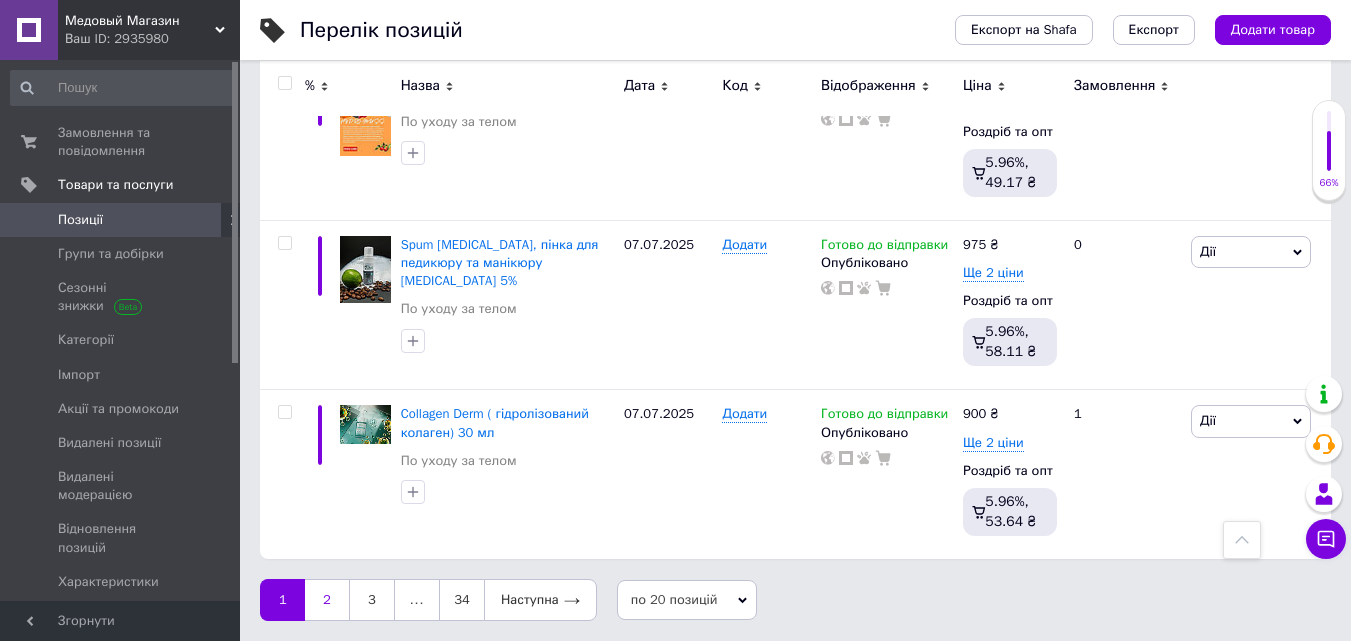 click on "2" at bounding box center (327, 600) 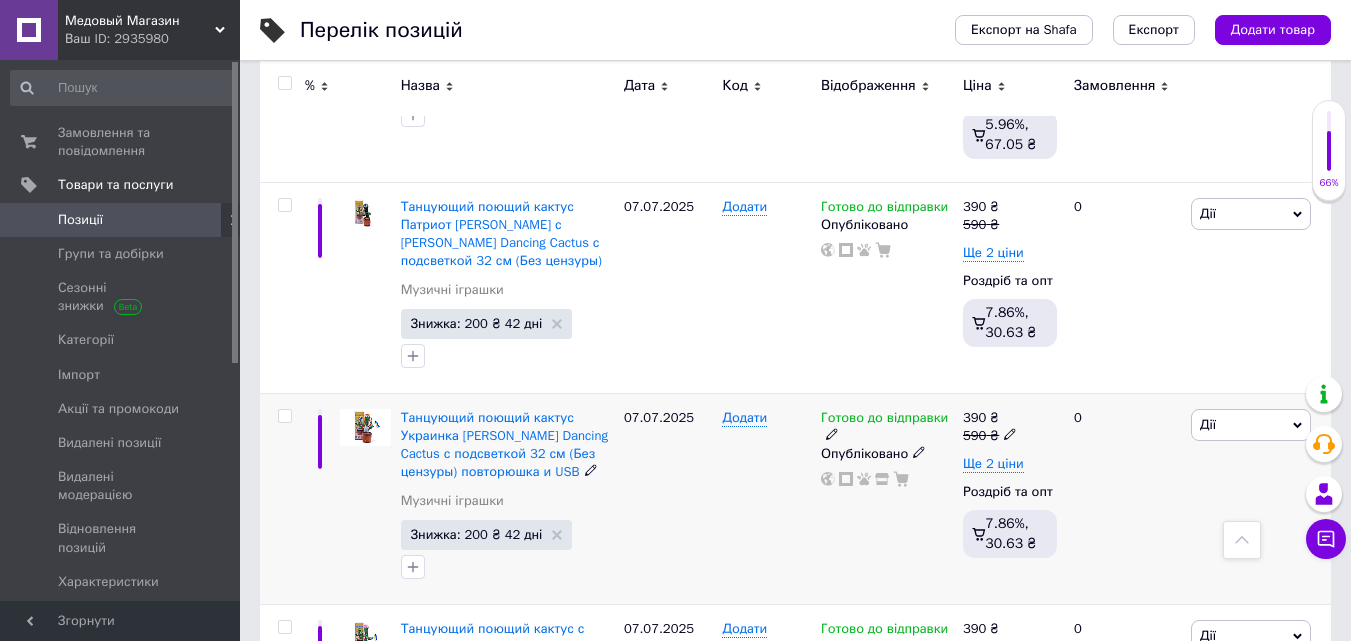 scroll, scrollTop: 175, scrollLeft: 0, axis: vertical 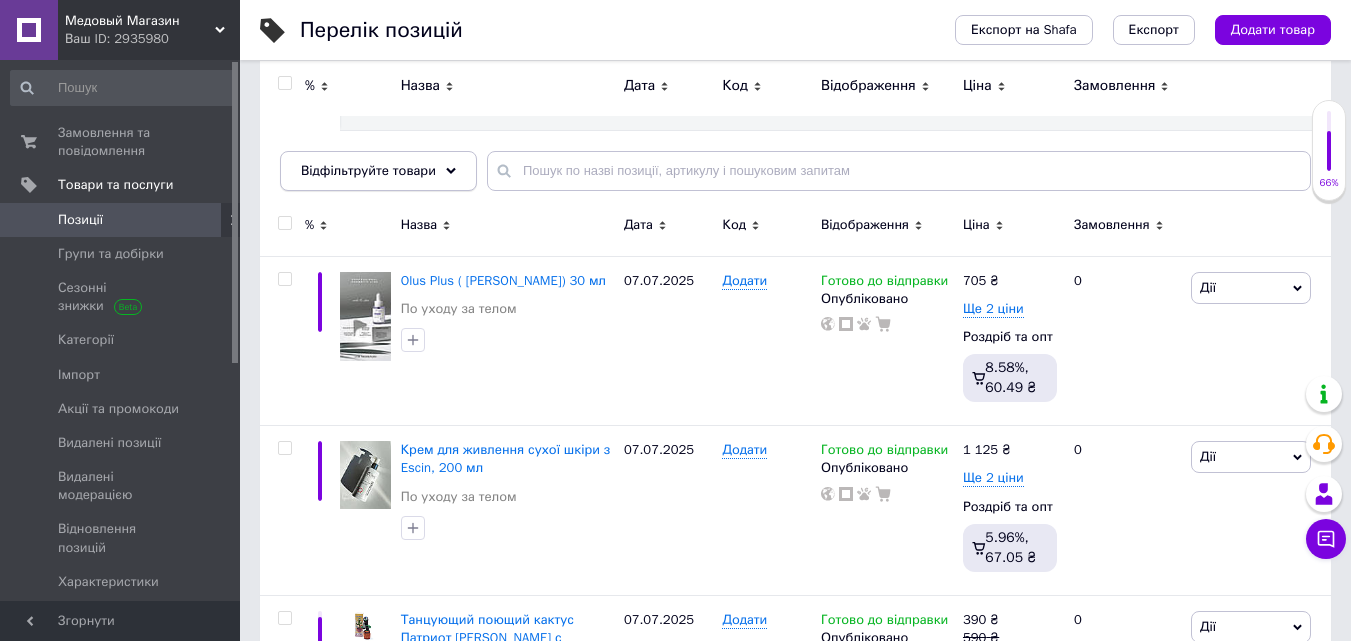 click 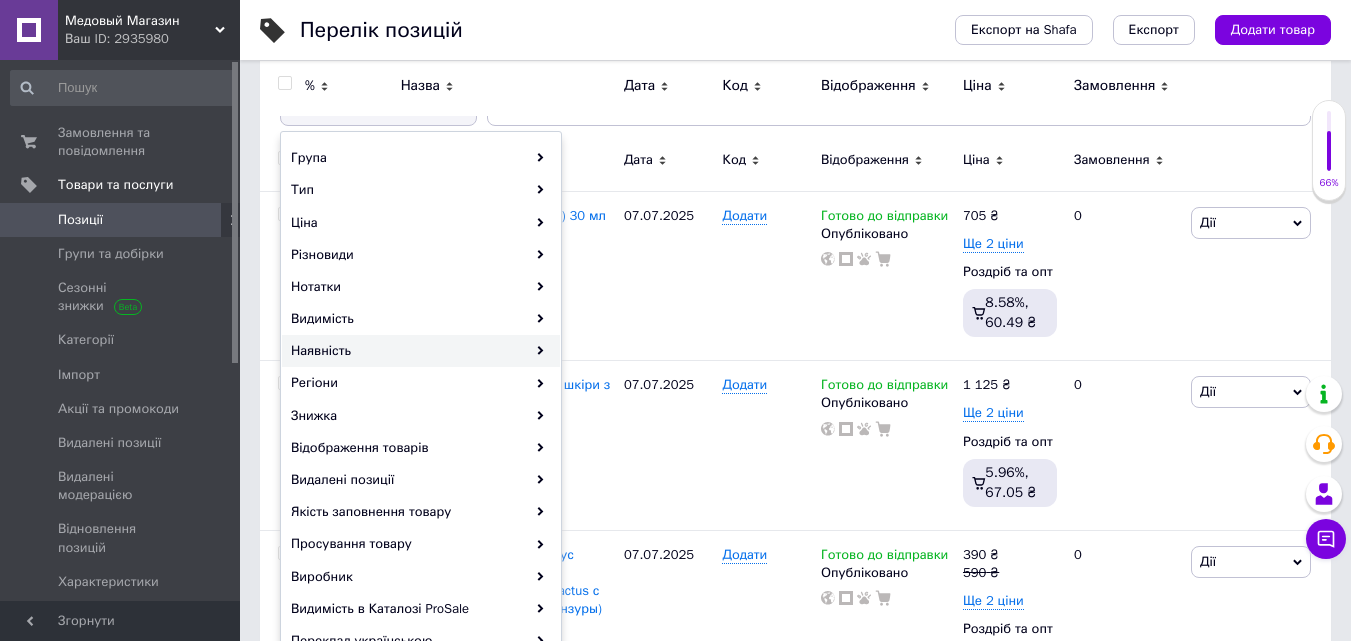 scroll, scrollTop: 275, scrollLeft: 0, axis: vertical 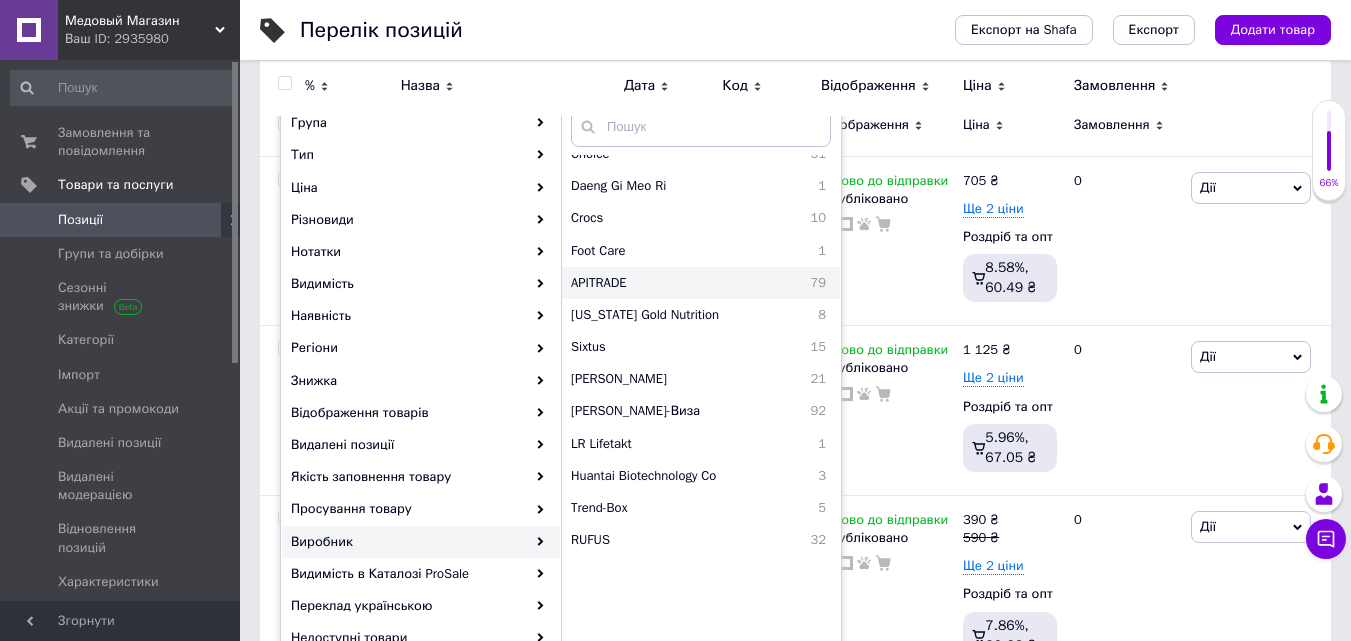 click on "APITRADE" at bounding box center (658, 283) 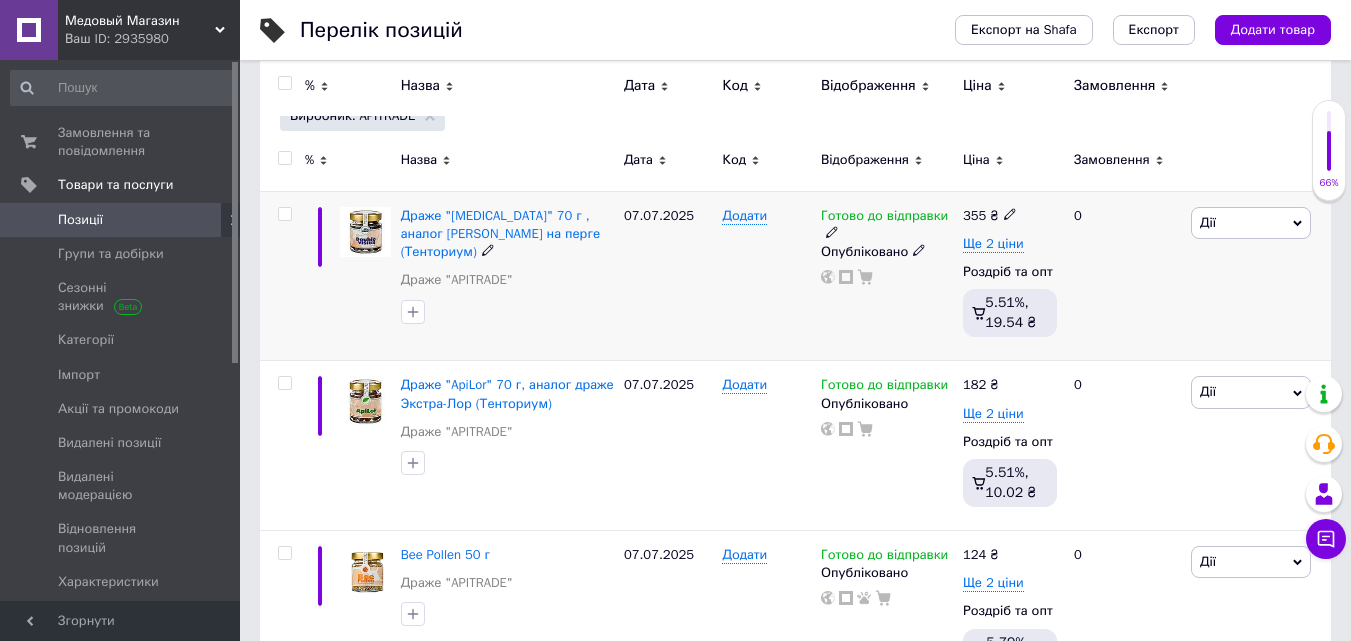 click on "Дії" at bounding box center (1251, 223) 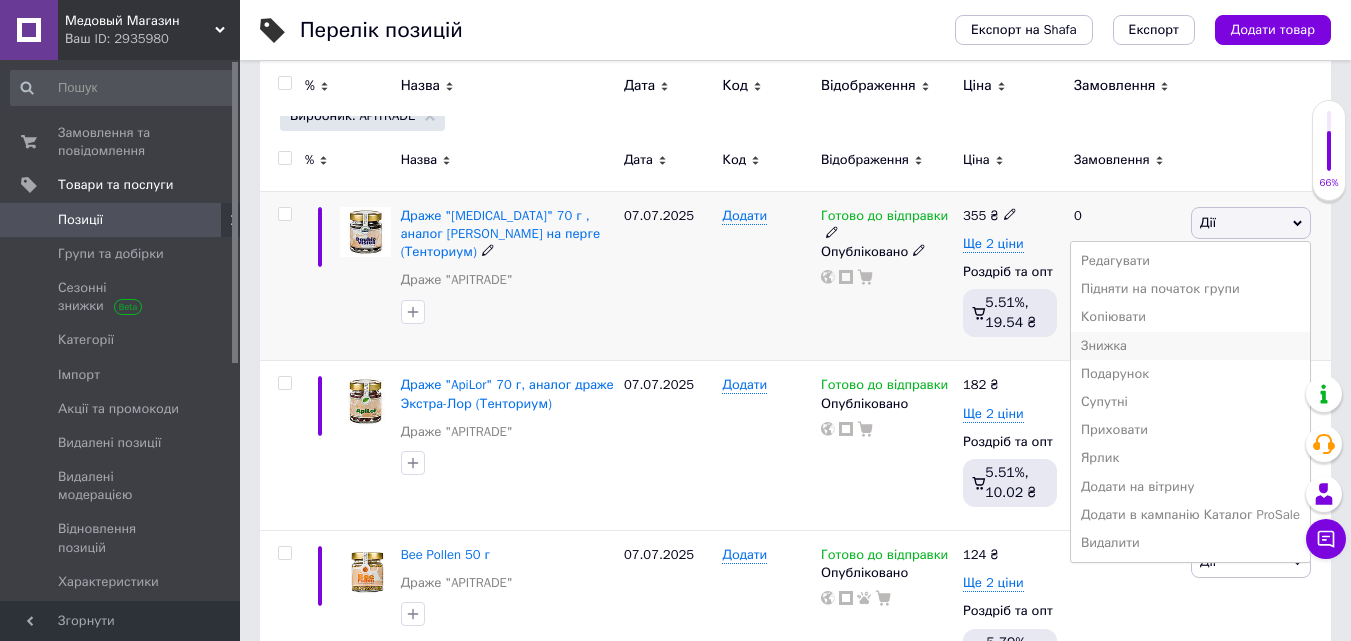 click on "Знижка" at bounding box center (1190, 346) 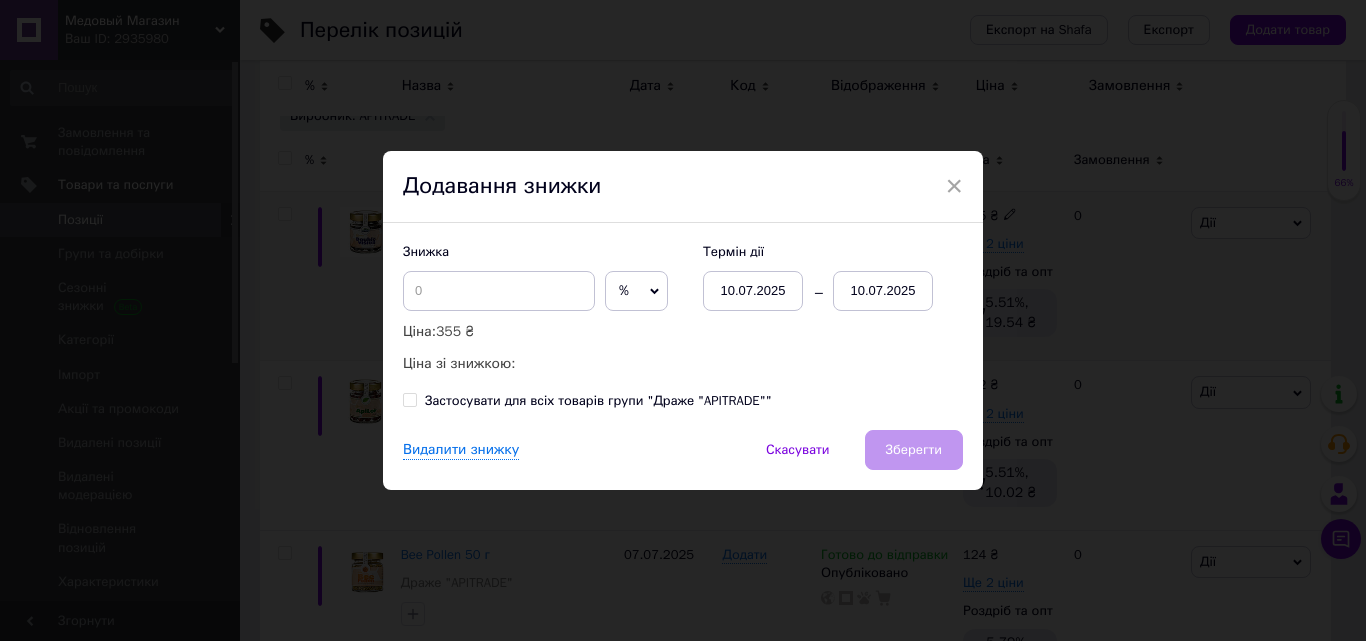 drag, startPoint x: 508, startPoint y: 266, endPoint x: 509, endPoint y: 254, distance: 12.0415945 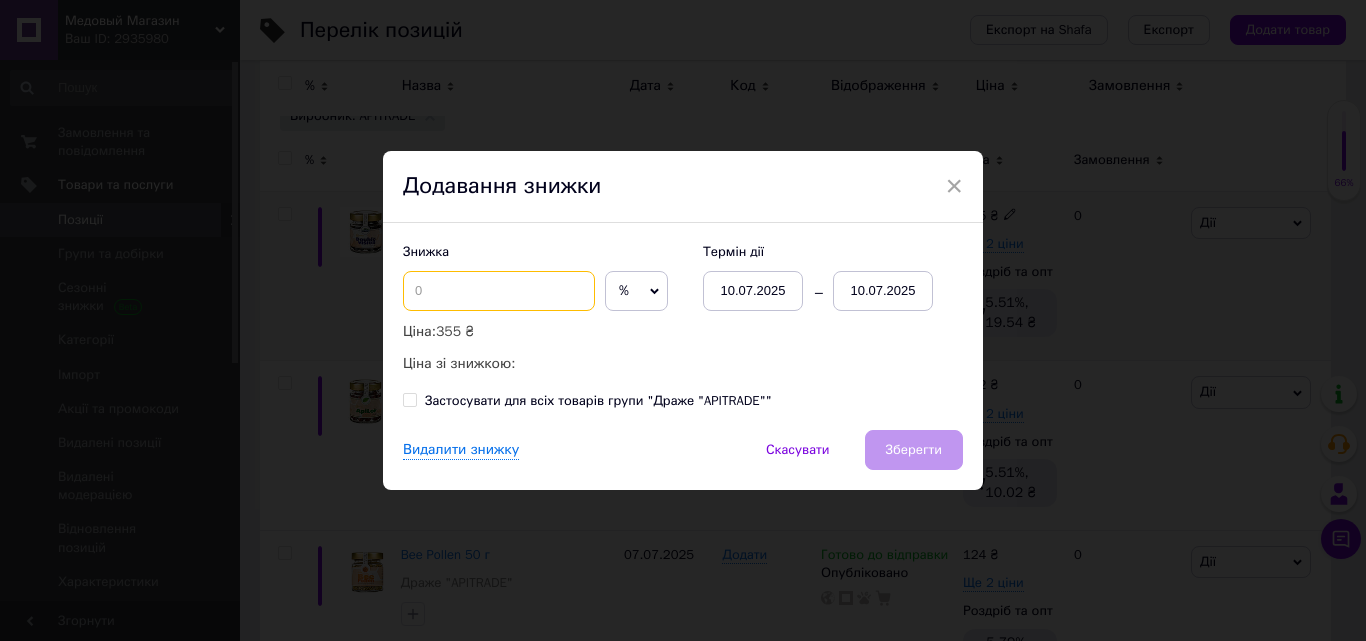 drag, startPoint x: 504, startPoint y: 279, endPoint x: 514, endPoint y: 296, distance: 19.723083 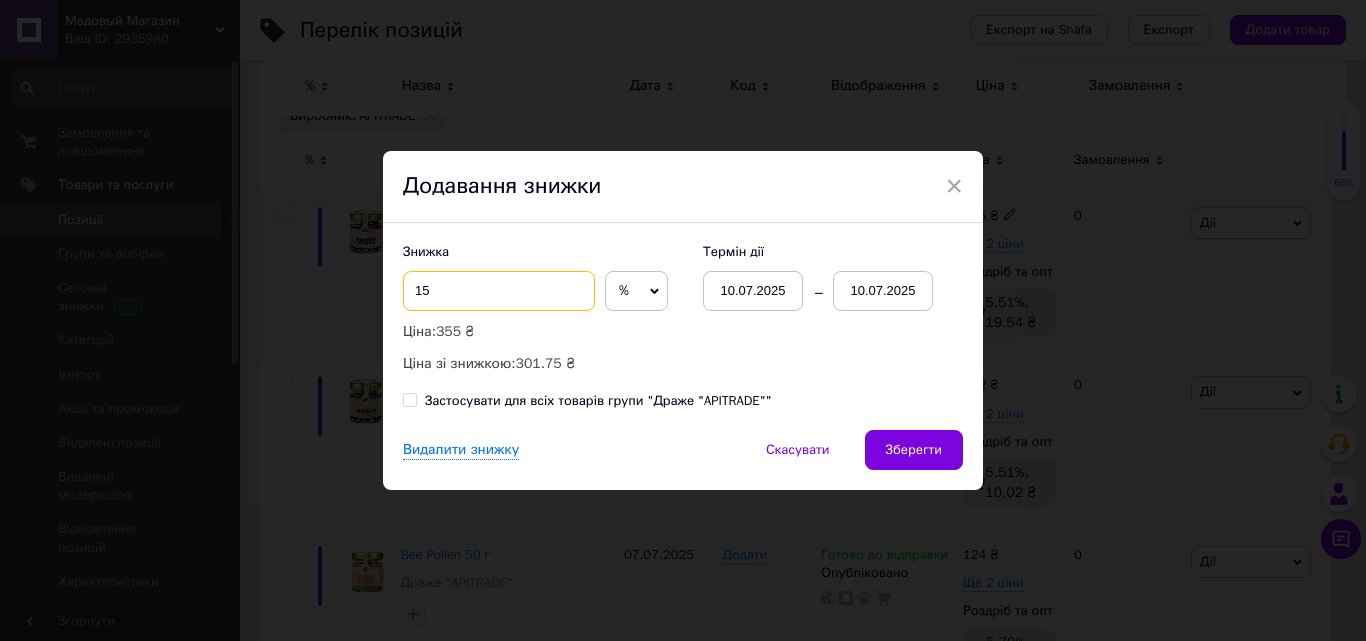 type on "15" 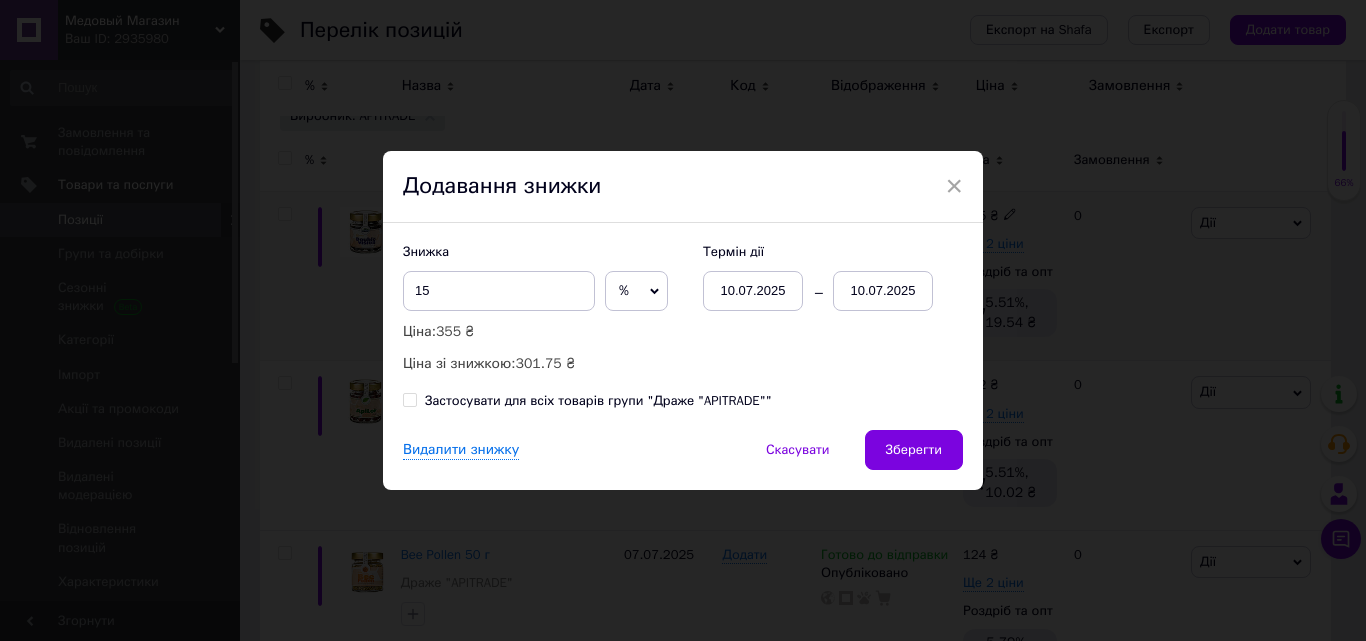 click on "Застосувати для всіх товарів групи "Драже "APITRADE""" at bounding box center (598, 401) 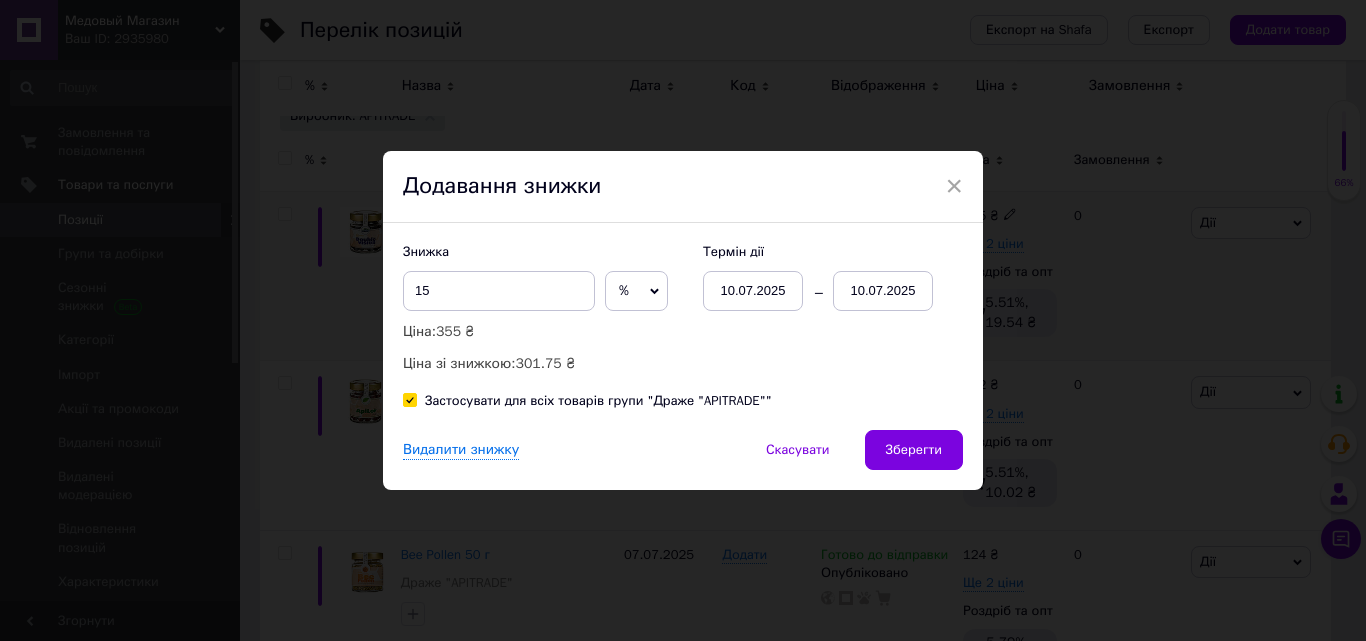 checkbox on "true" 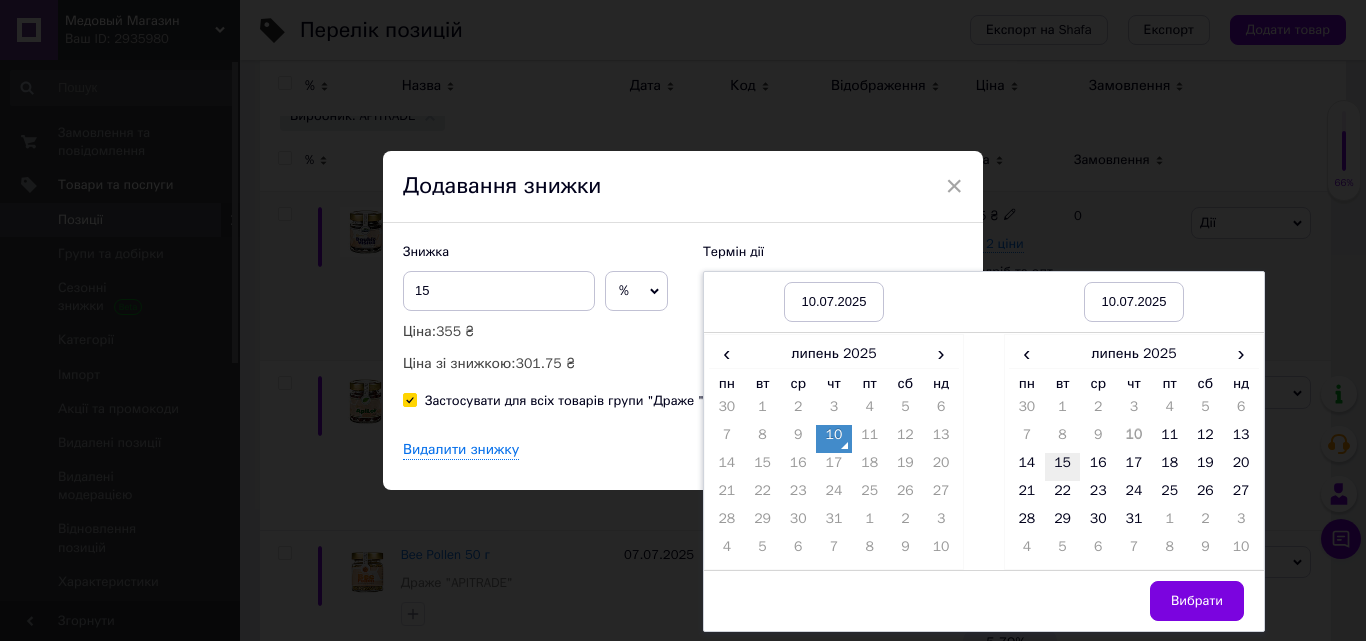 click on "15" at bounding box center (1063, 467) 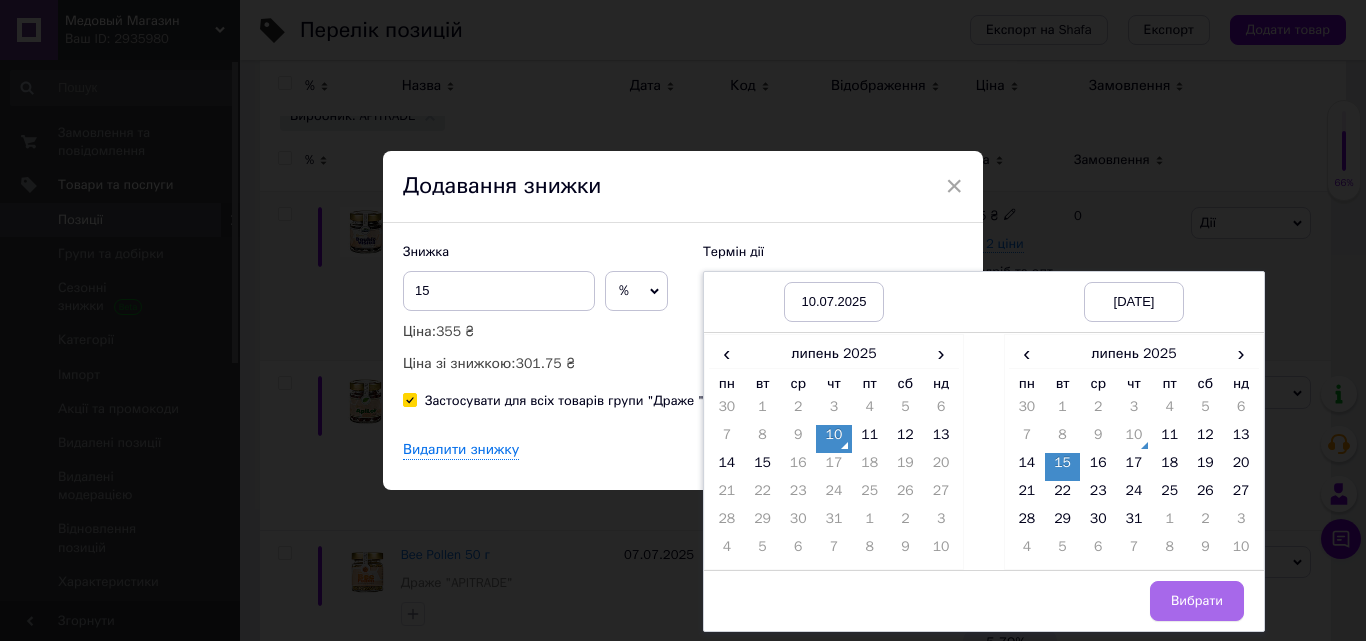 click on "Вибрати" at bounding box center (1197, 601) 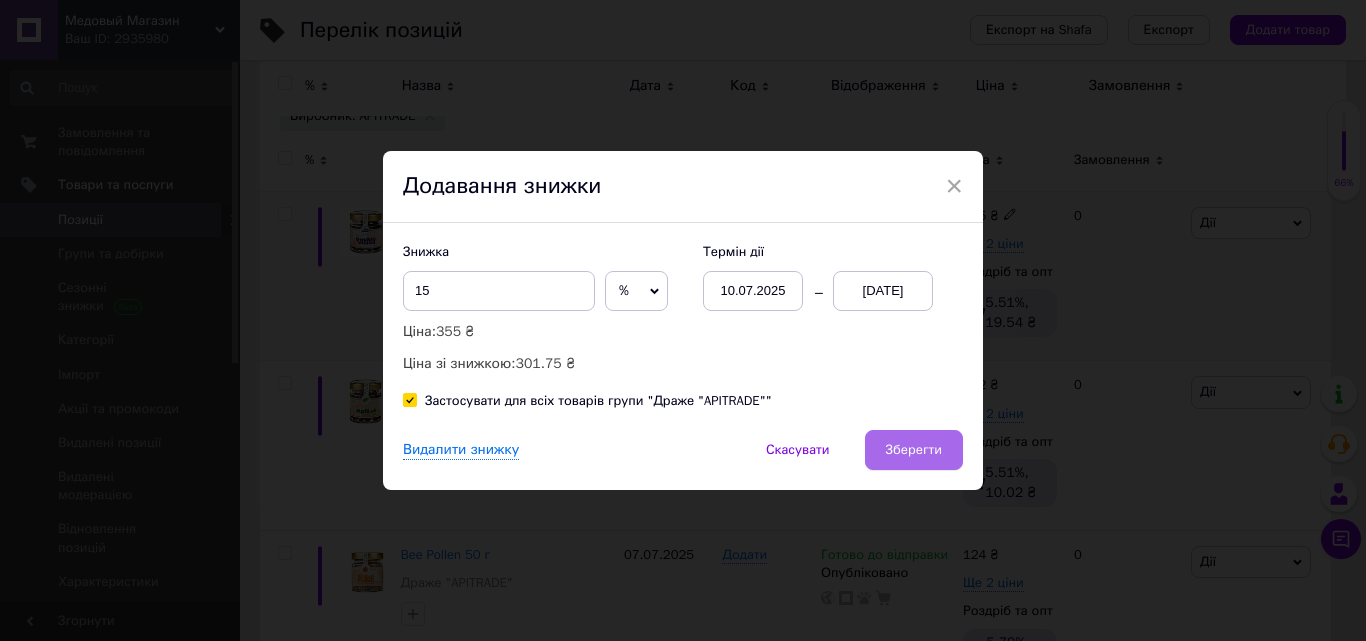 click on "Зберегти" at bounding box center (914, 450) 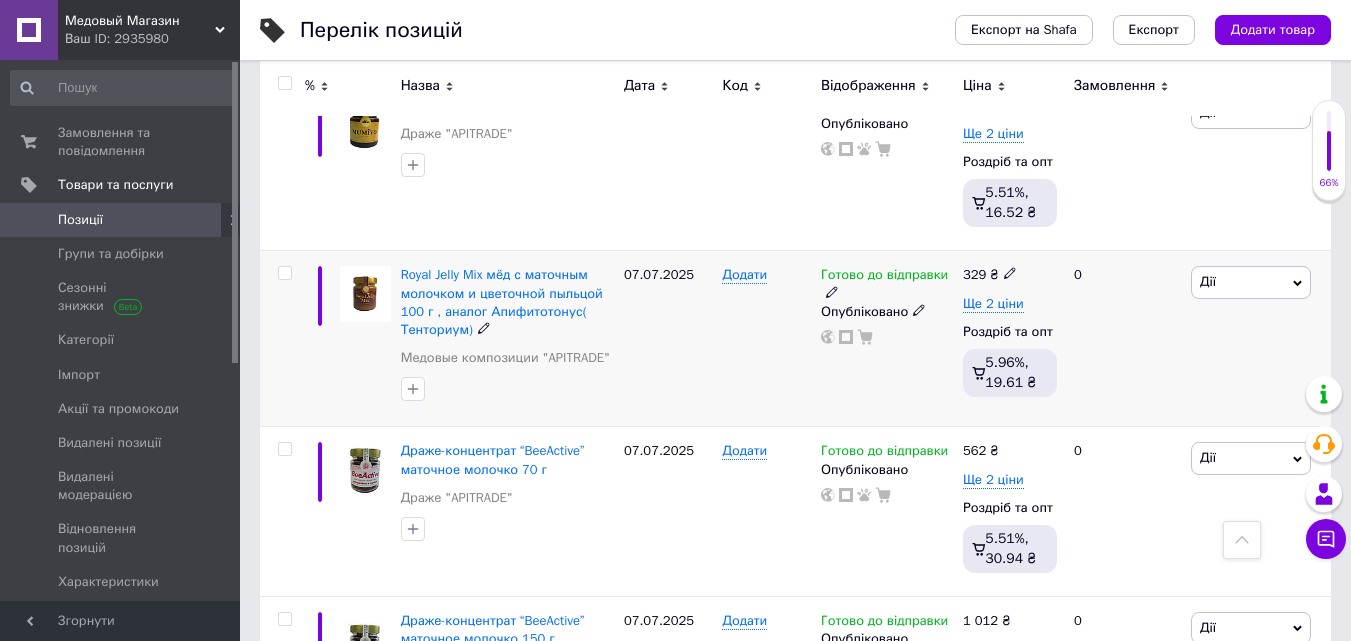 scroll, scrollTop: 2575, scrollLeft: 0, axis: vertical 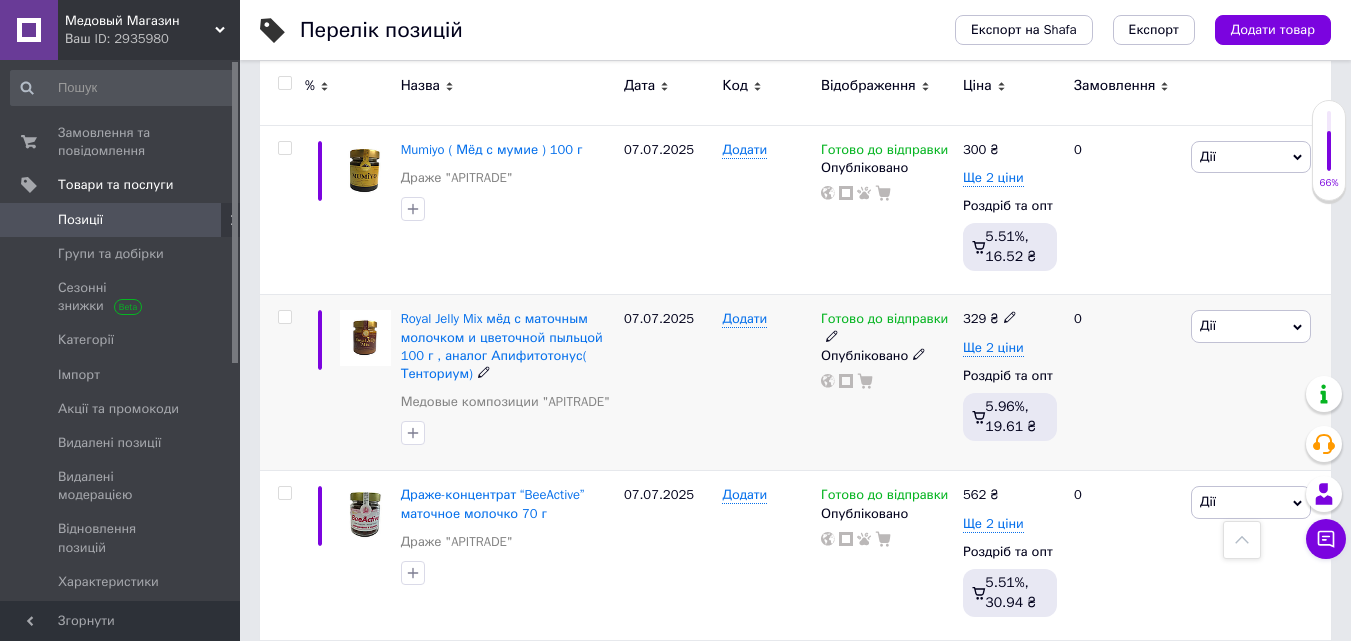 click on "Дії" at bounding box center (1251, 326) 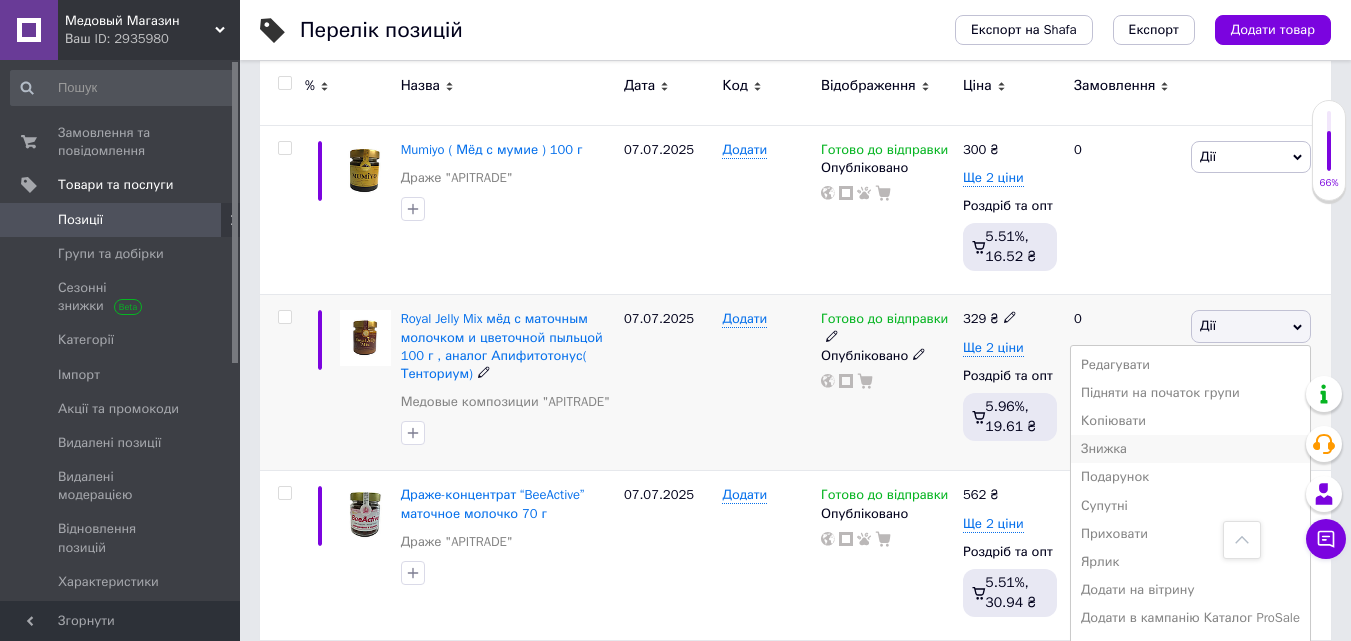 click on "Знижка" at bounding box center [1190, 449] 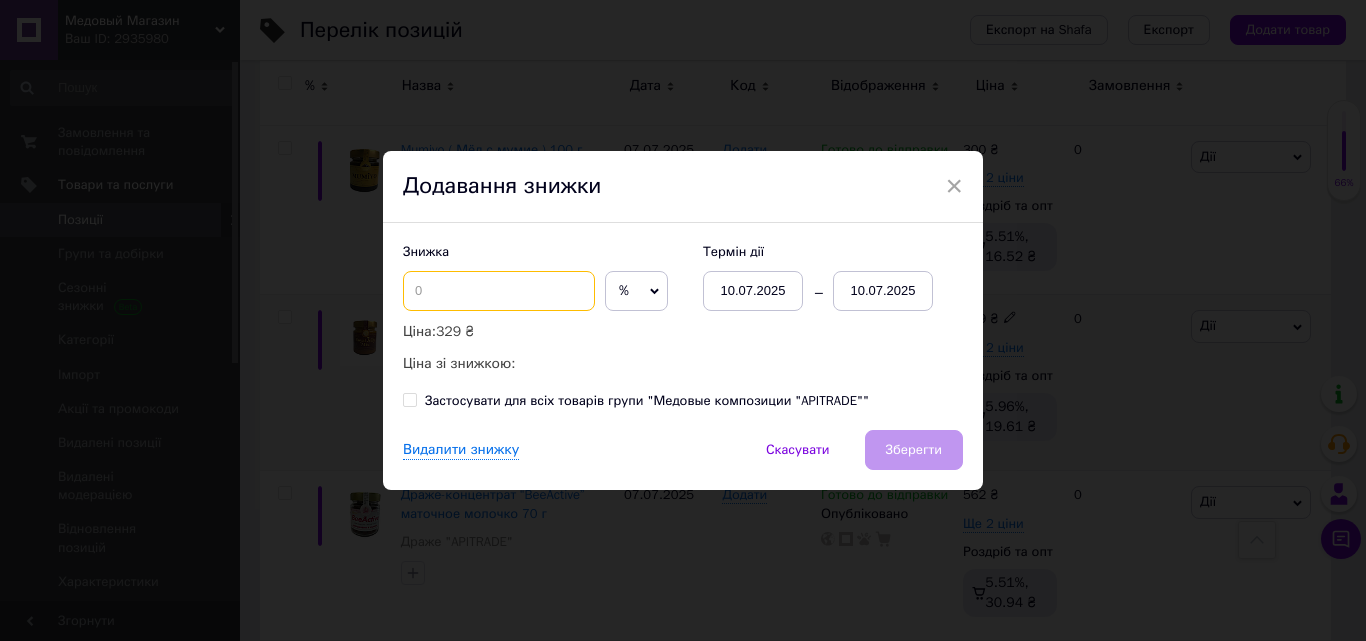 click at bounding box center (499, 291) 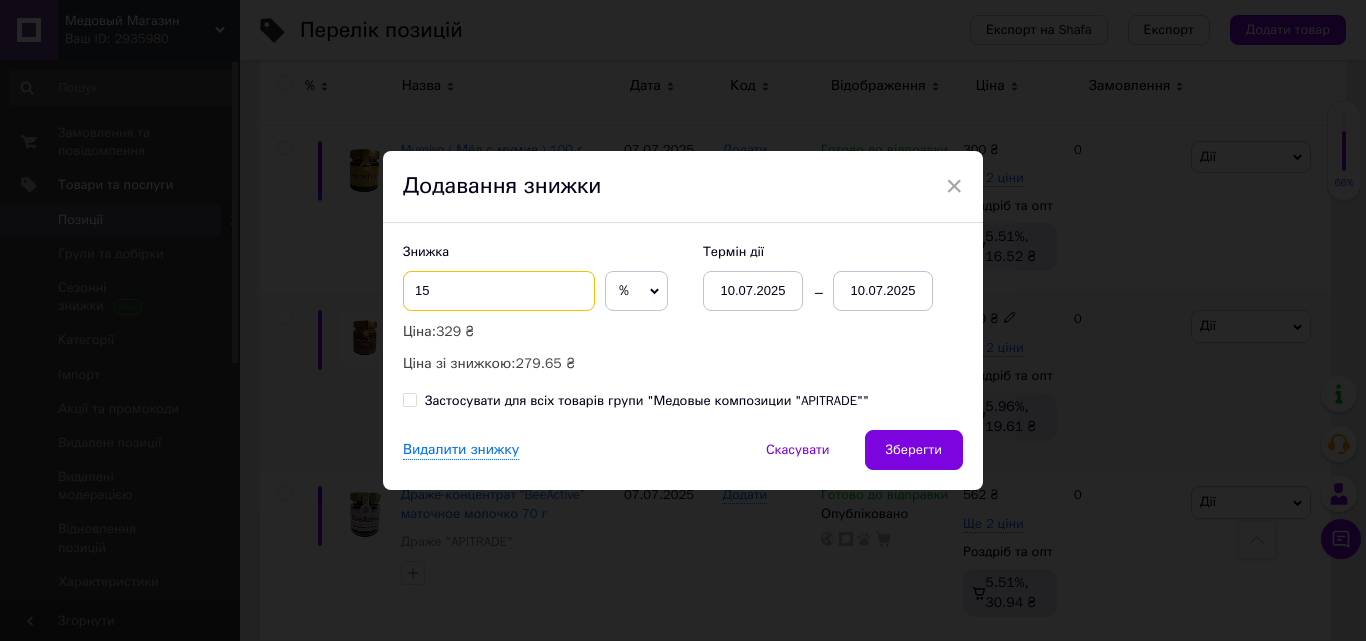 type on "15" 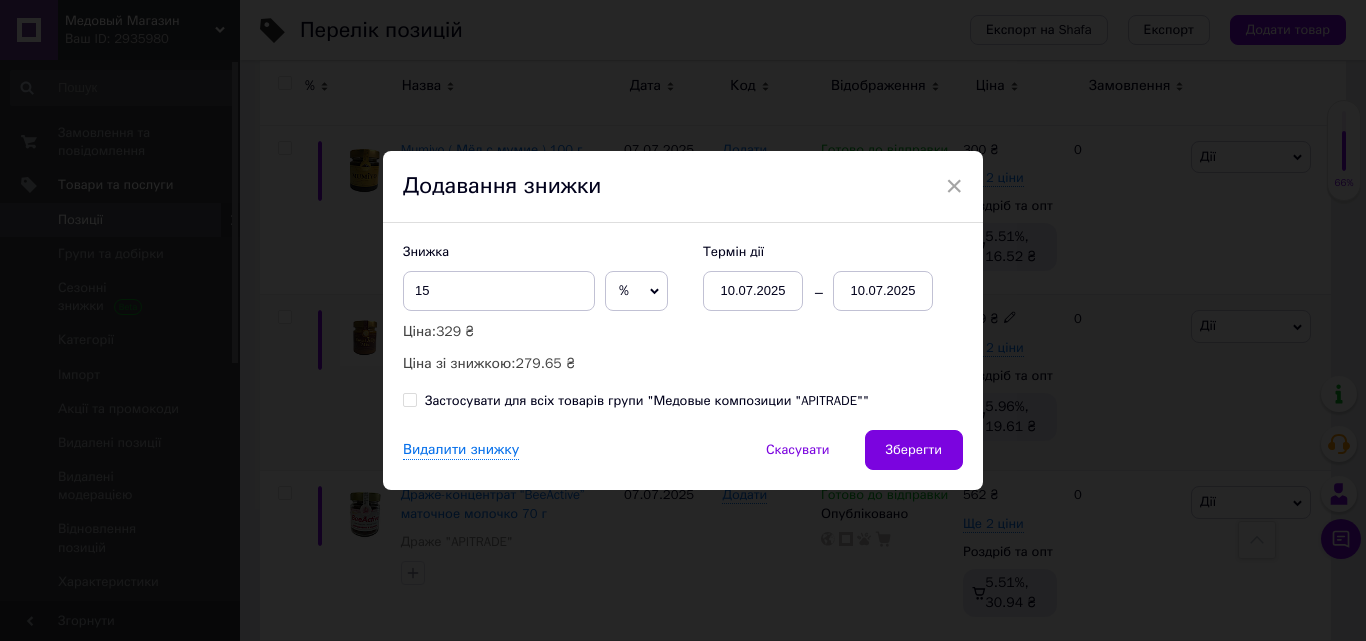 click on "Застосувати для всіх товарів групи "Медовые композиции "APITRADE""" at bounding box center (647, 401) 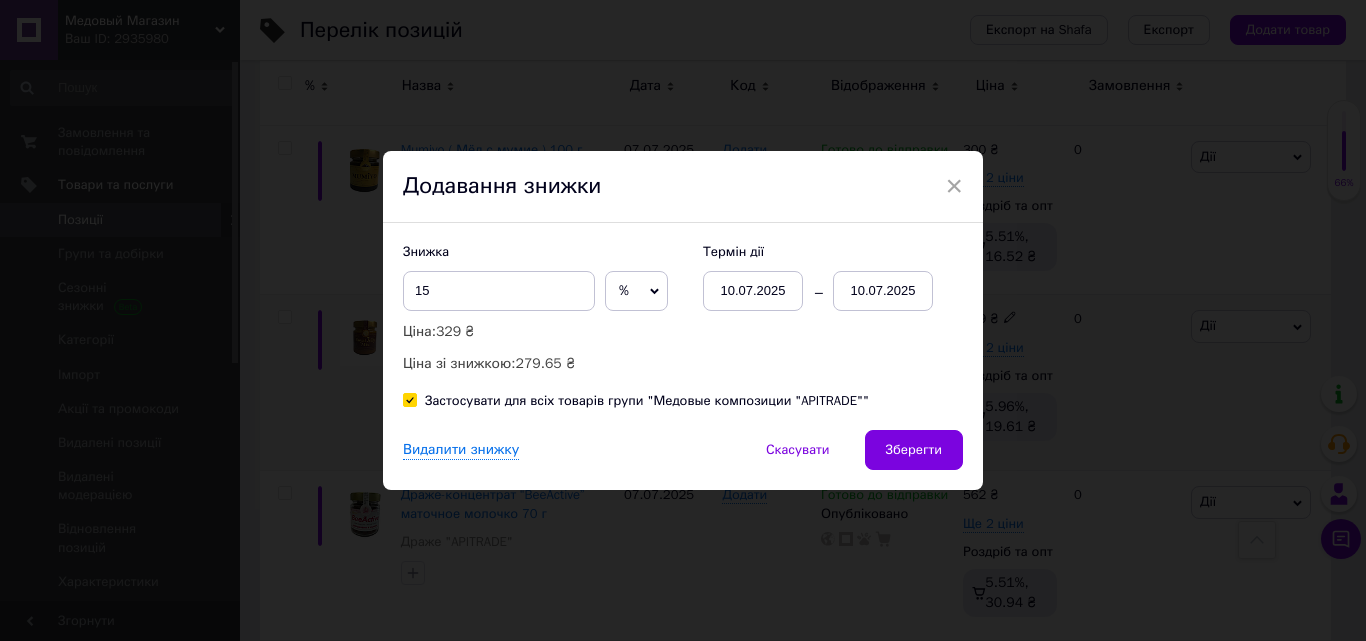 checkbox on "true" 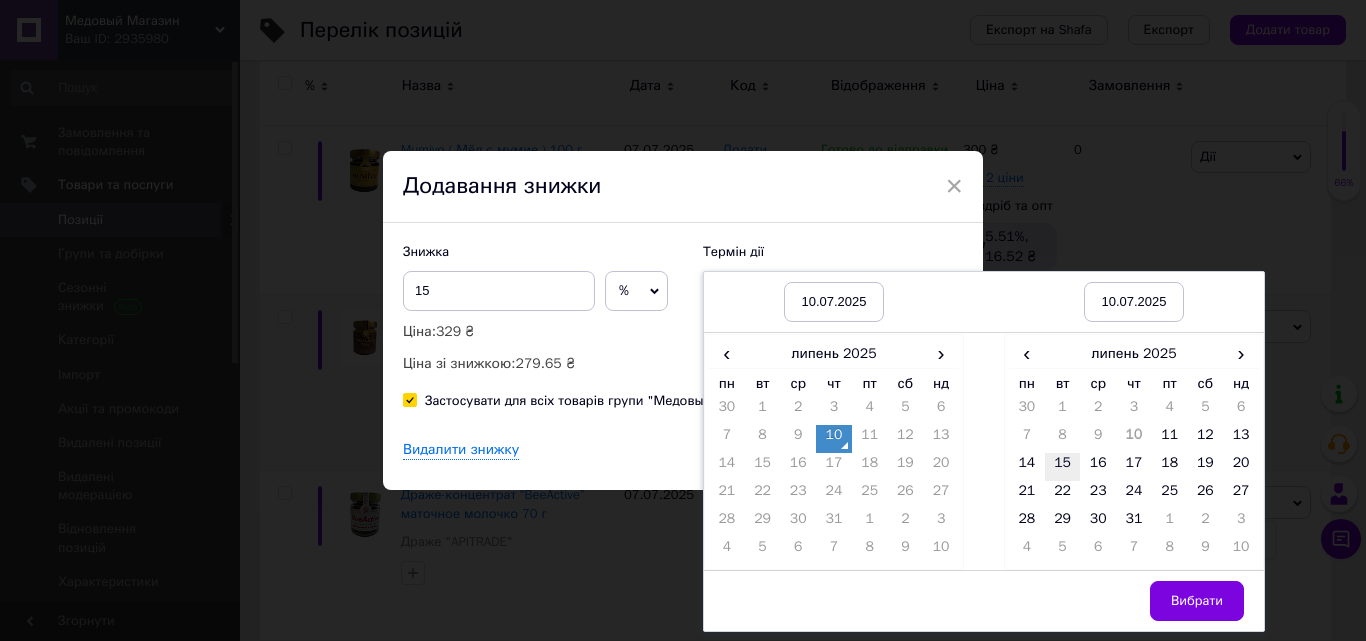 click on "15" at bounding box center [1063, 467] 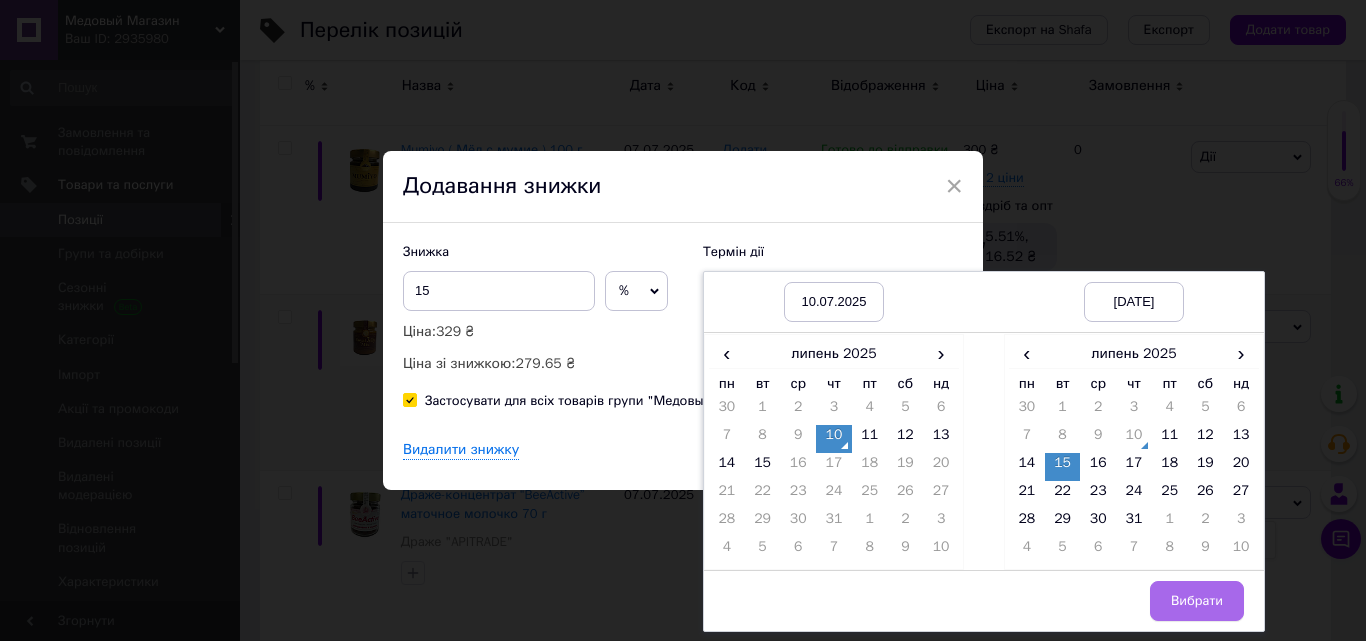 drag, startPoint x: 1199, startPoint y: 598, endPoint x: 1109, endPoint y: 573, distance: 93.40771 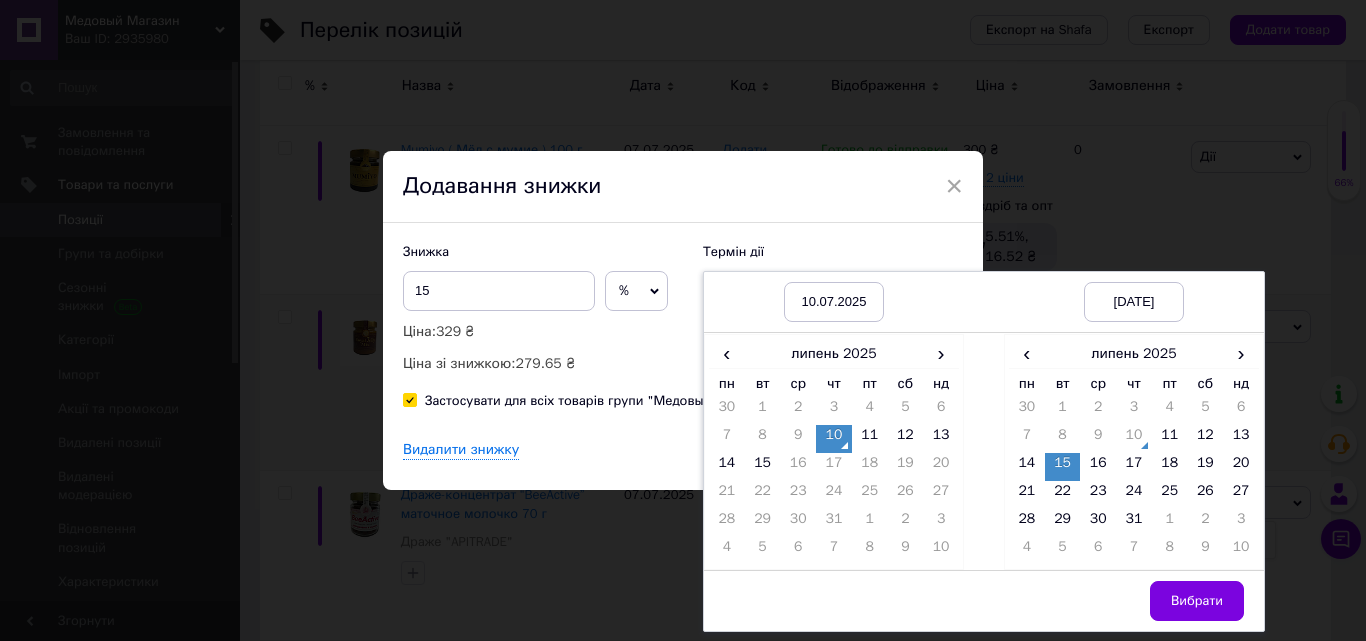 click on "Вибрати" at bounding box center [1197, 601] 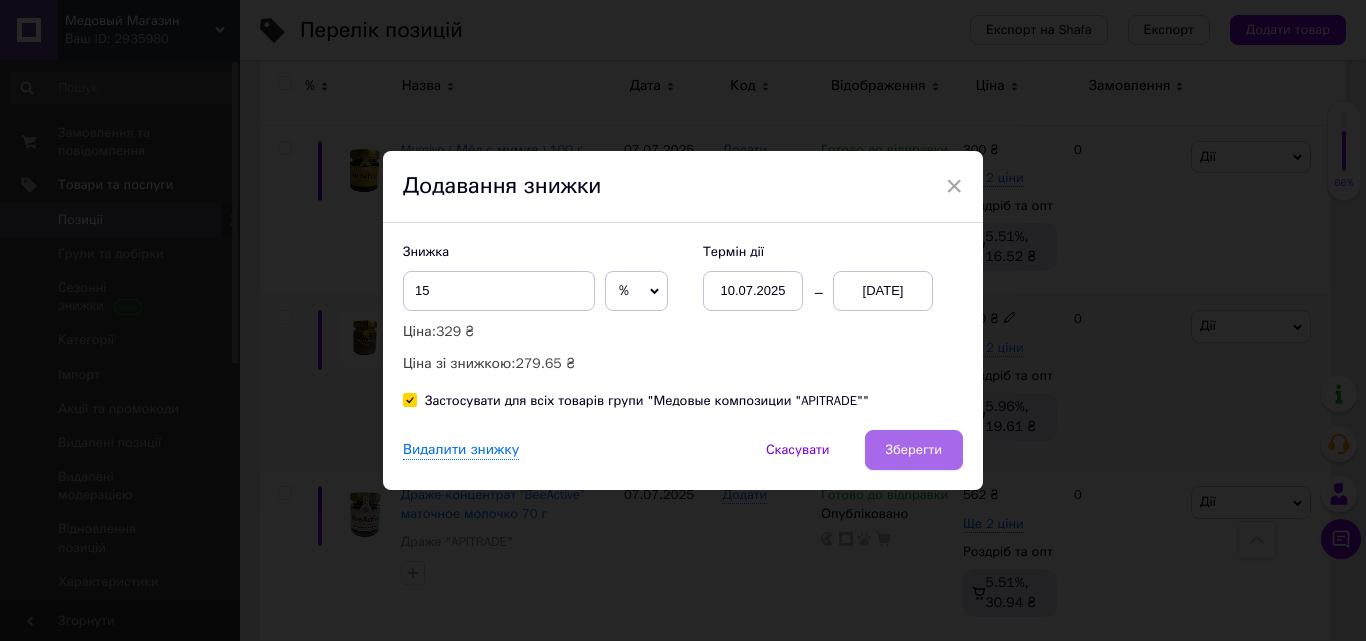 click on "Зберегти" at bounding box center (914, 450) 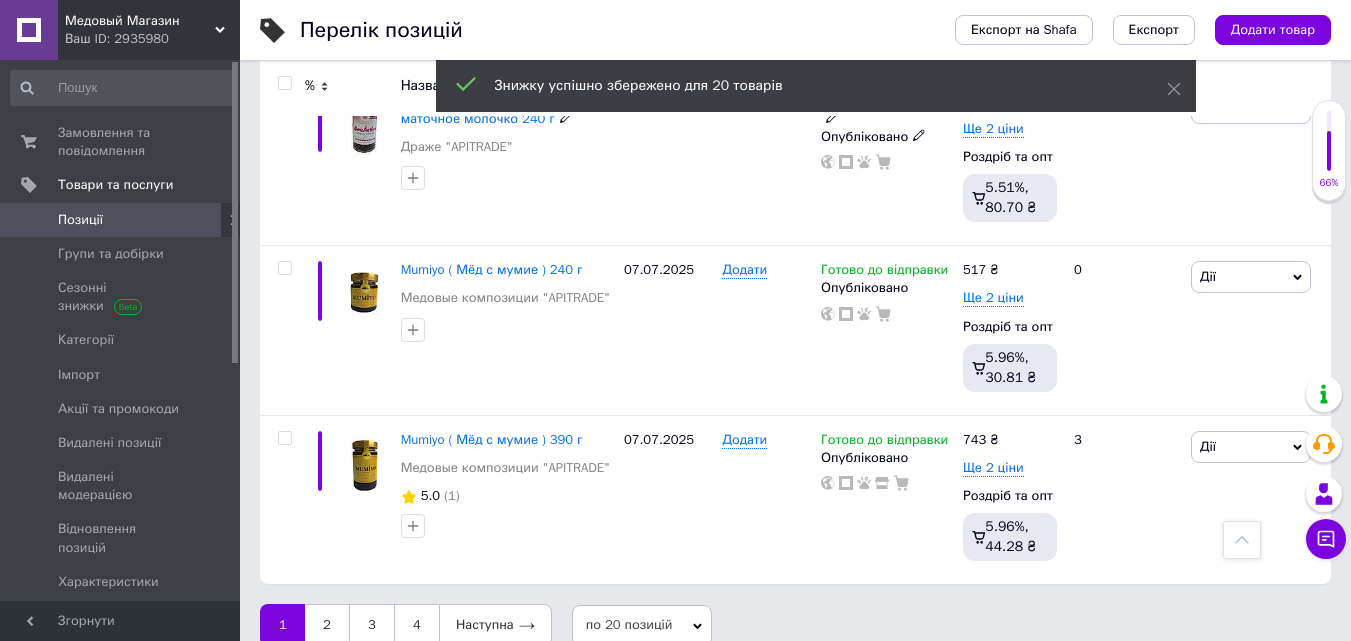 scroll, scrollTop: 3364, scrollLeft: 0, axis: vertical 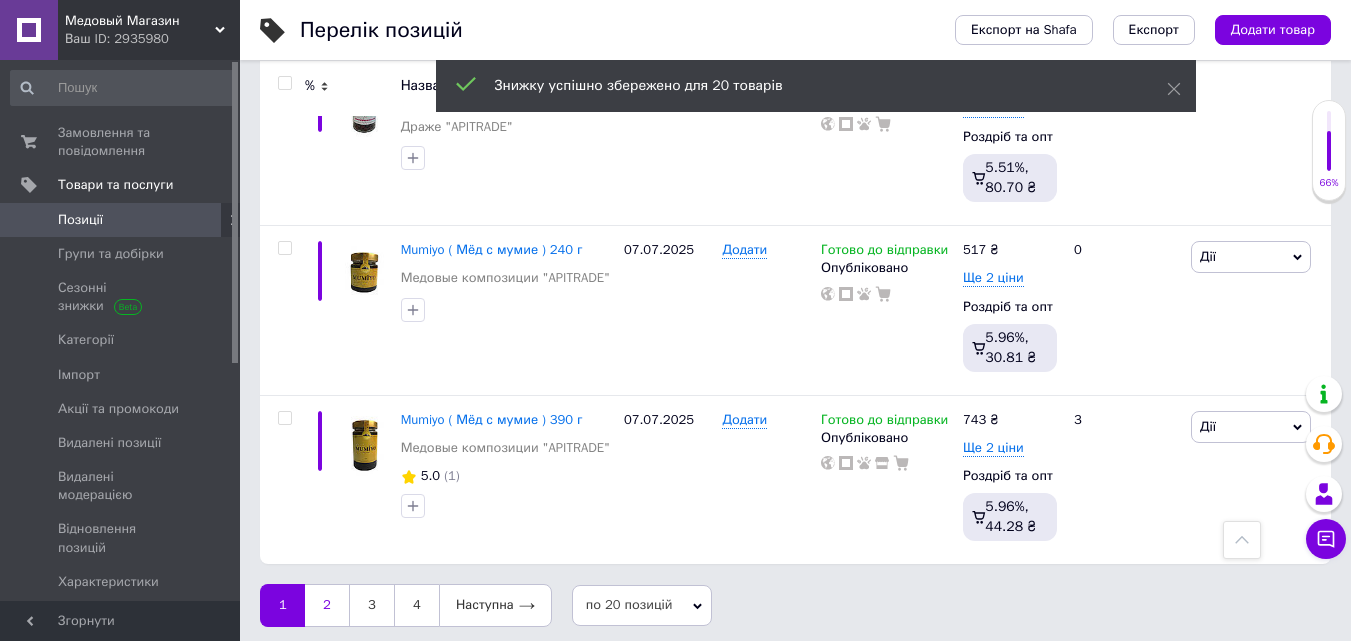 click on "2" at bounding box center (327, 605) 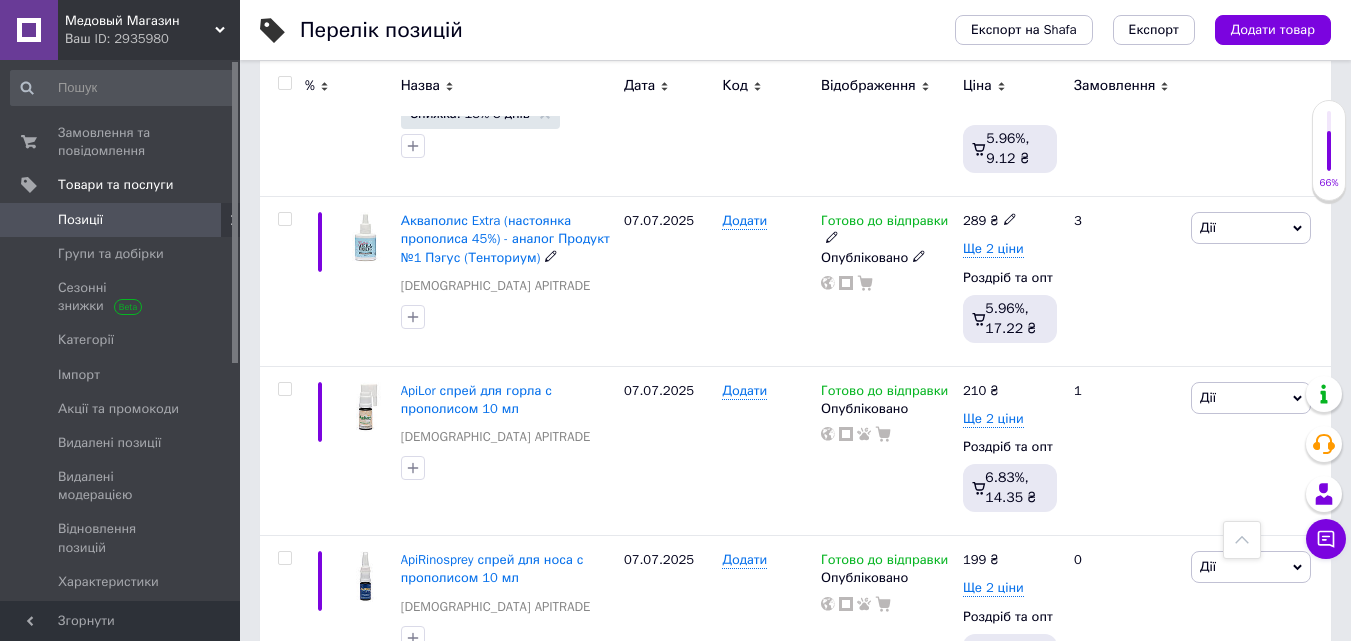 scroll, scrollTop: 2874, scrollLeft: 0, axis: vertical 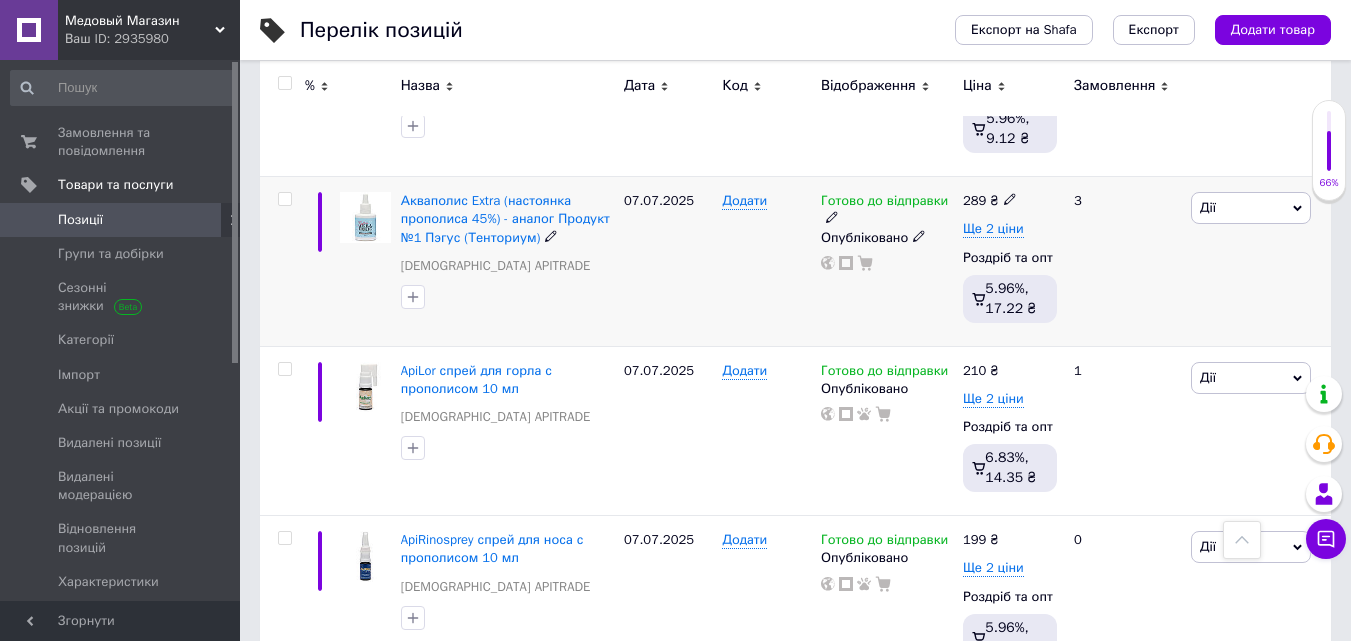 click on "Дії" at bounding box center [1251, 208] 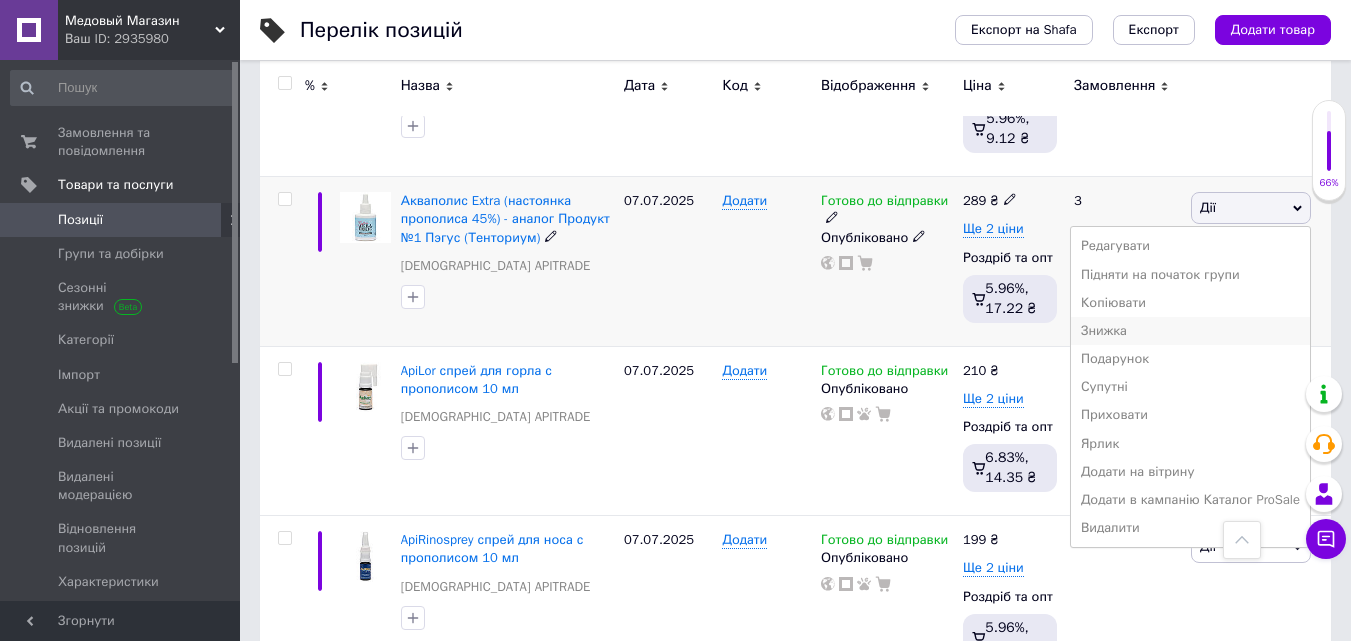 click on "Знижка" at bounding box center [1190, 331] 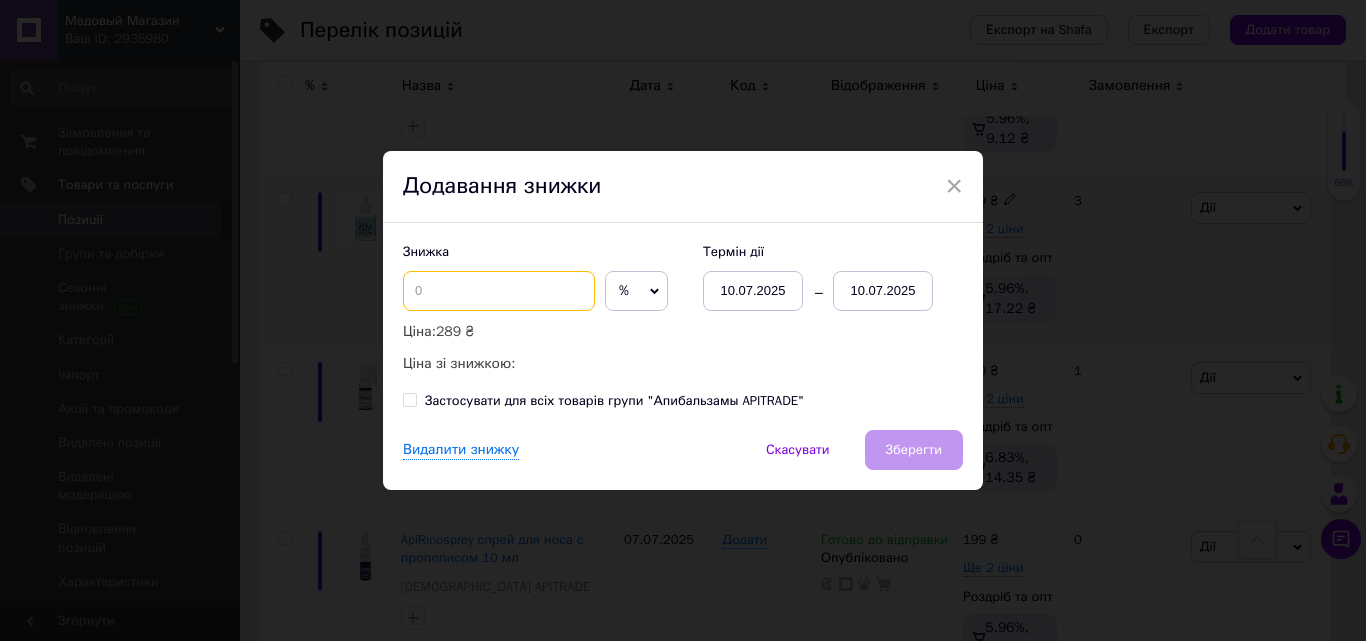 drag, startPoint x: 429, startPoint y: 297, endPoint x: 436, endPoint y: 305, distance: 10.630146 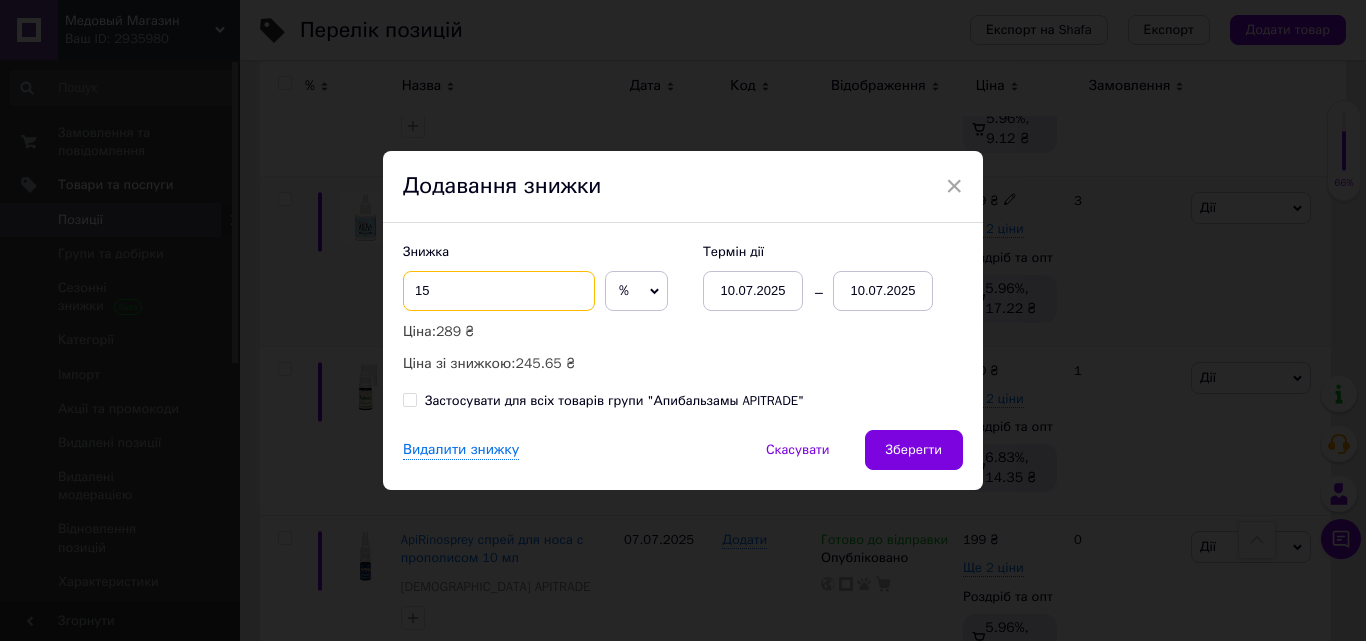 type on "15" 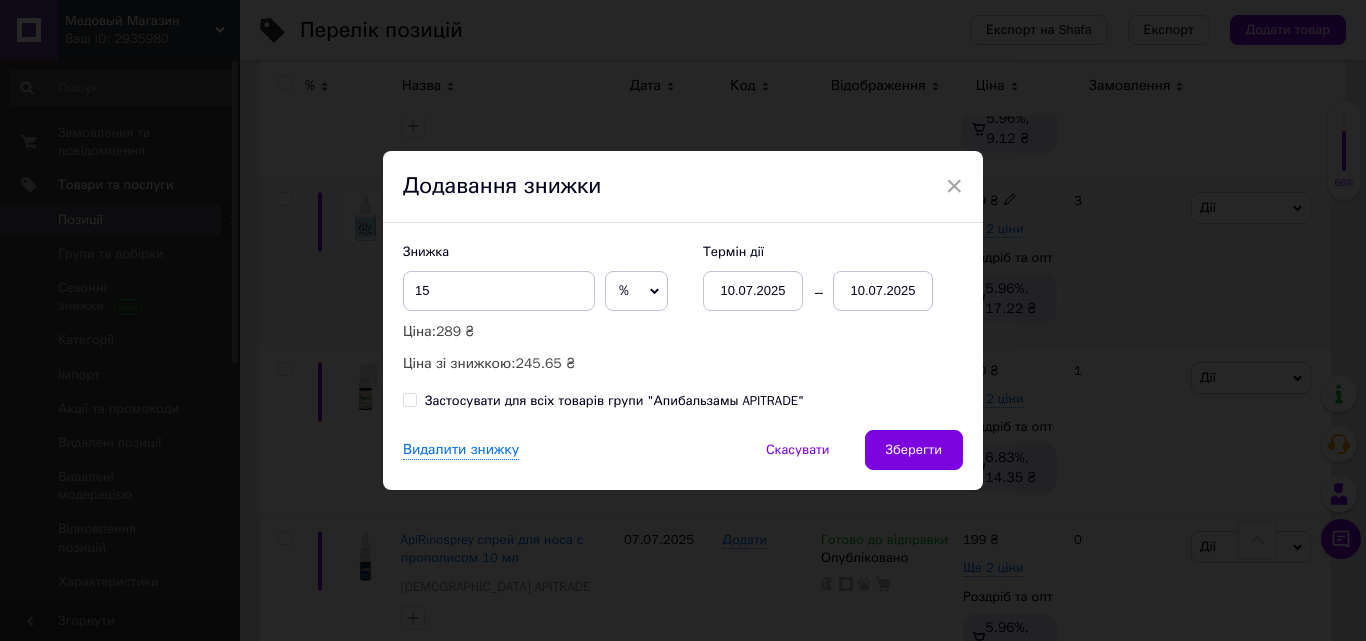 click on "Застосувати для всіх товарів групи "Апибальзамы APITRADE"" at bounding box center [614, 401] 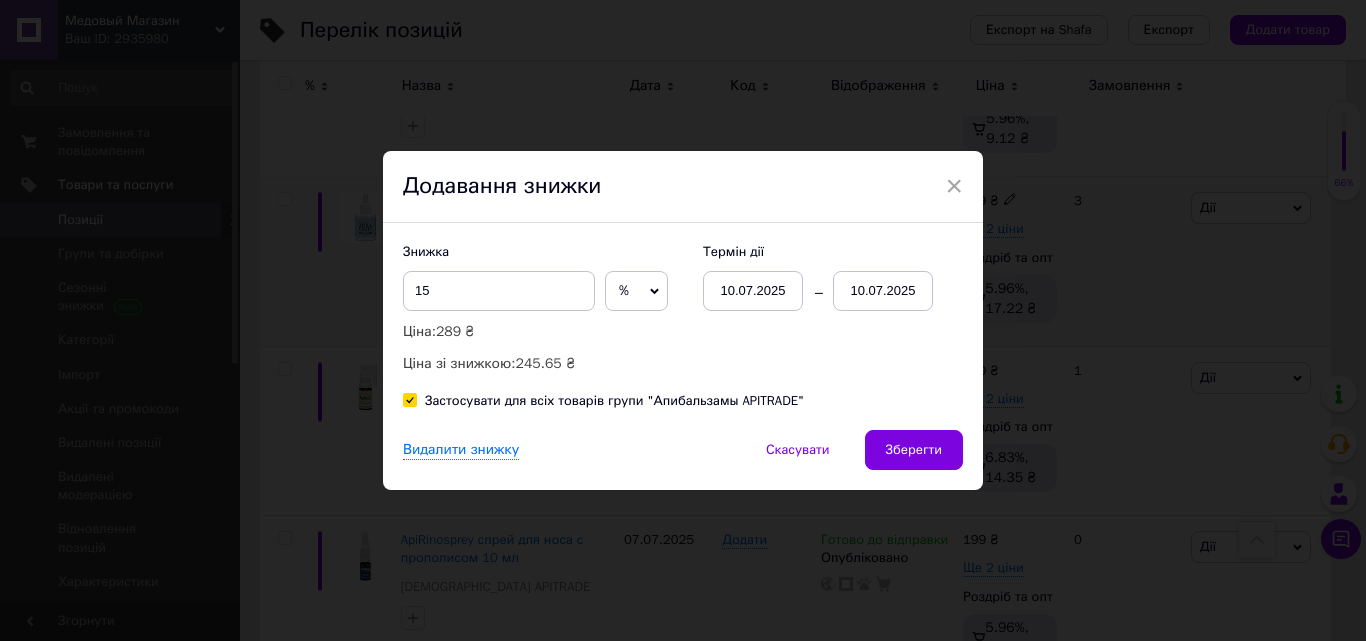checkbox on "true" 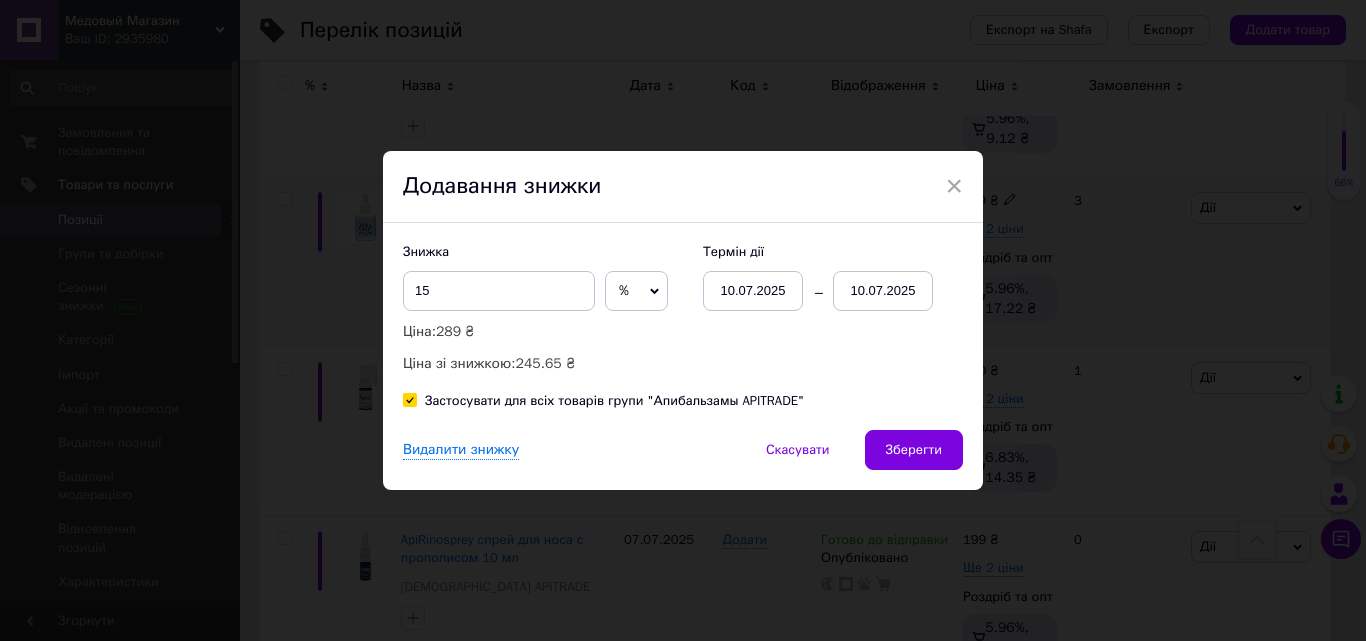 click on "10.07.2025" at bounding box center [883, 291] 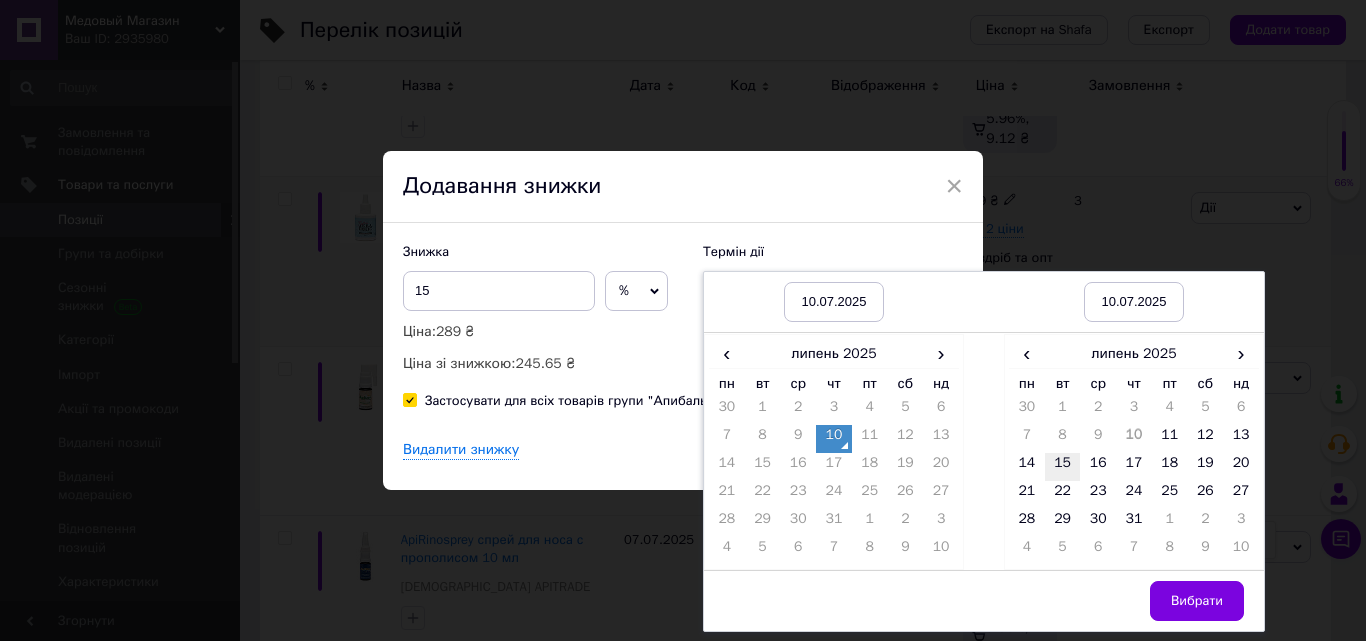 click on "15" at bounding box center [1063, 467] 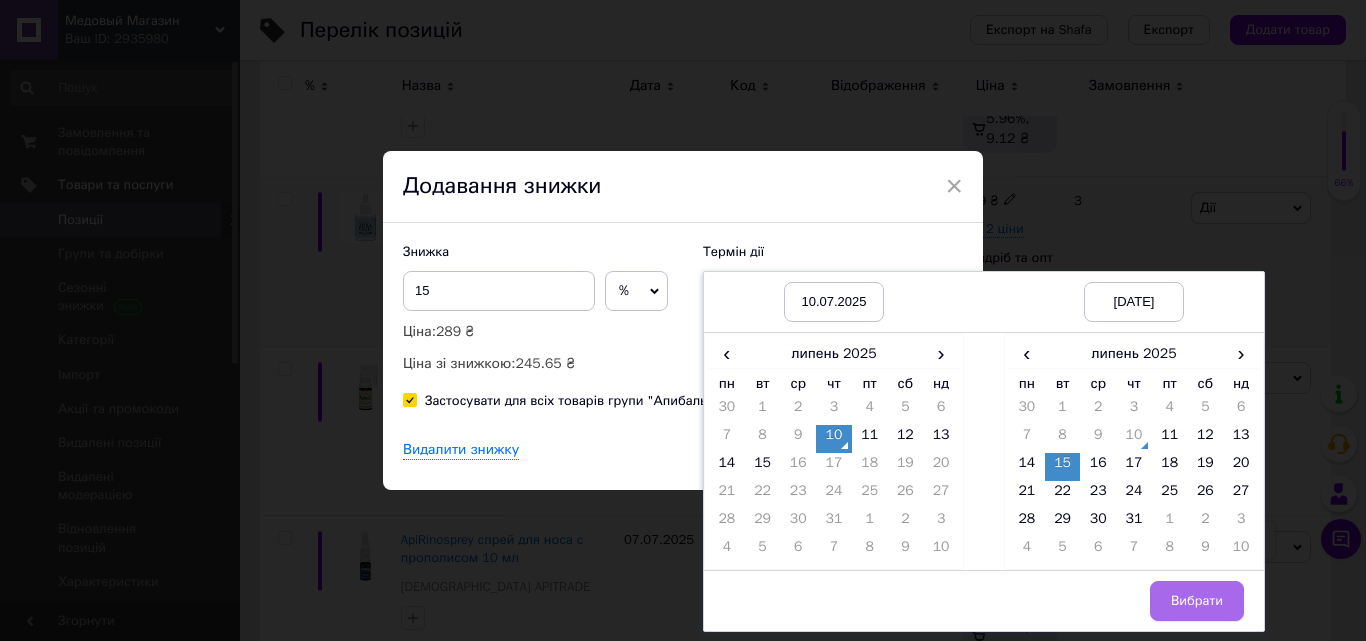 click on "Вибрати" at bounding box center [1197, 601] 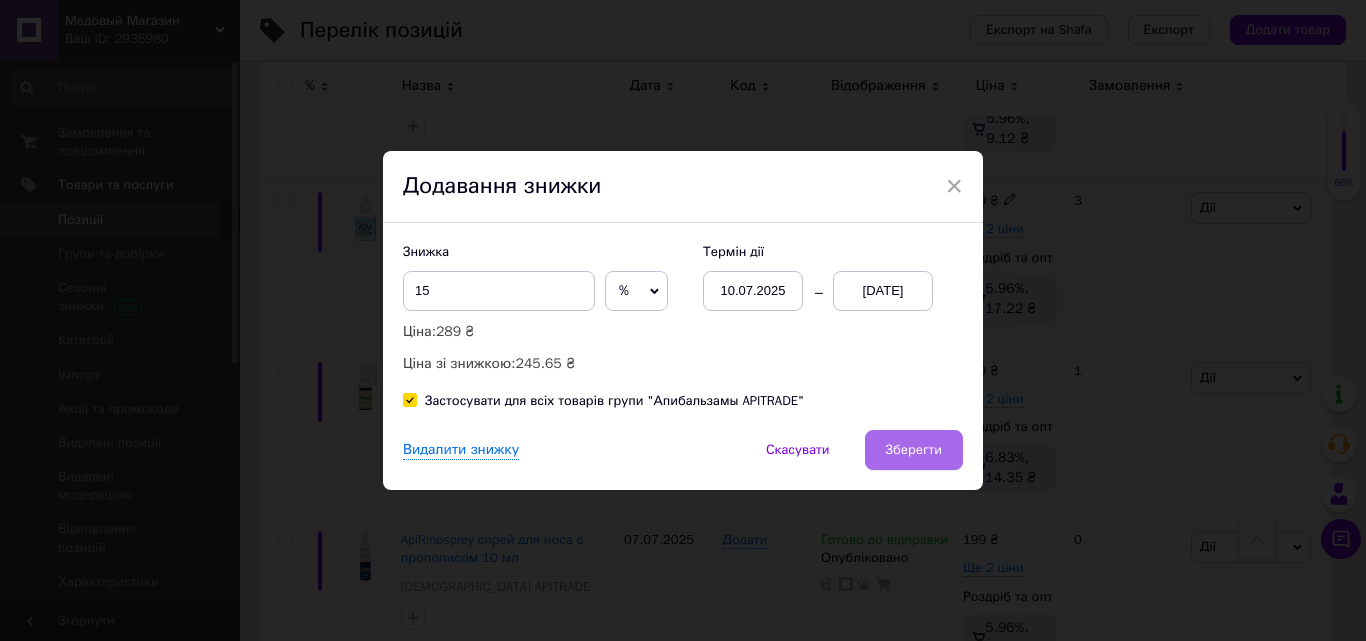 click on "Зберегти" at bounding box center [914, 450] 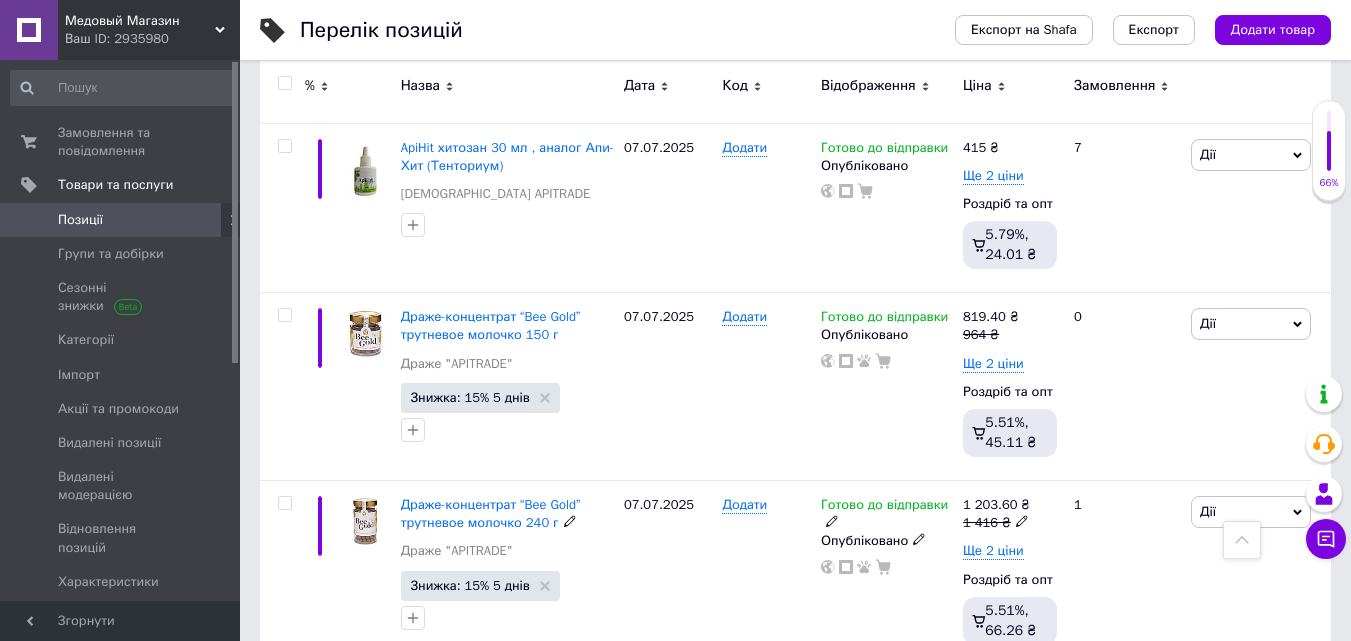 scroll, scrollTop: 1674, scrollLeft: 0, axis: vertical 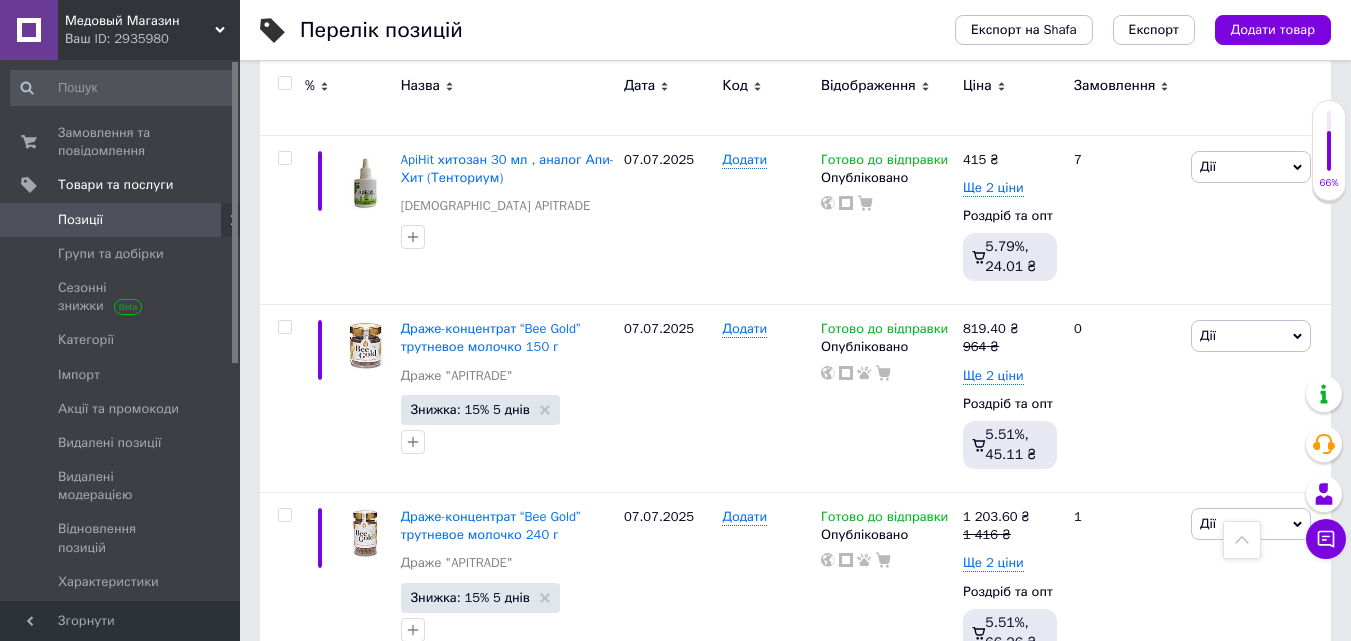 click on "Медовый Магазин" at bounding box center (140, 21) 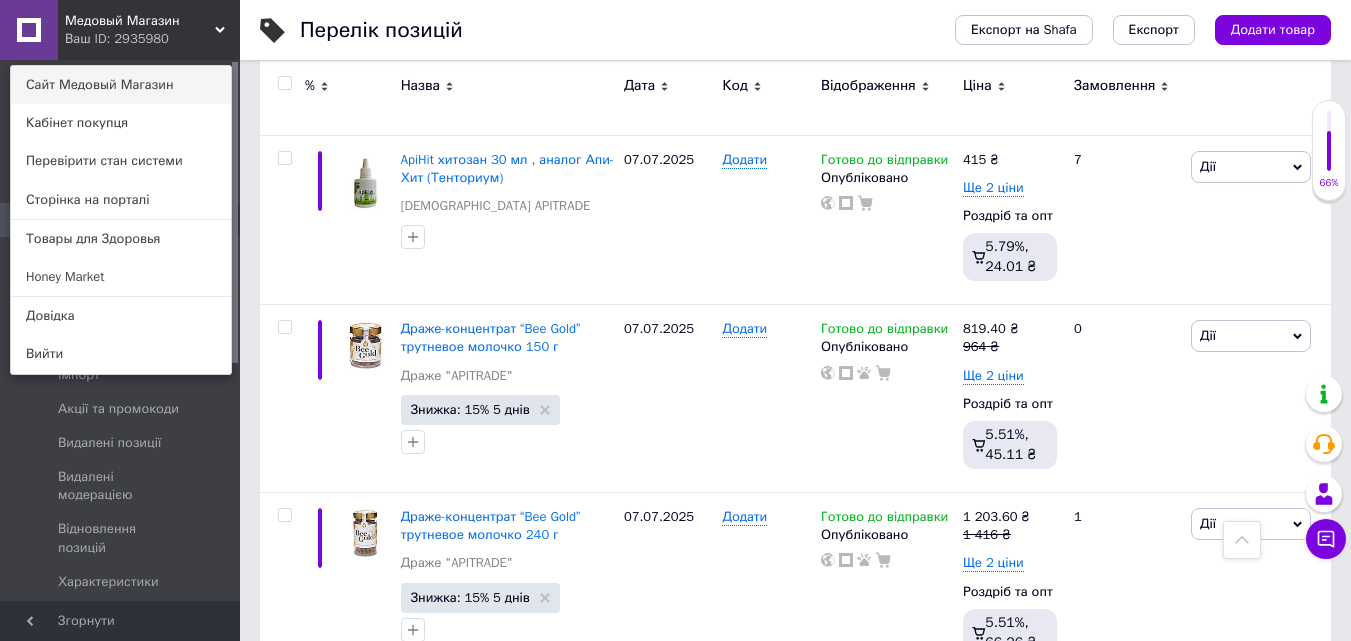 click on "Сайт Медовый Магазин" at bounding box center [121, 85] 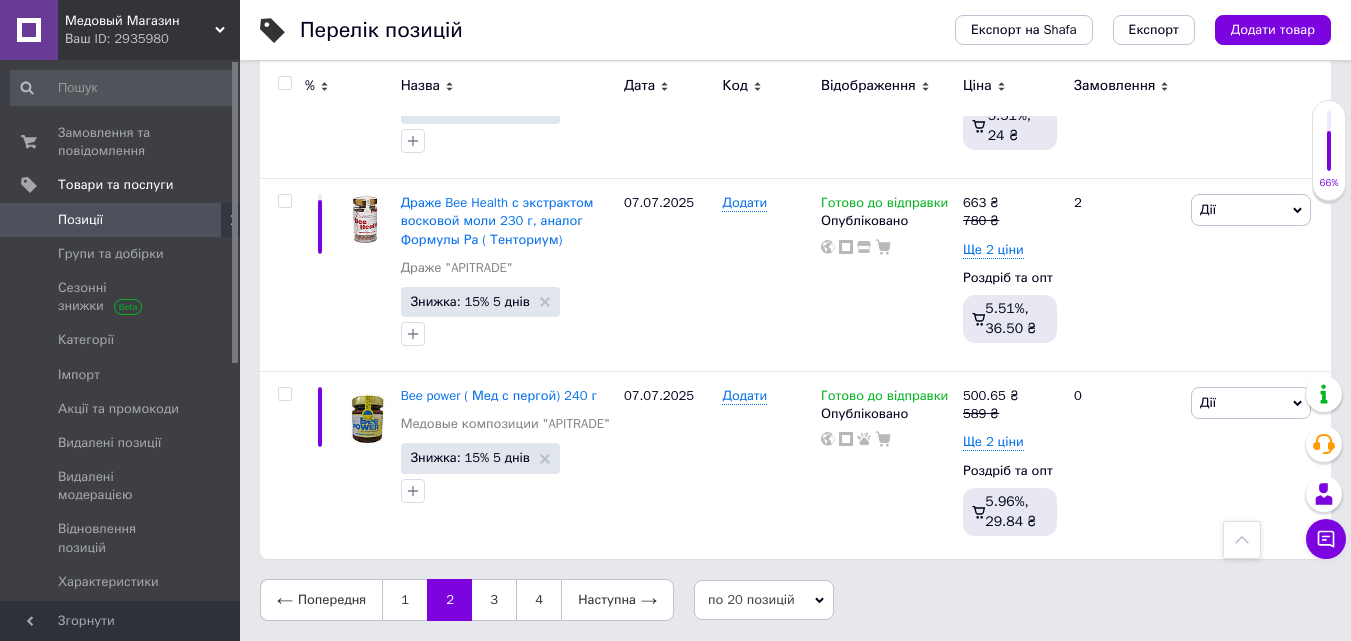 scroll, scrollTop: 3598, scrollLeft: 0, axis: vertical 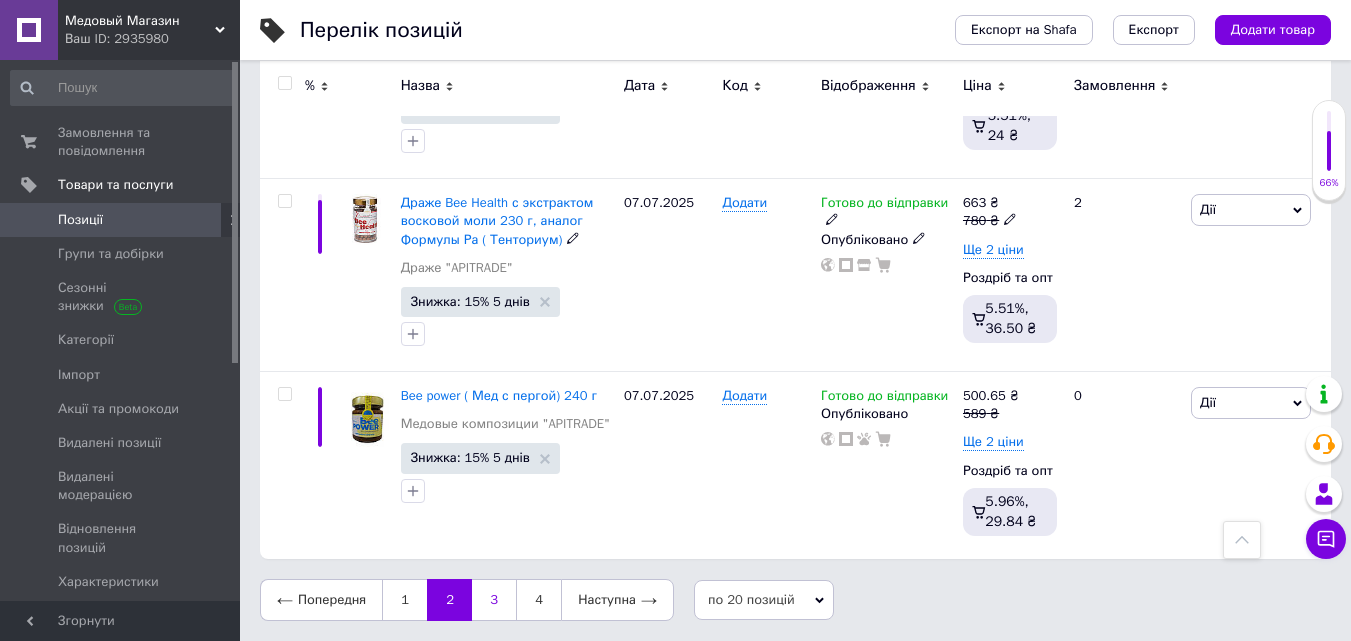 click on "3" at bounding box center (494, 600) 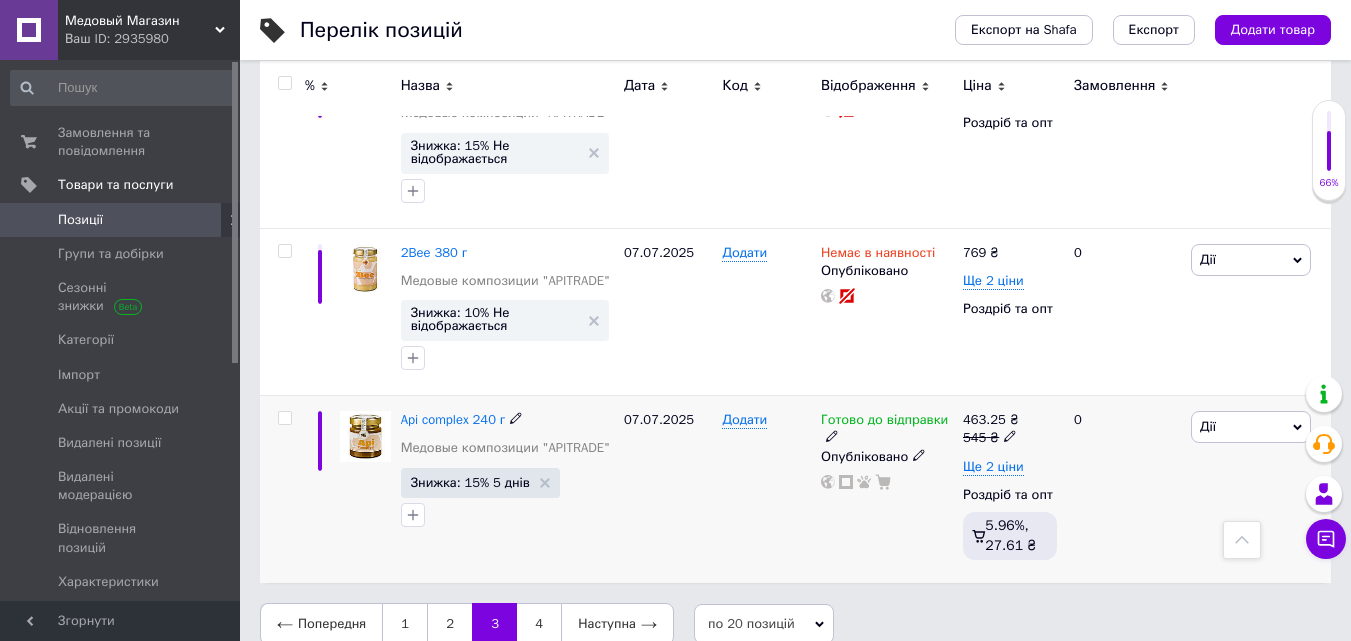 scroll, scrollTop: 3617, scrollLeft: 0, axis: vertical 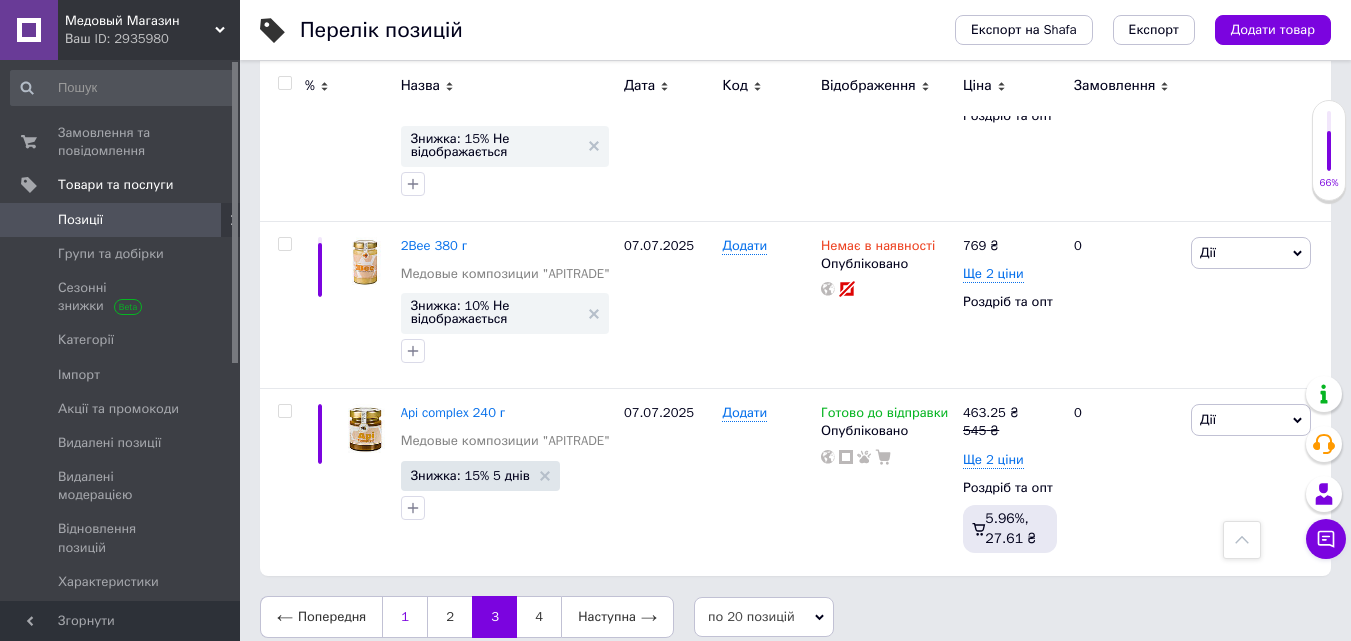 click on "1" at bounding box center (404, 617) 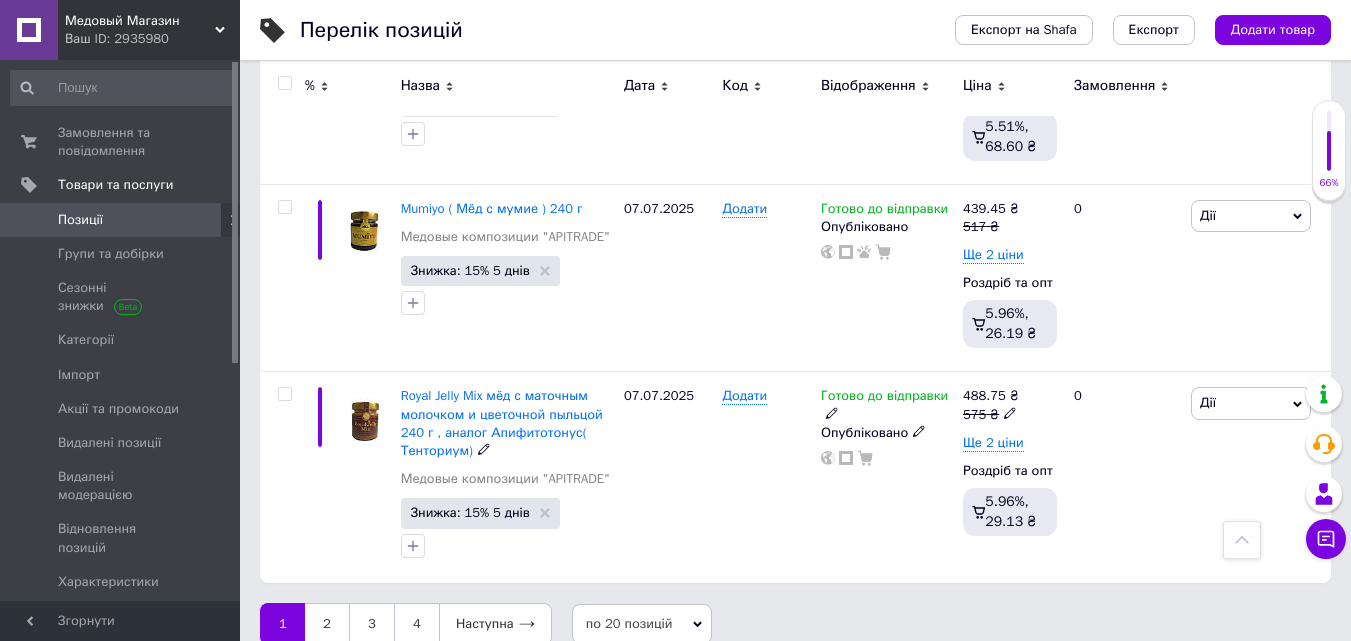 scroll, scrollTop: 3730, scrollLeft: 0, axis: vertical 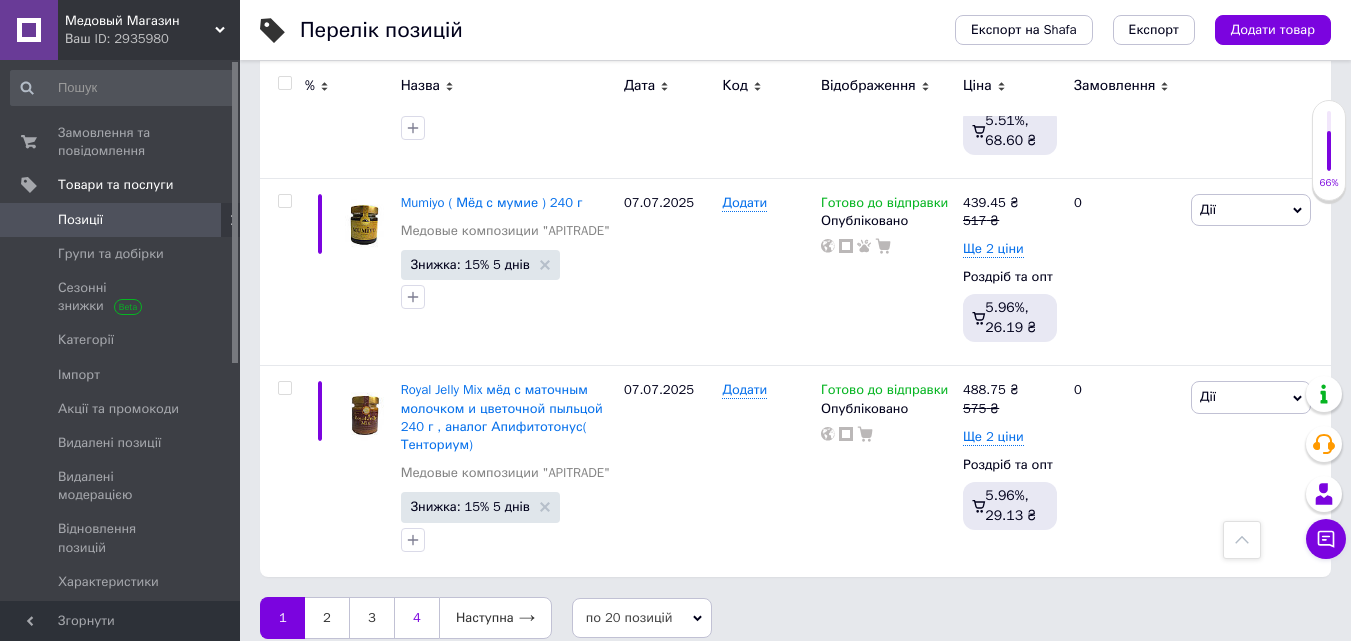 click on "4" at bounding box center [416, 618] 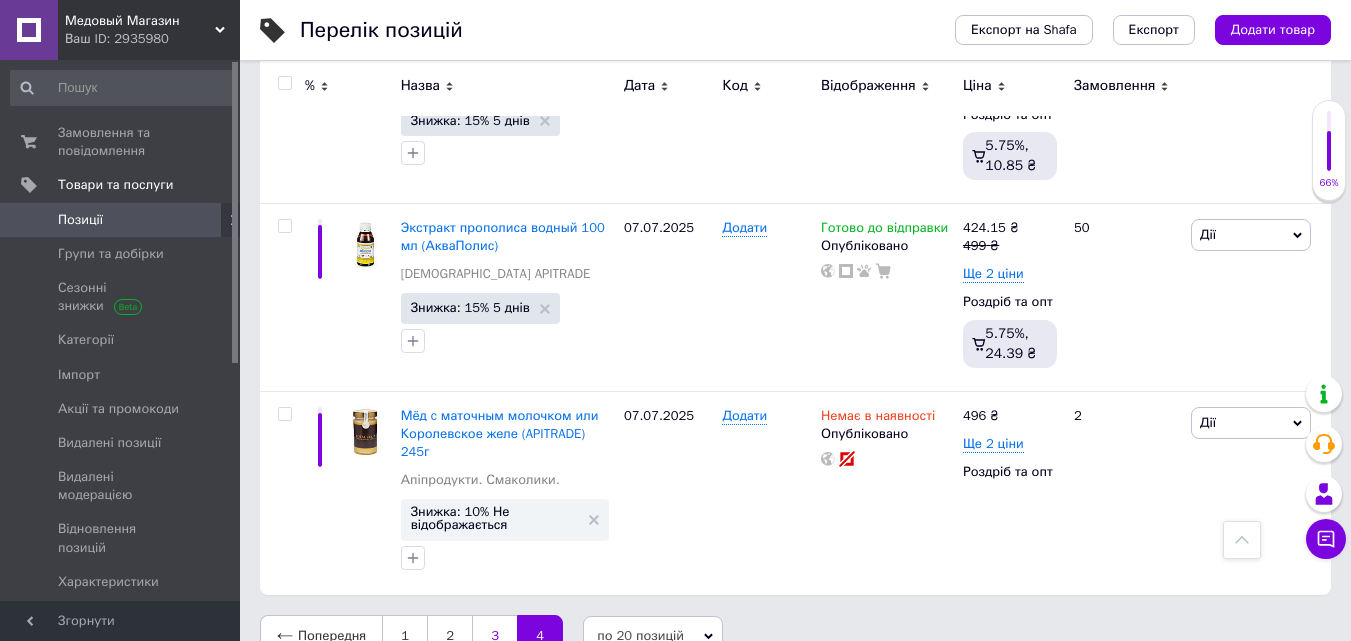 scroll, scrollTop: 3484, scrollLeft: 0, axis: vertical 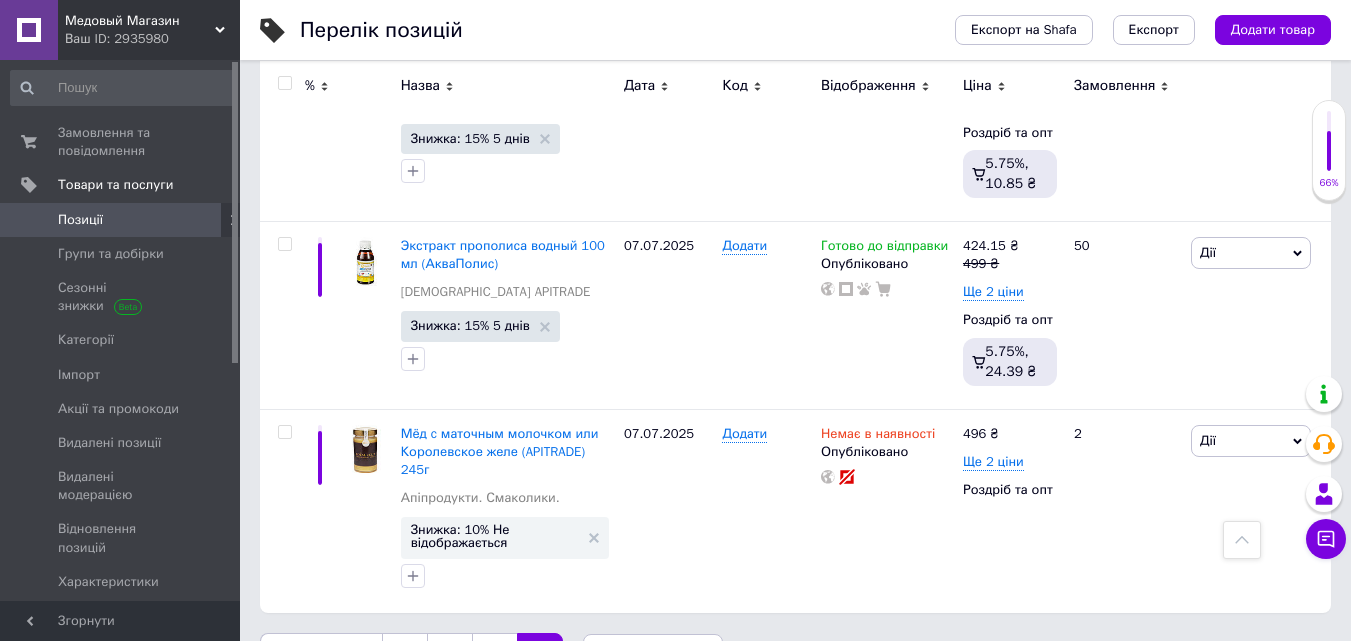 click on "3" at bounding box center [494, 654] 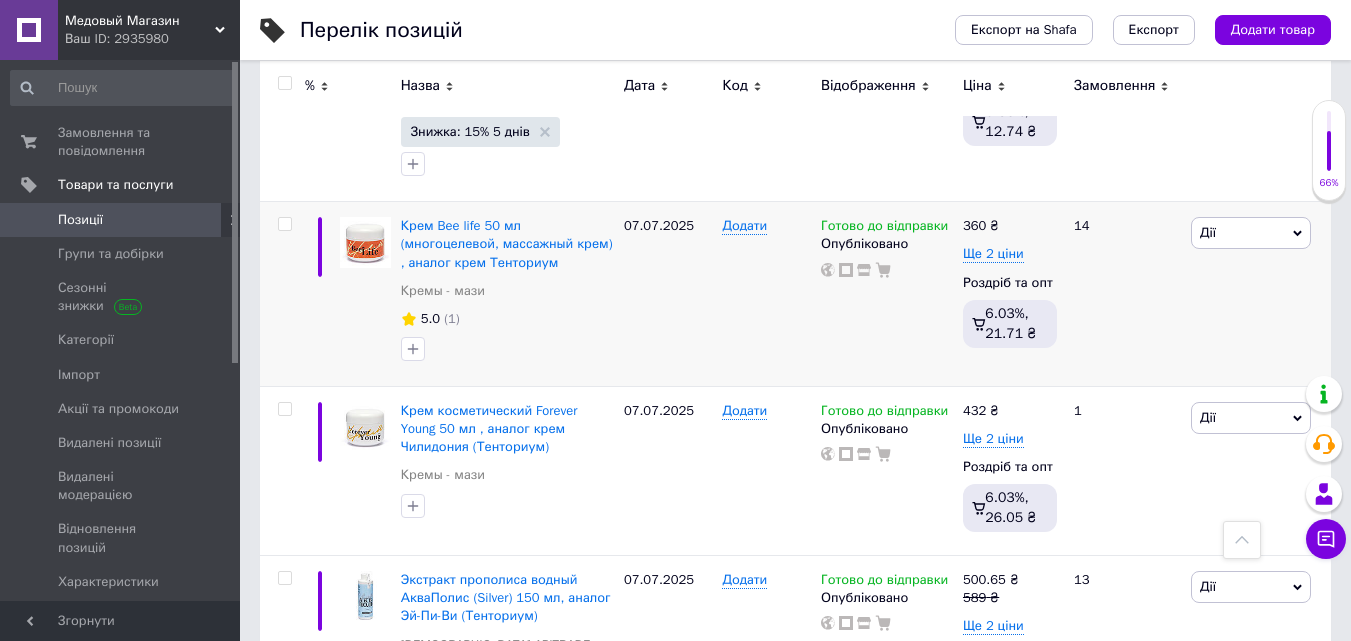 scroll, scrollTop: 1817, scrollLeft: 0, axis: vertical 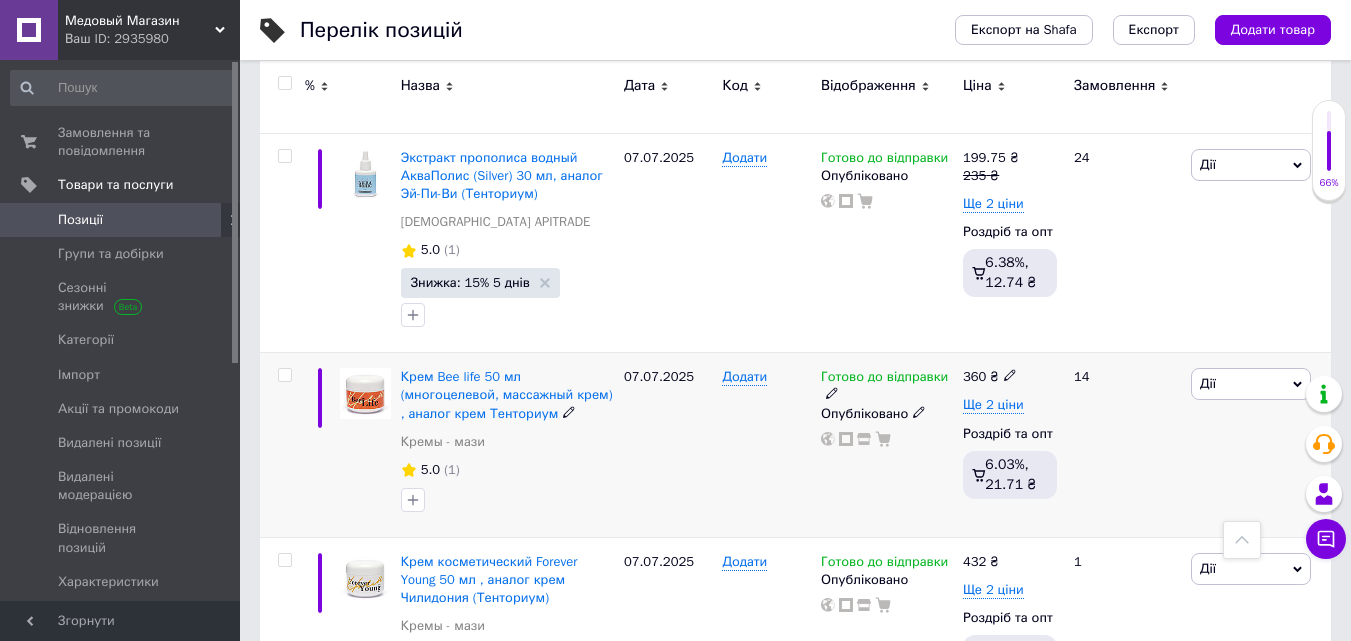 click on "Дії" at bounding box center (1208, 383) 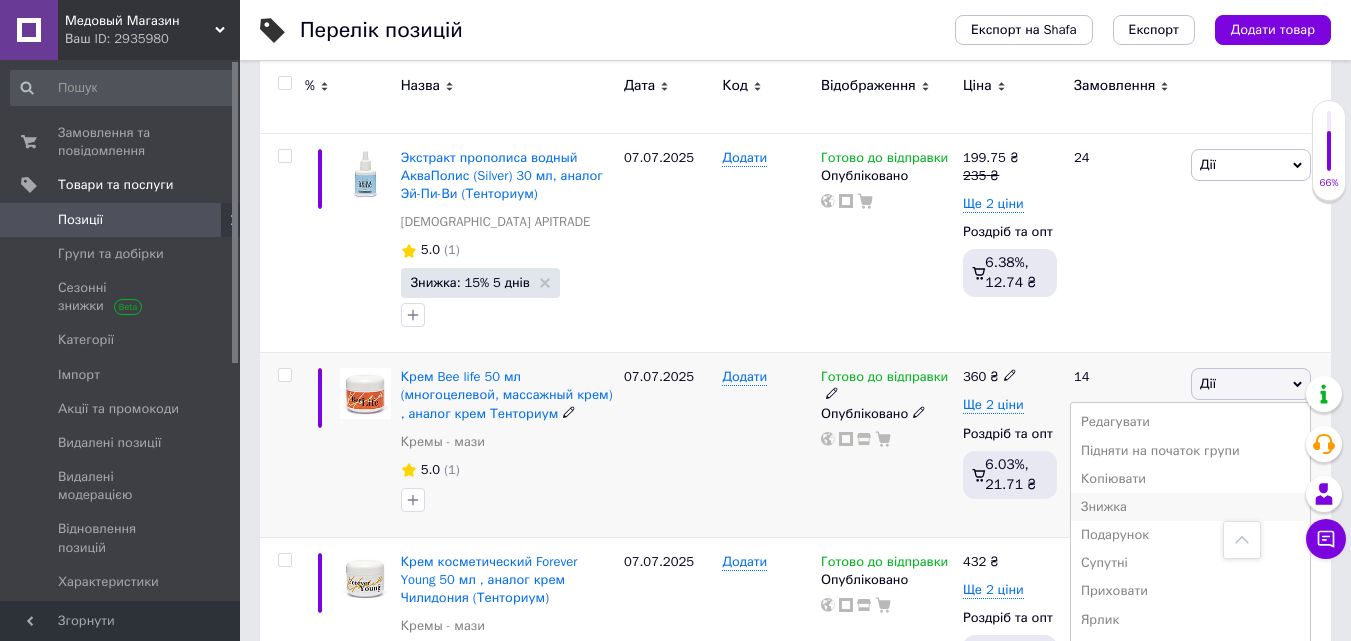 click on "Знижка" at bounding box center (1190, 507) 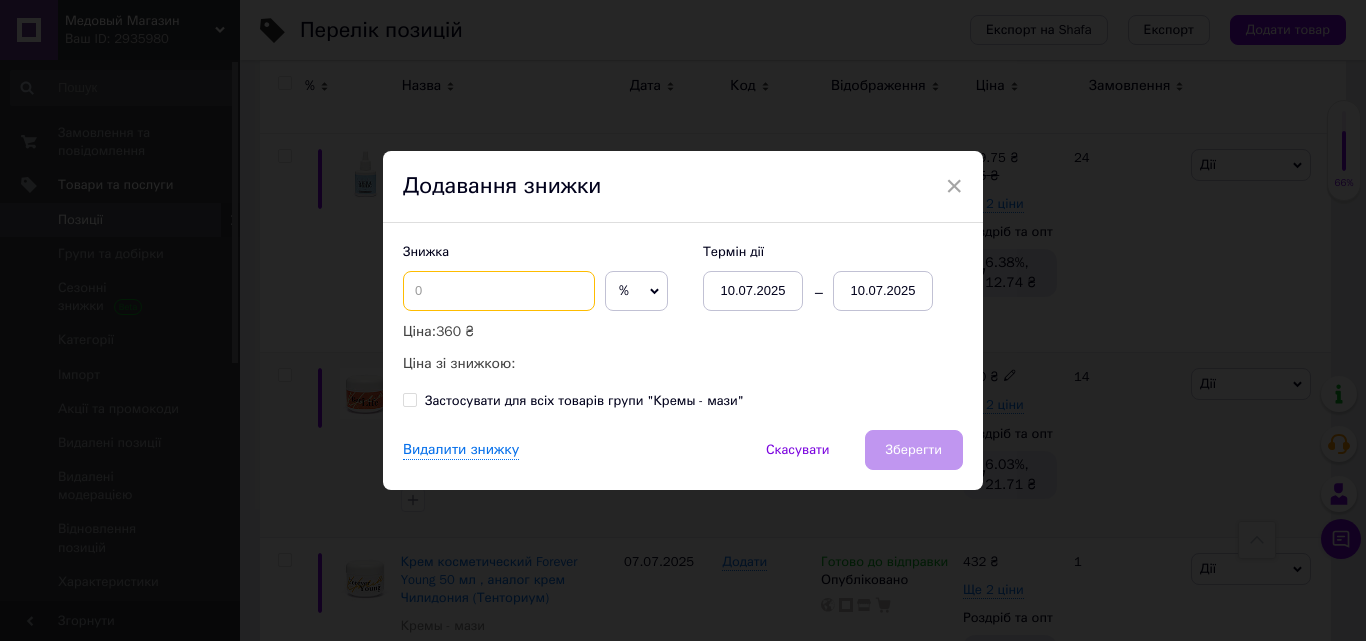 click at bounding box center [499, 291] 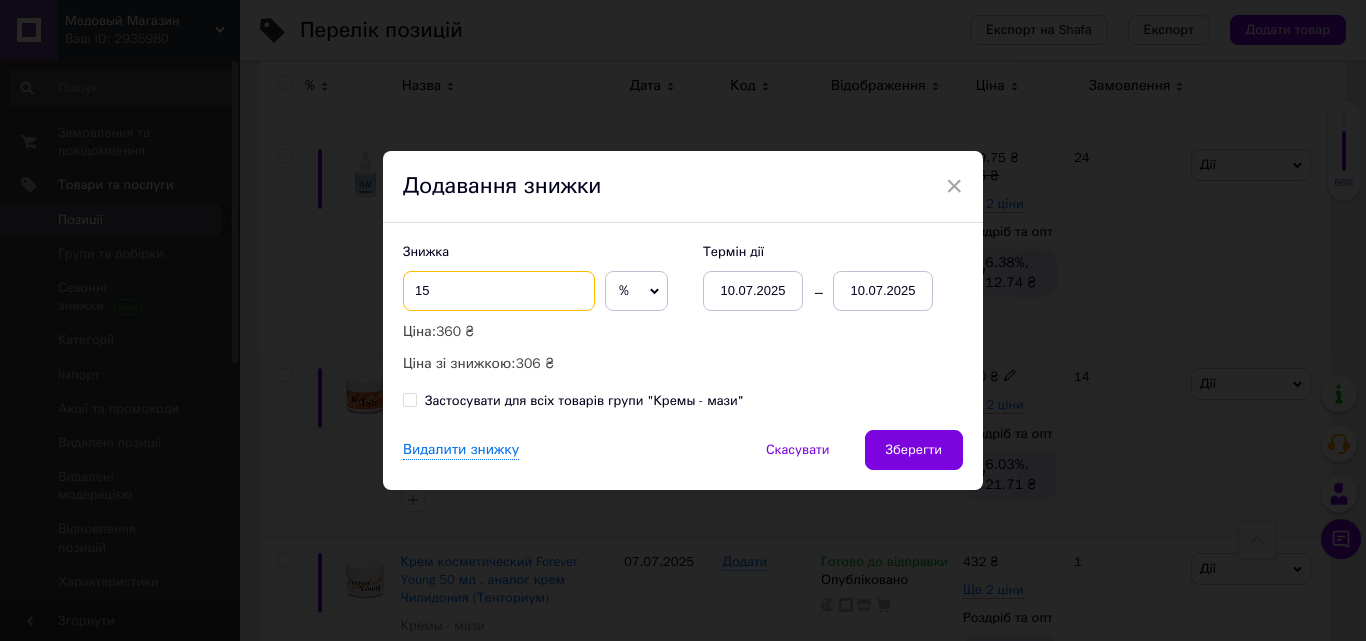 type on "15" 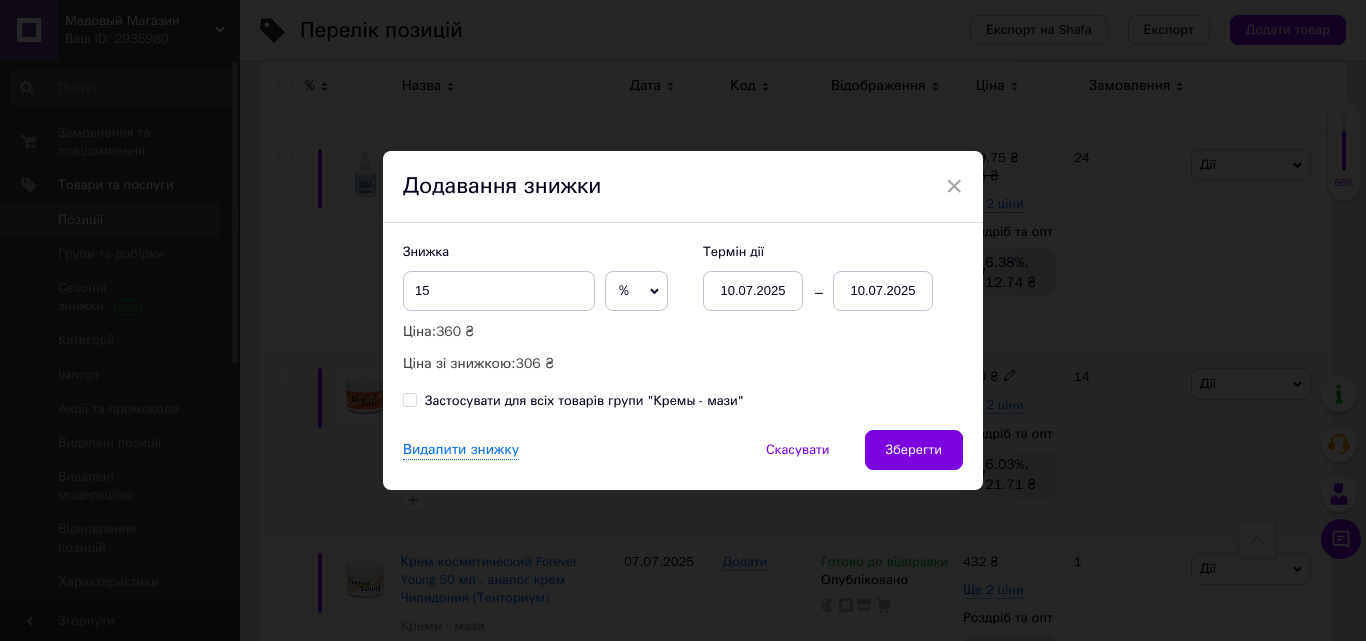 click on "10.07.2025" at bounding box center [883, 291] 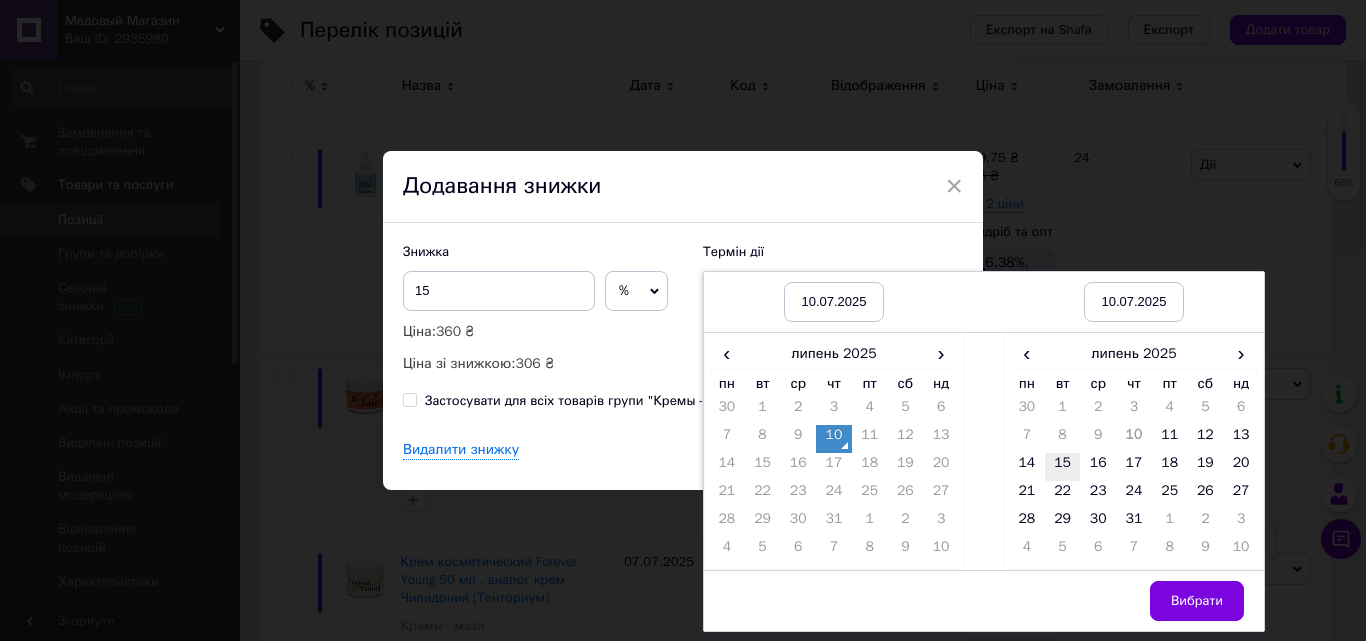 click on "15" at bounding box center [1063, 467] 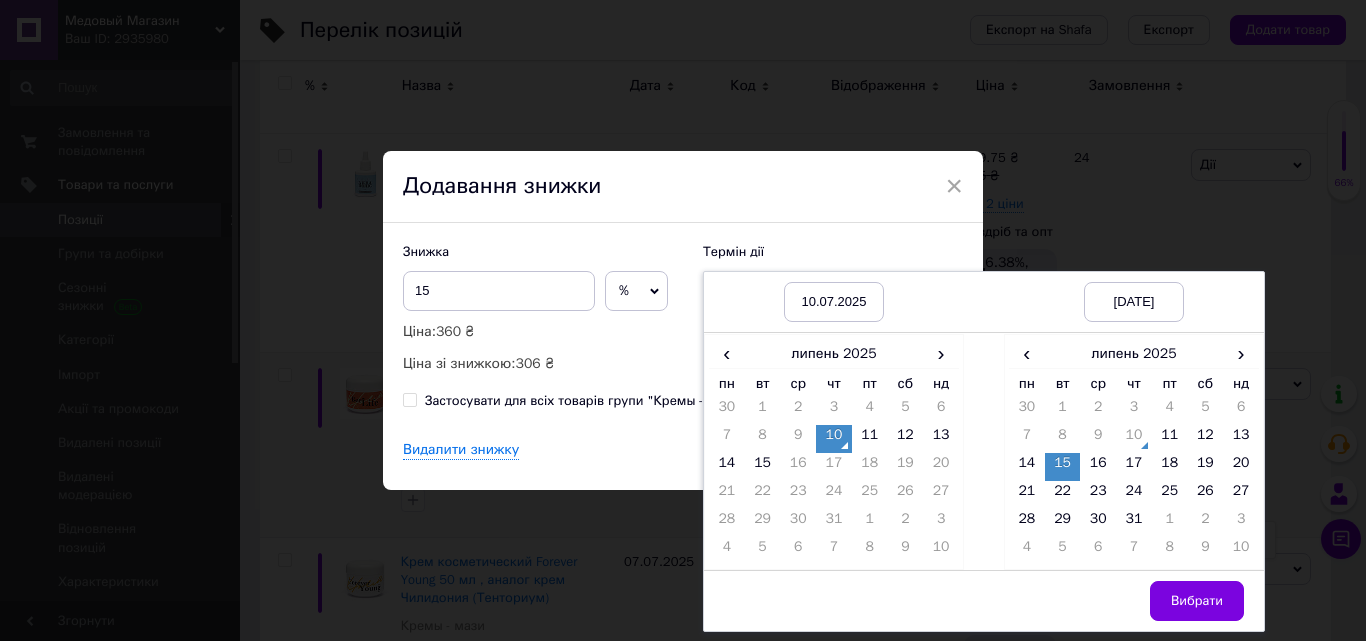click on "Вибрати" at bounding box center (1197, 601) 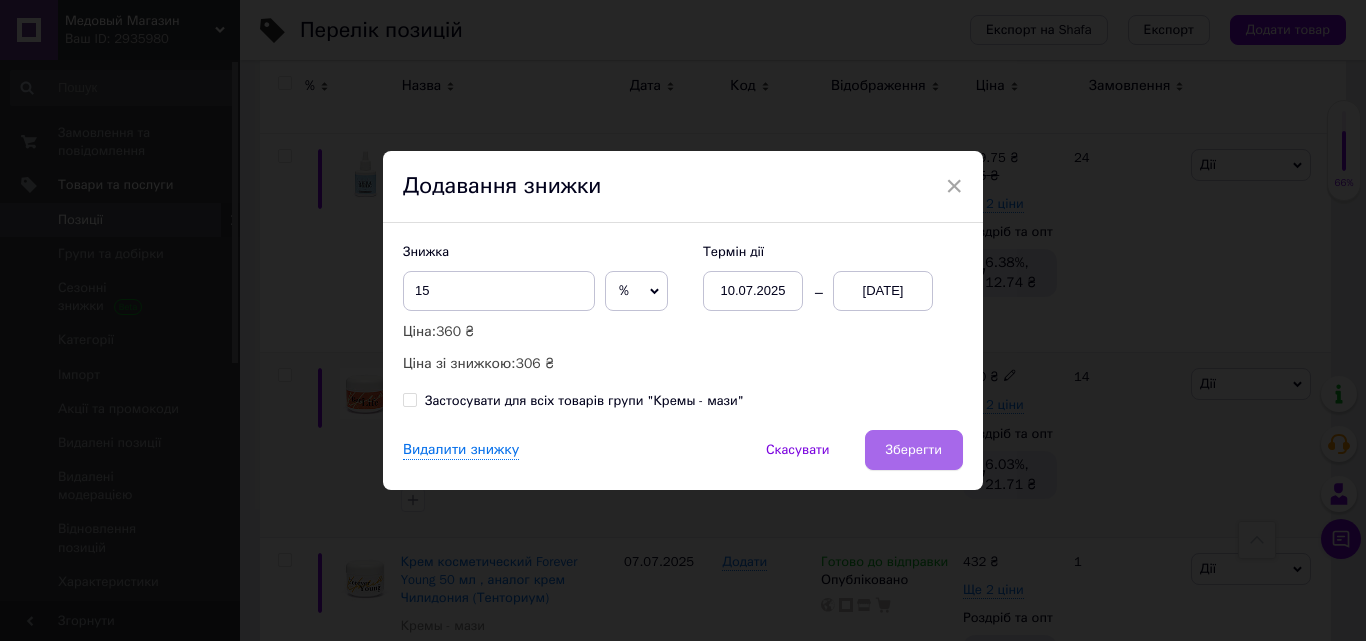click on "Зберегти" at bounding box center [914, 450] 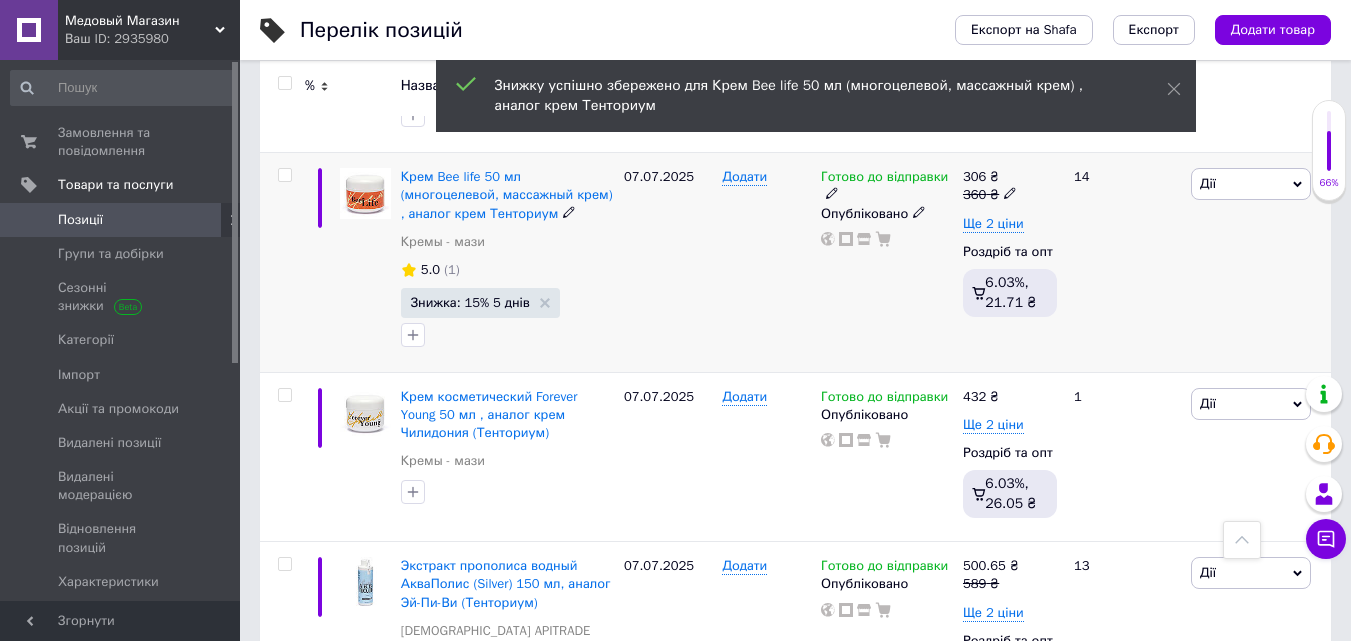 scroll, scrollTop: 2117, scrollLeft: 0, axis: vertical 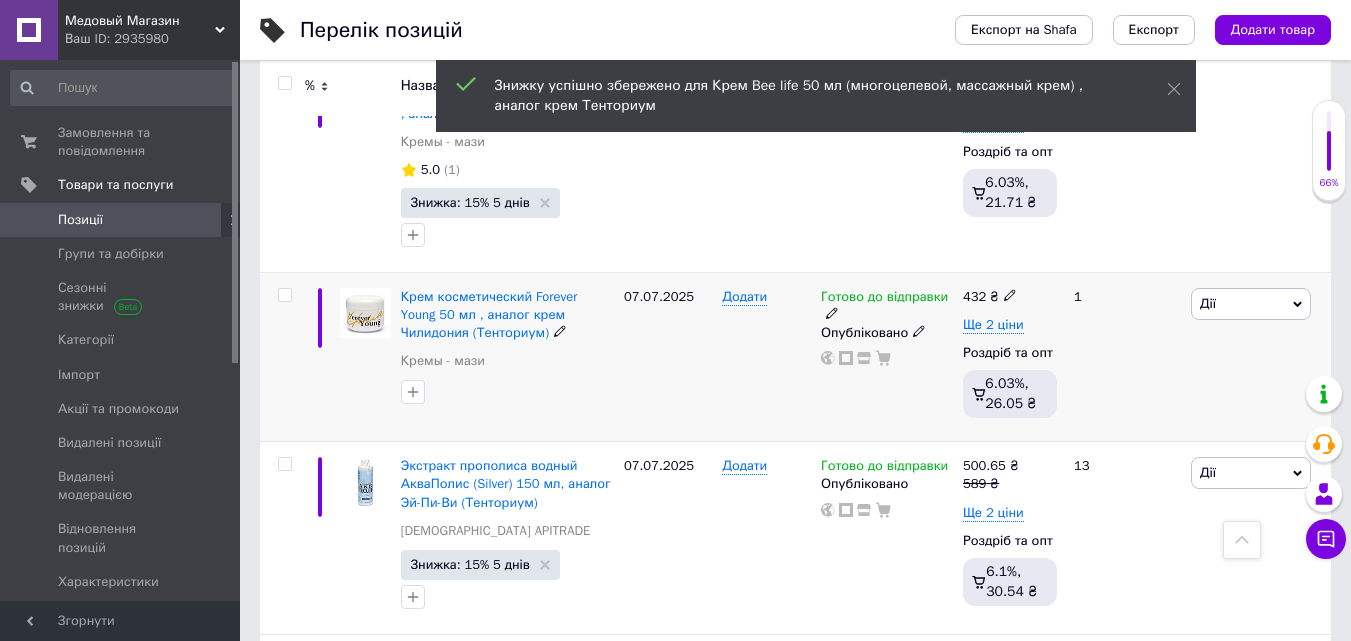 click on "Дії" at bounding box center (1251, 304) 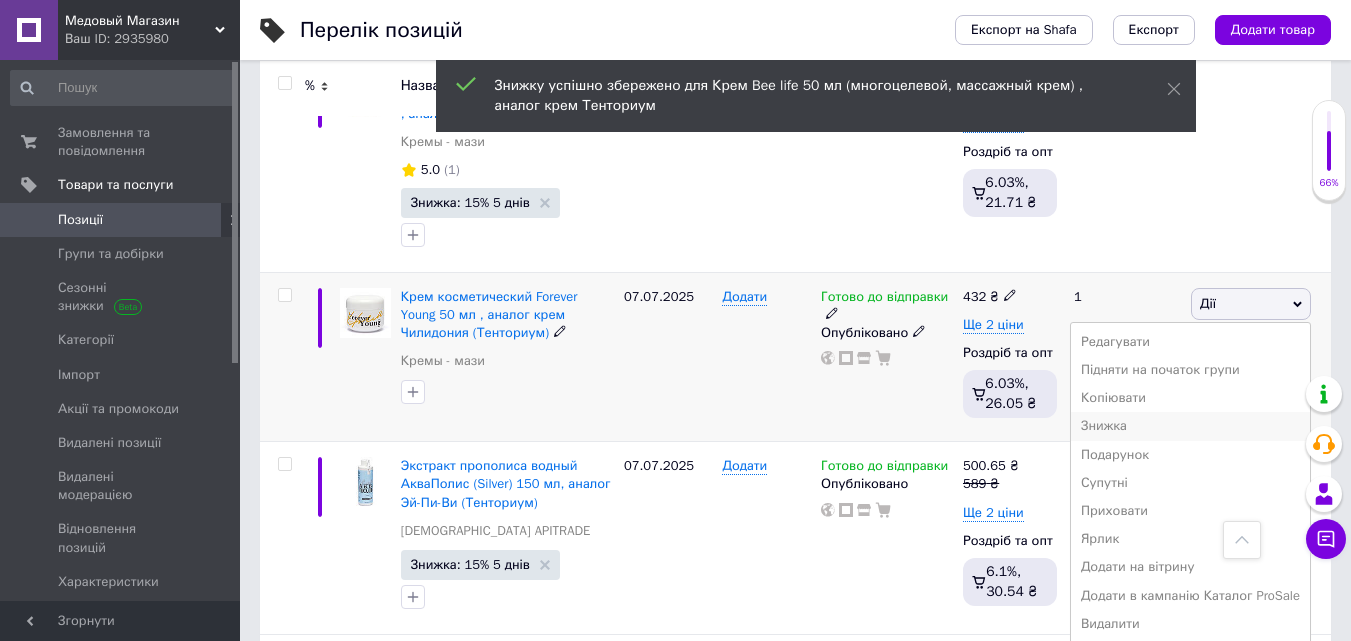 click on "Знижка" at bounding box center (1190, 426) 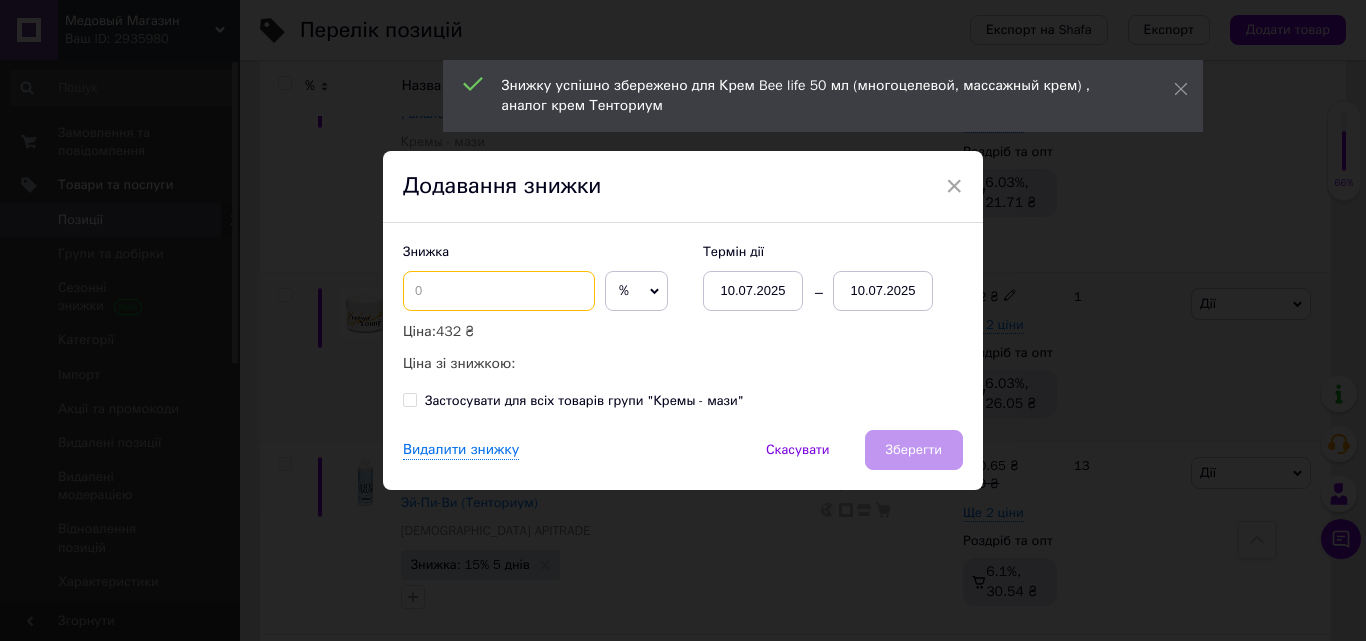 click at bounding box center (499, 291) 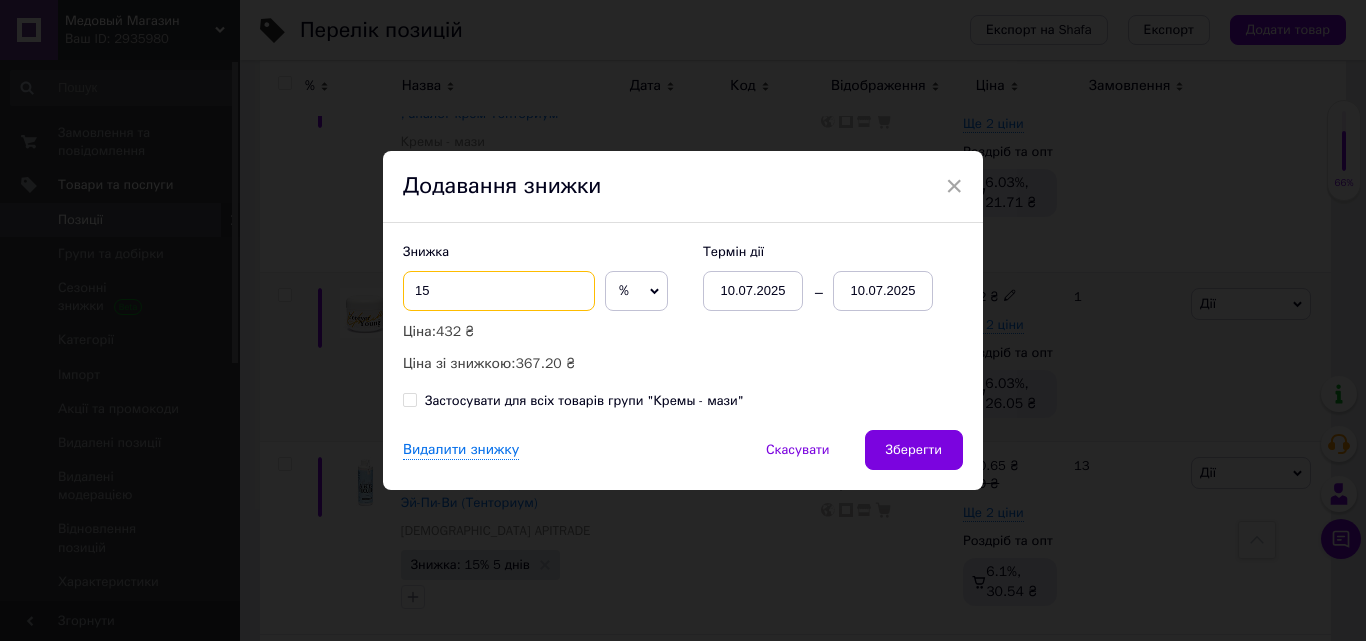 type on "15" 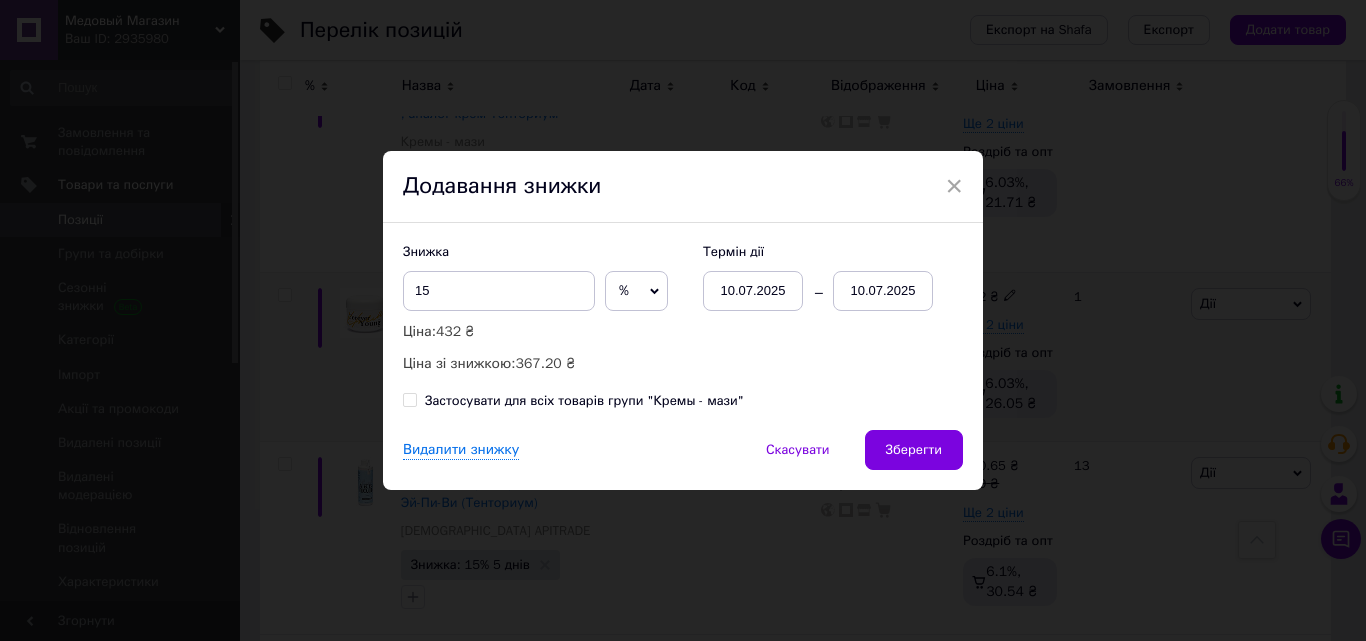 click on "10.07.2025" at bounding box center (883, 291) 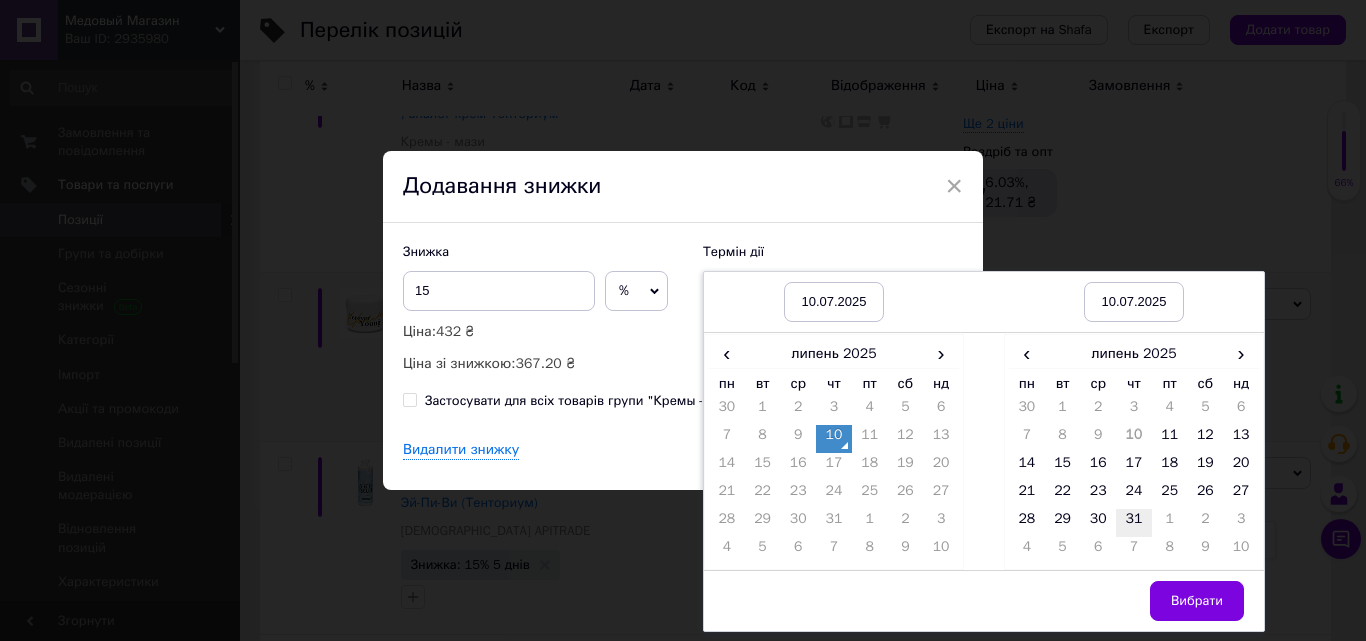 drag, startPoint x: 1063, startPoint y: 462, endPoint x: 1113, endPoint y: 512, distance: 70.71068 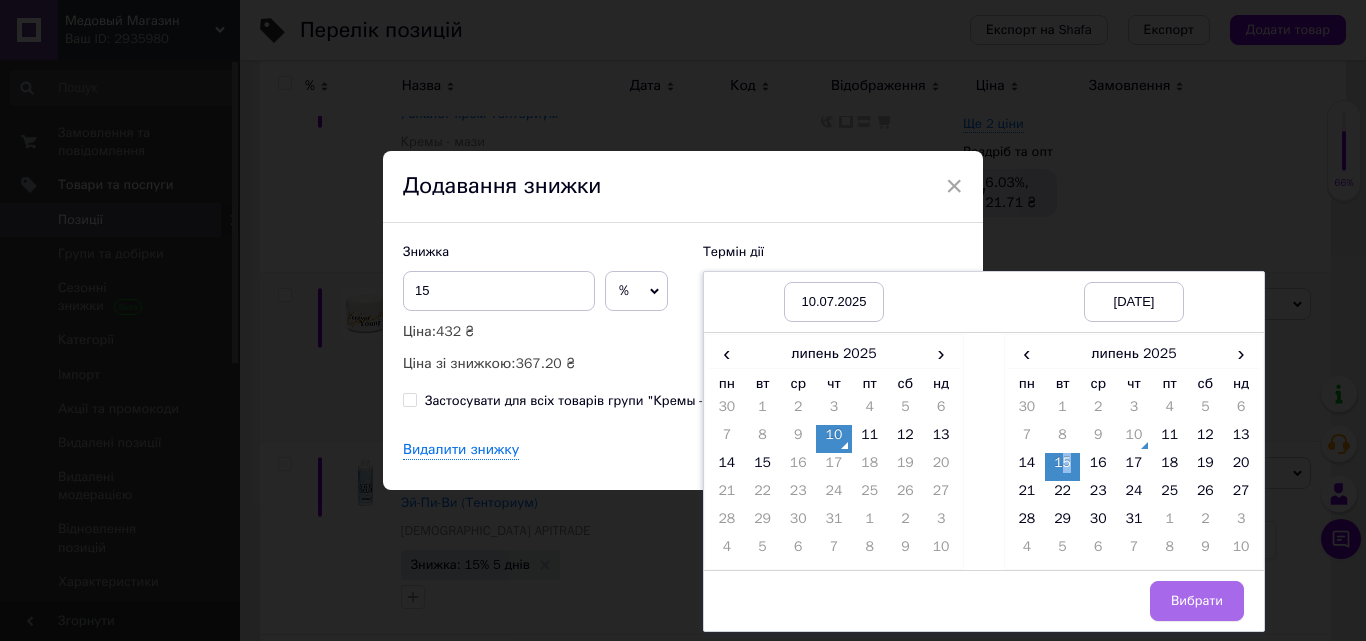 click on "Вибрати" at bounding box center [1197, 601] 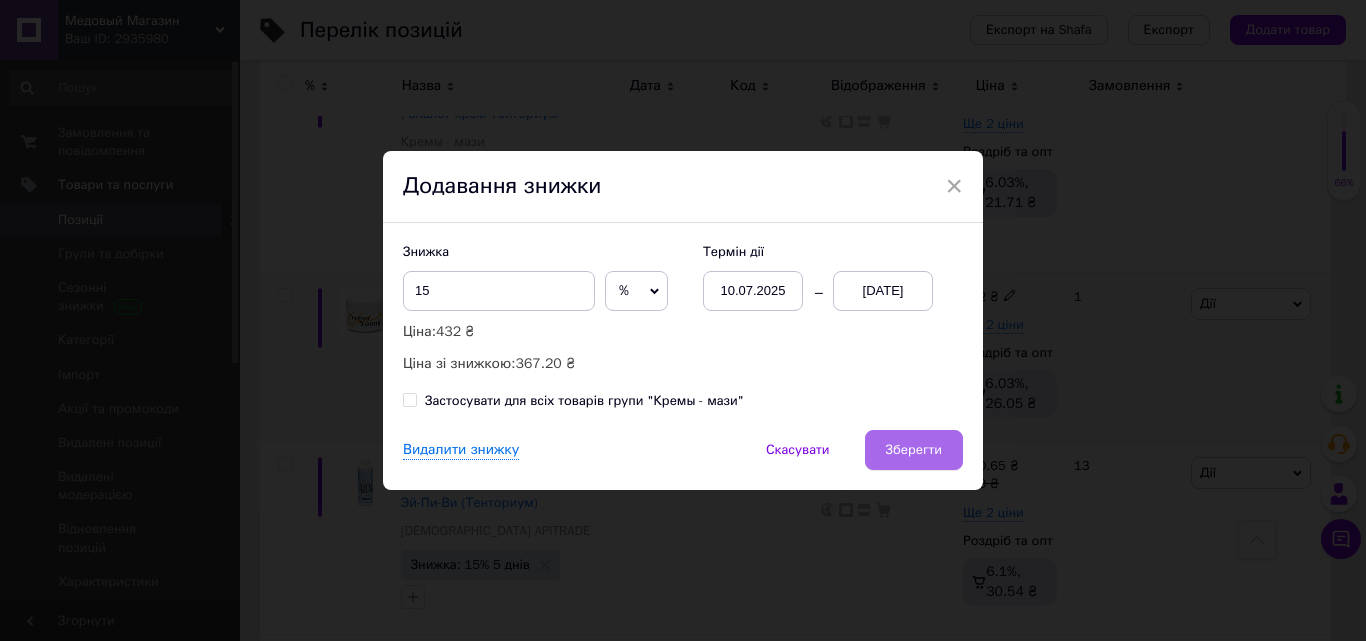 drag, startPoint x: 939, startPoint y: 463, endPoint x: 942, endPoint y: 474, distance: 11.401754 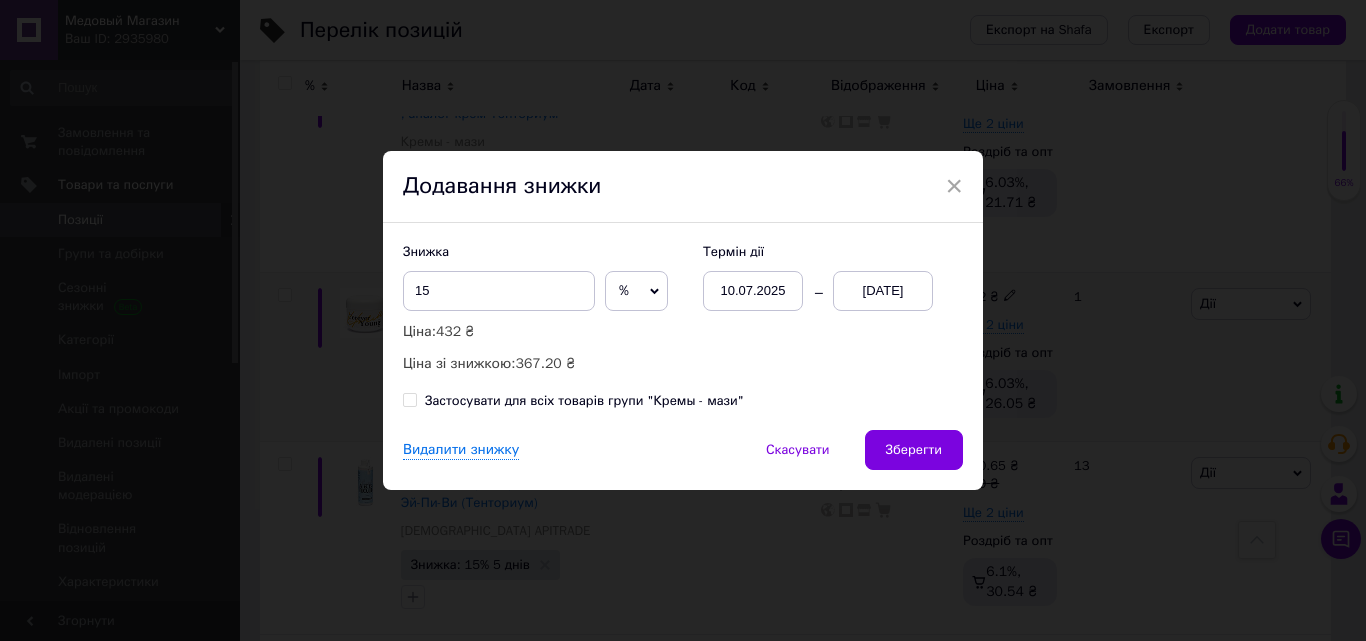 click on "Зберегти" at bounding box center [914, 450] 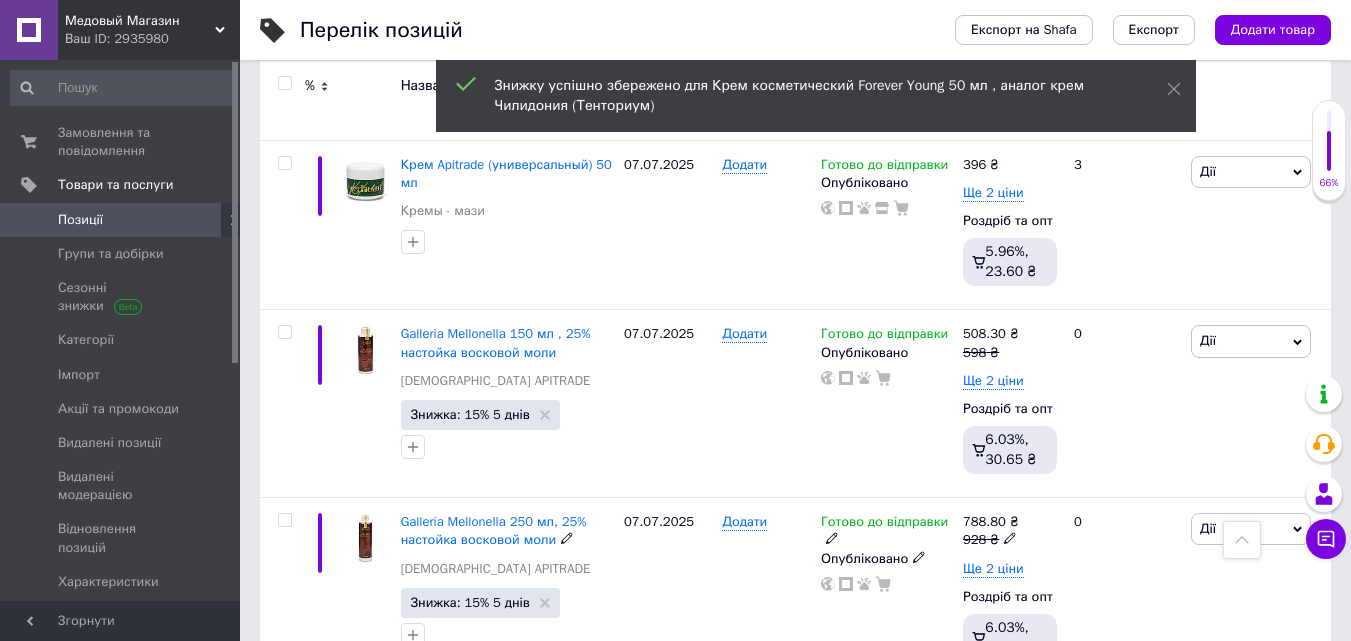 scroll, scrollTop: 1017, scrollLeft: 0, axis: vertical 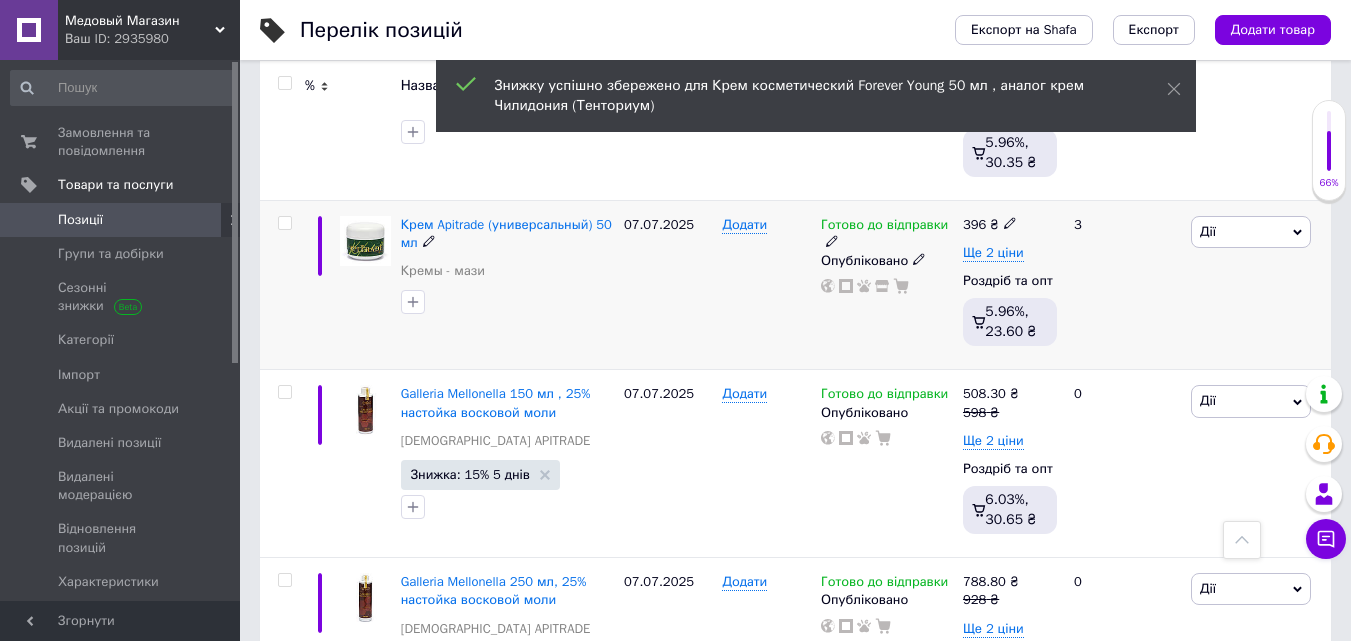 click on "Дії" at bounding box center (1251, 232) 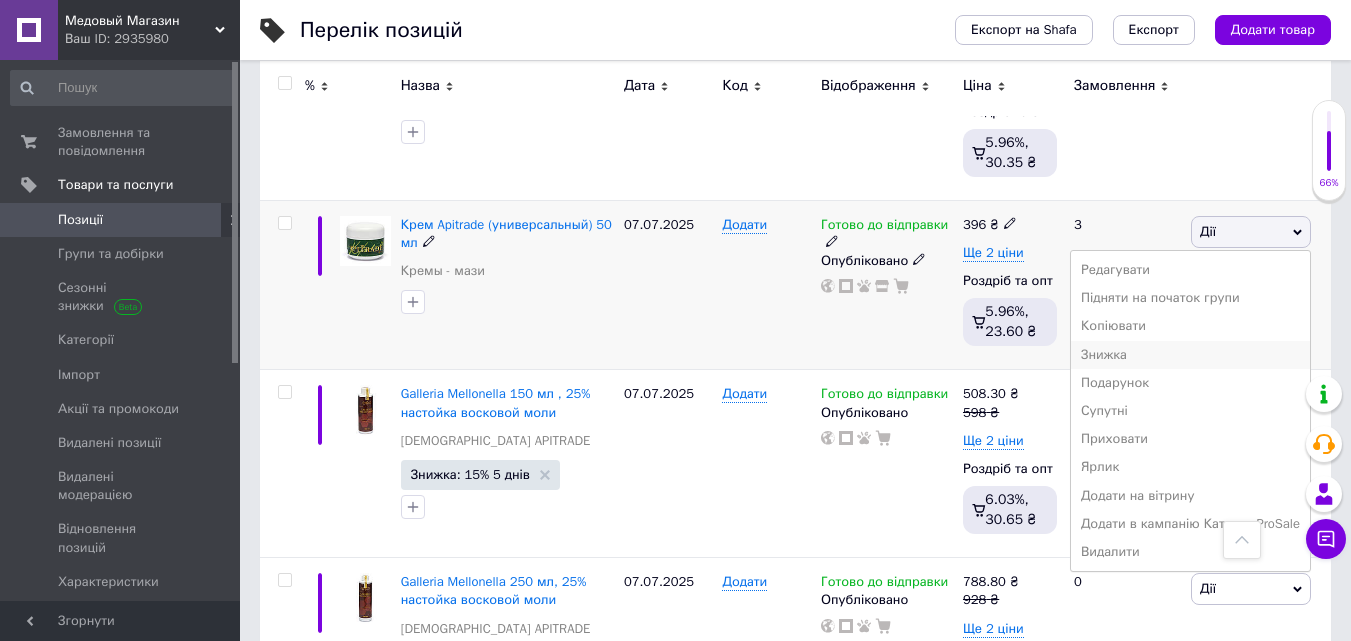 click on "Знижка" at bounding box center [1190, 355] 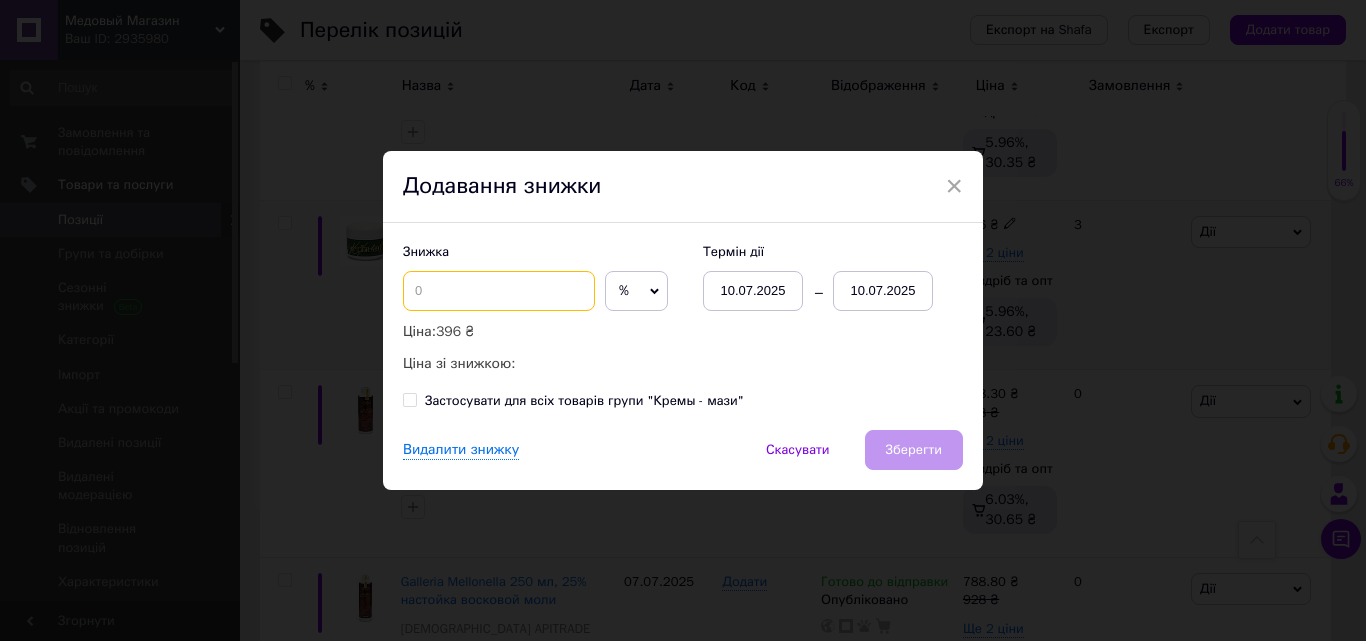 click at bounding box center (499, 291) 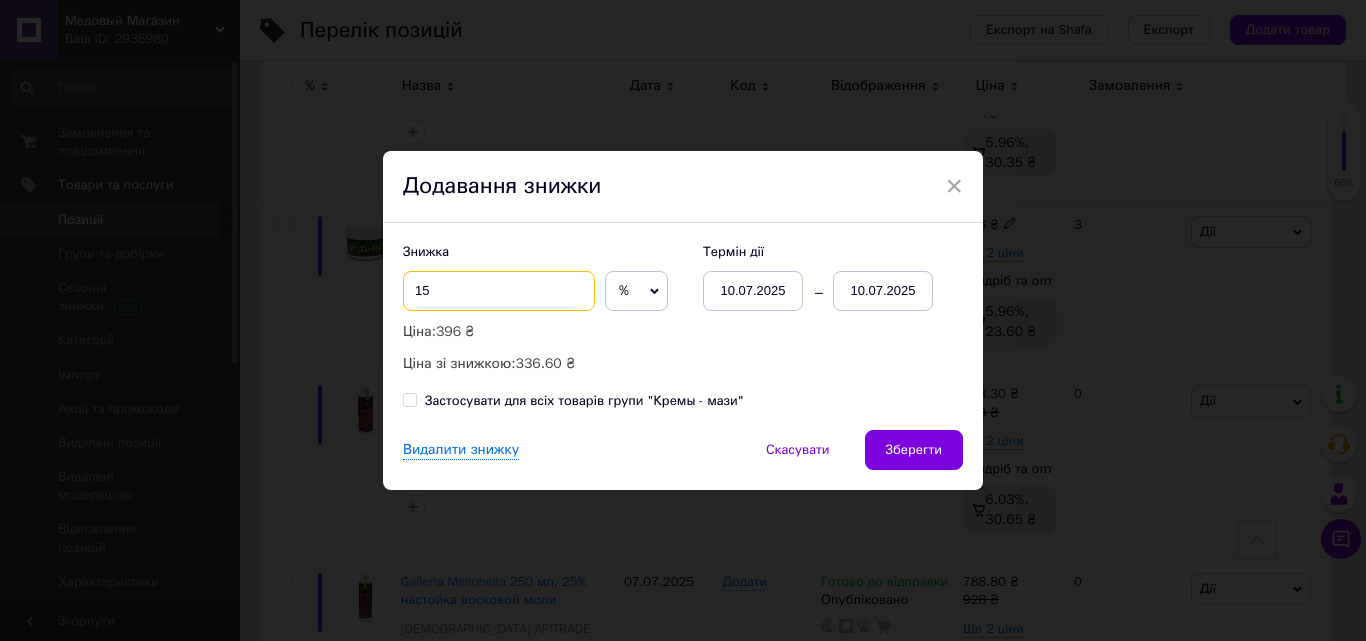 type on "15" 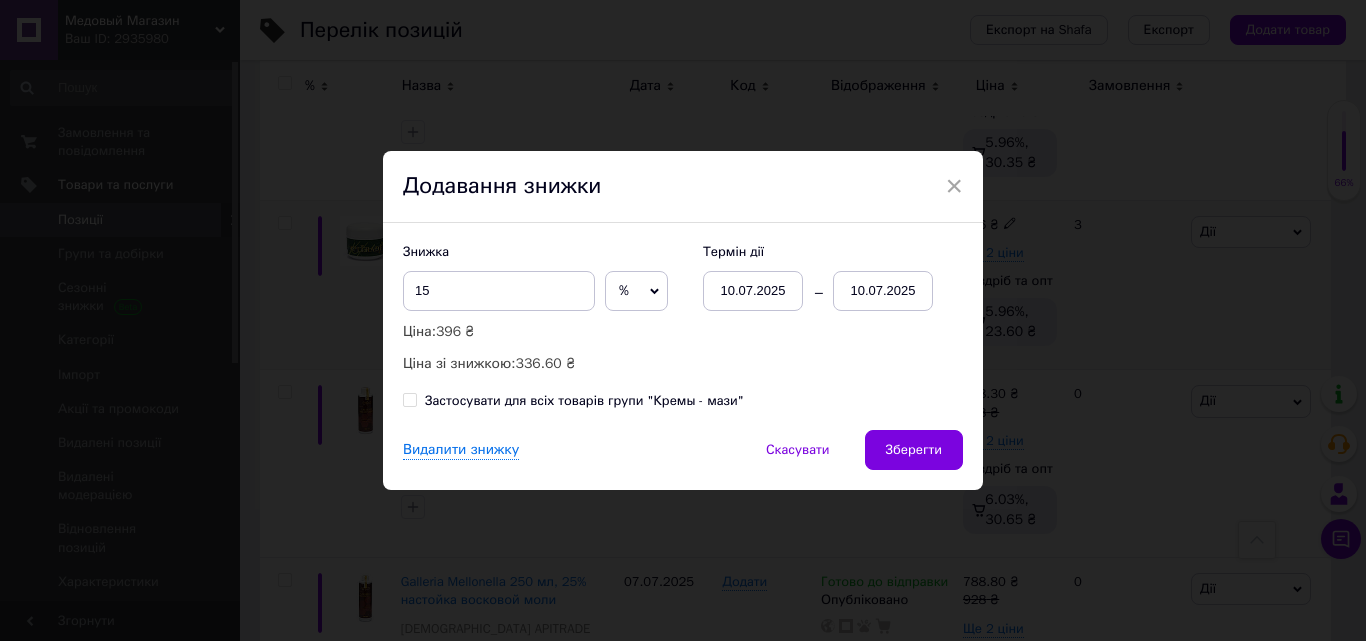 click on "10.07.2025" at bounding box center [883, 291] 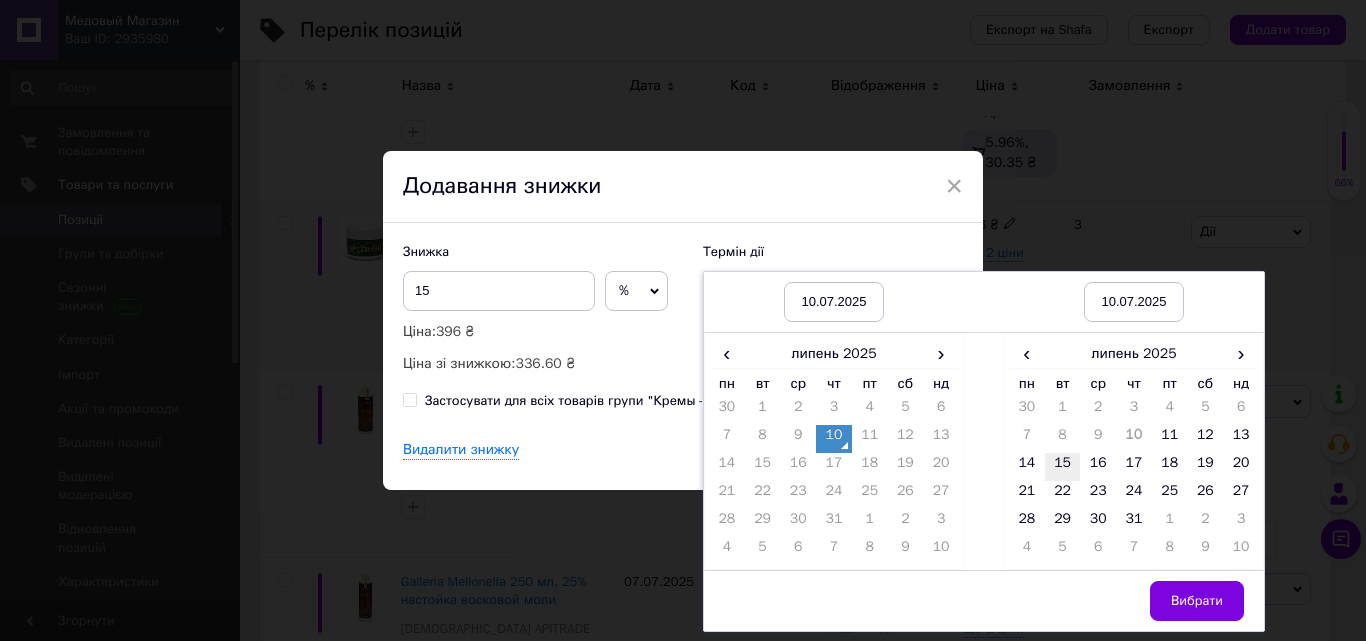 click on "15" at bounding box center (1063, 467) 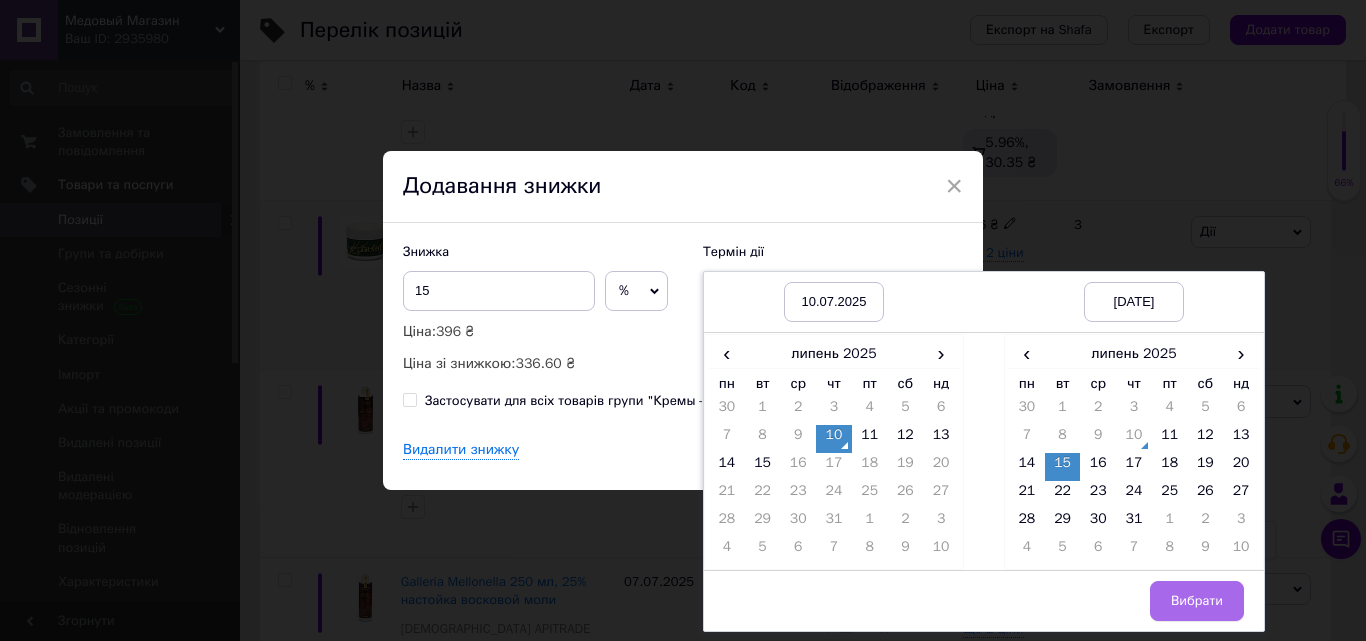 click on "Вибрати" at bounding box center [1197, 601] 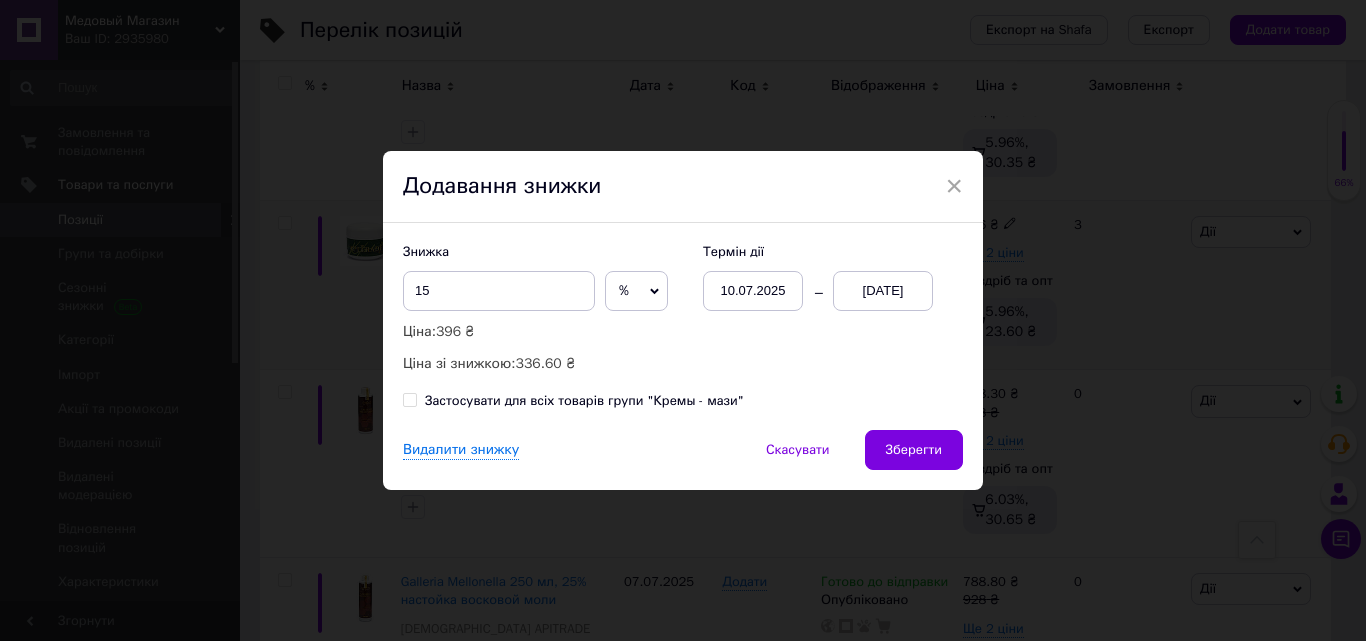 click on "Застосувати для всіх товарів групи "Кремы - мази"" at bounding box center [584, 401] 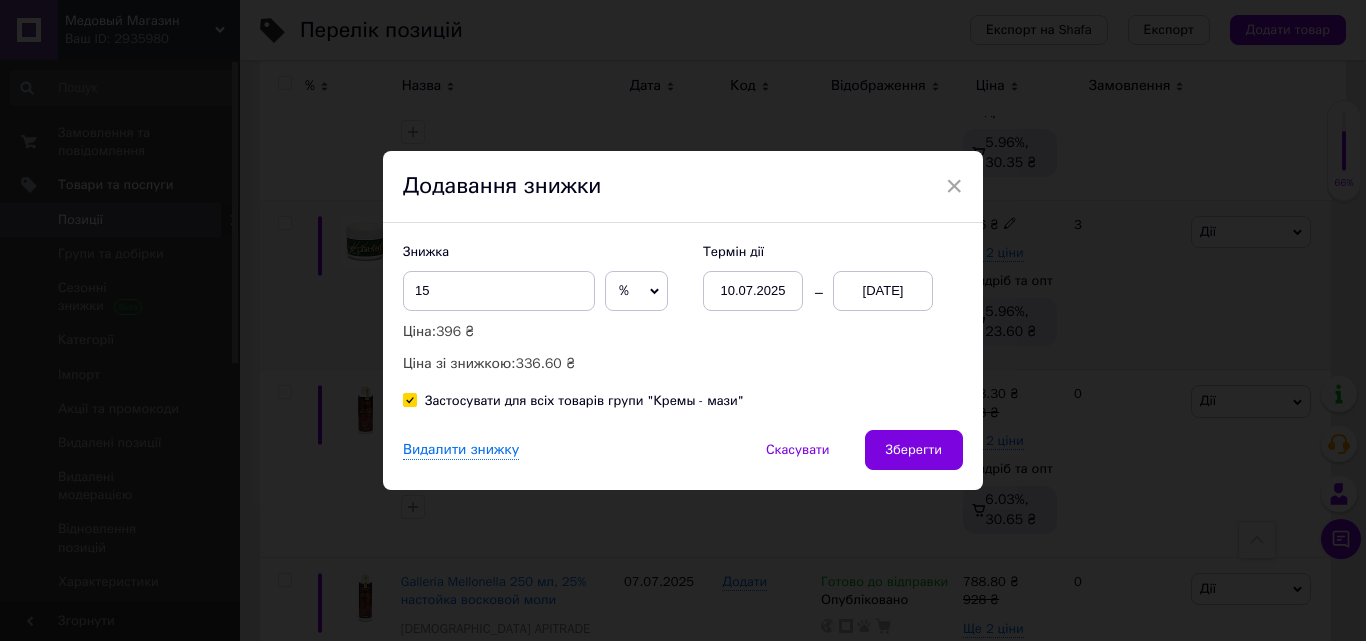 click on "Застосувати для всіх товарів групи "Кремы - мази"" at bounding box center [584, 401] 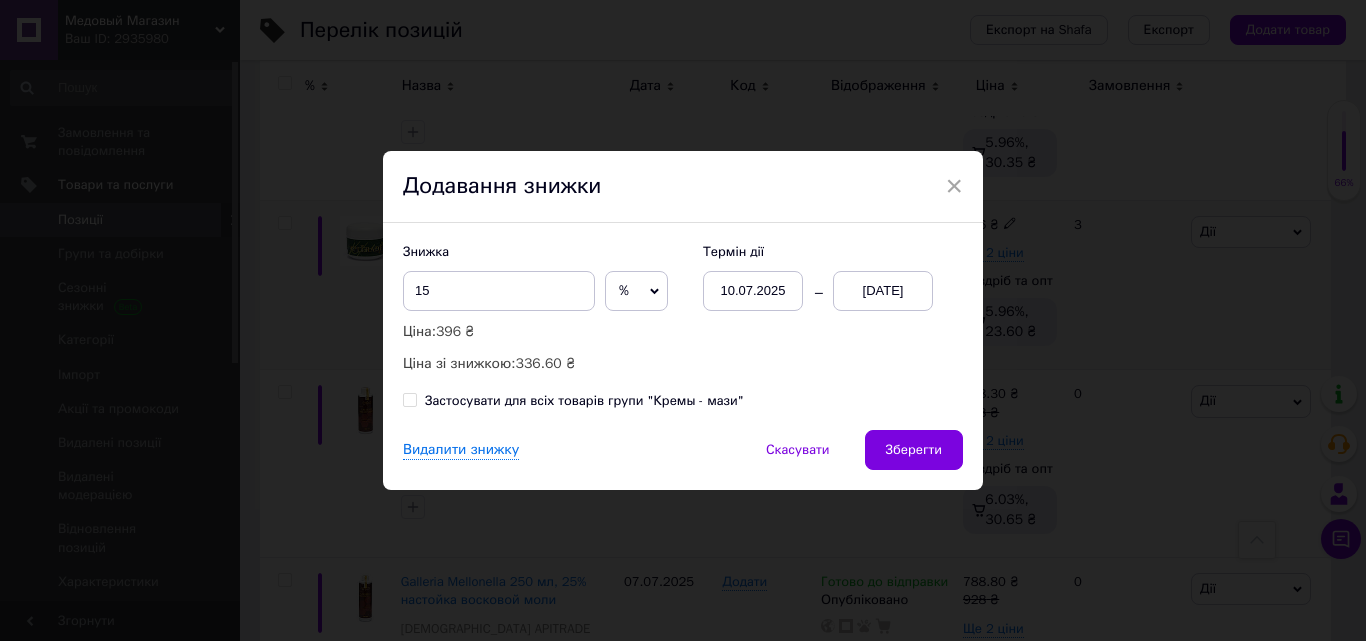 checkbox on "false" 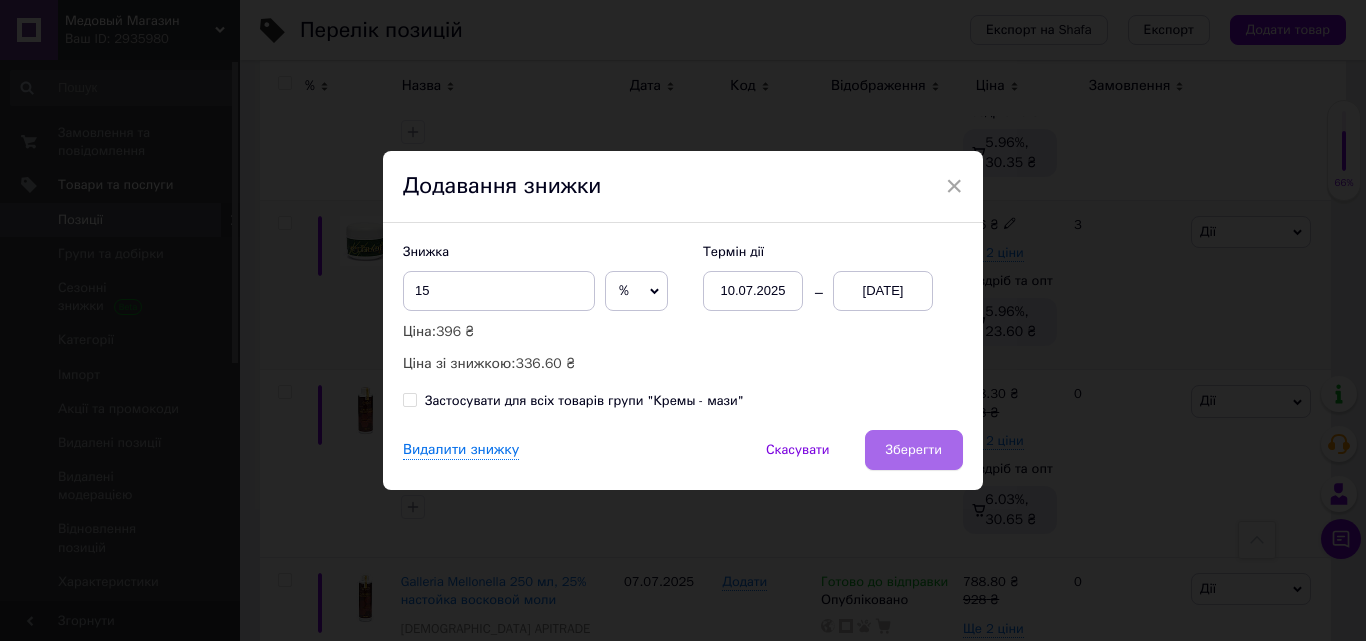 click on "Зберегти" at bounding box center (914, 450) 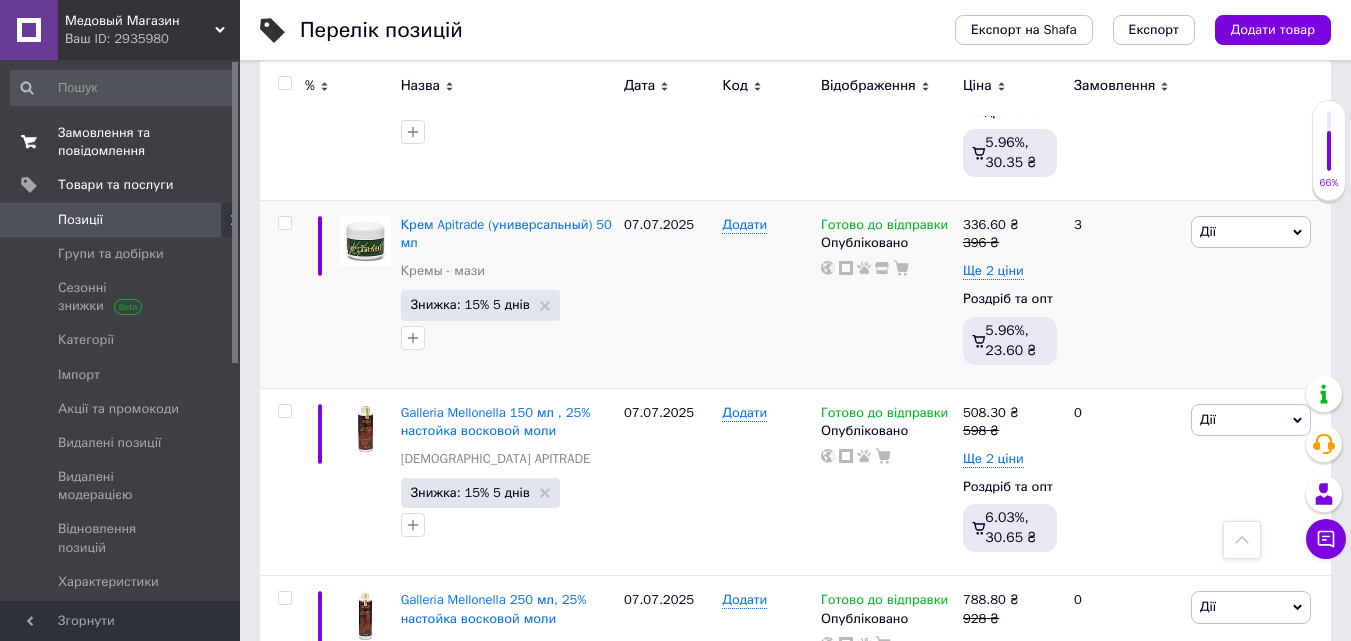 click on "Замовлення та повідомлення" at bounding box center [121, 142] 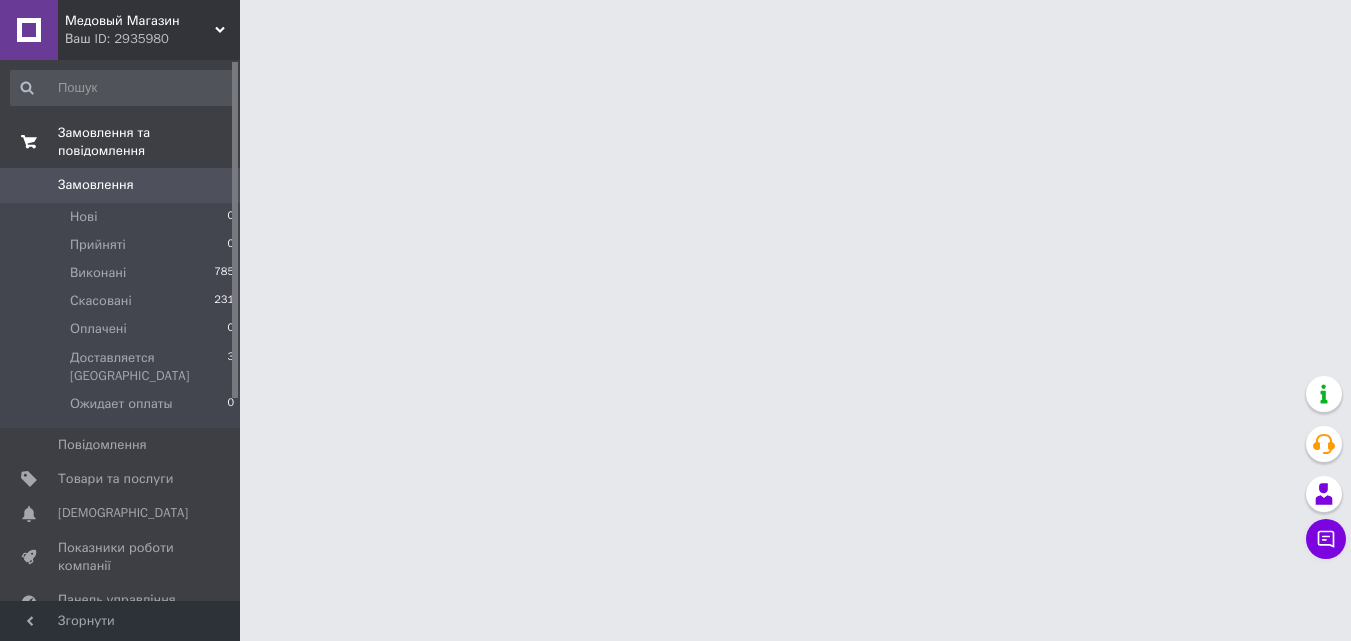 scroll, scrollTop: 0, scrollLeft: 0, axis: both 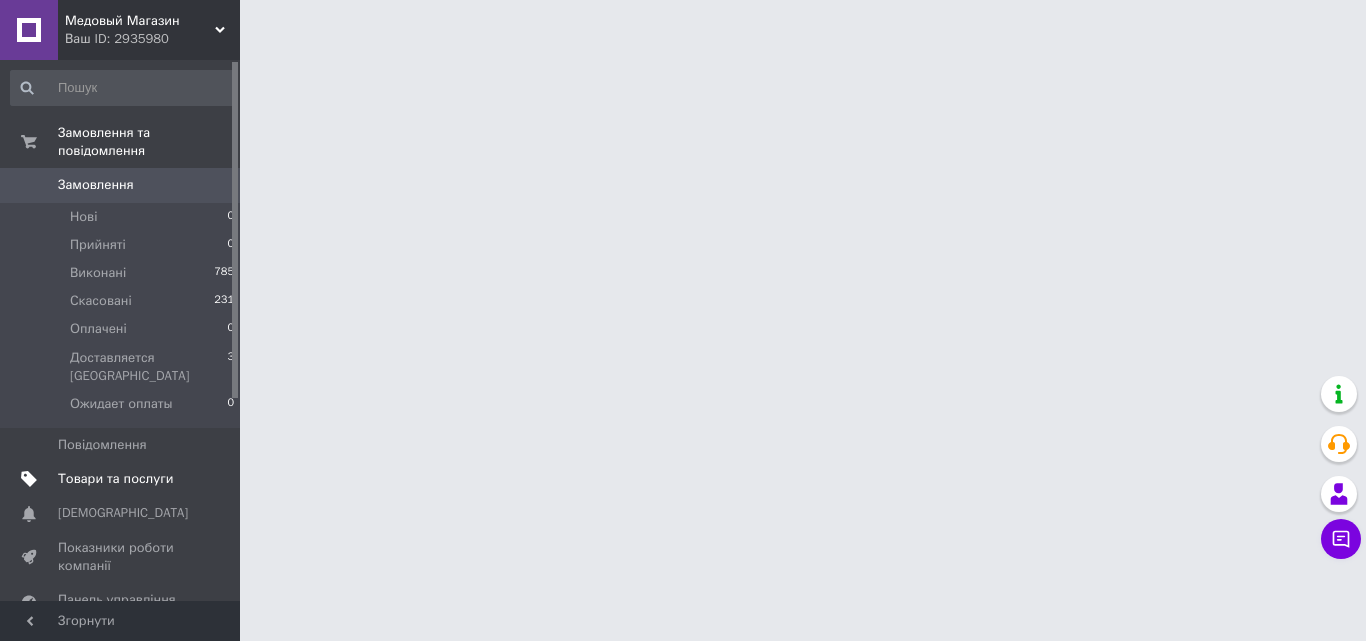 click on "Товари та послуги" at bounding box center [115, 479] 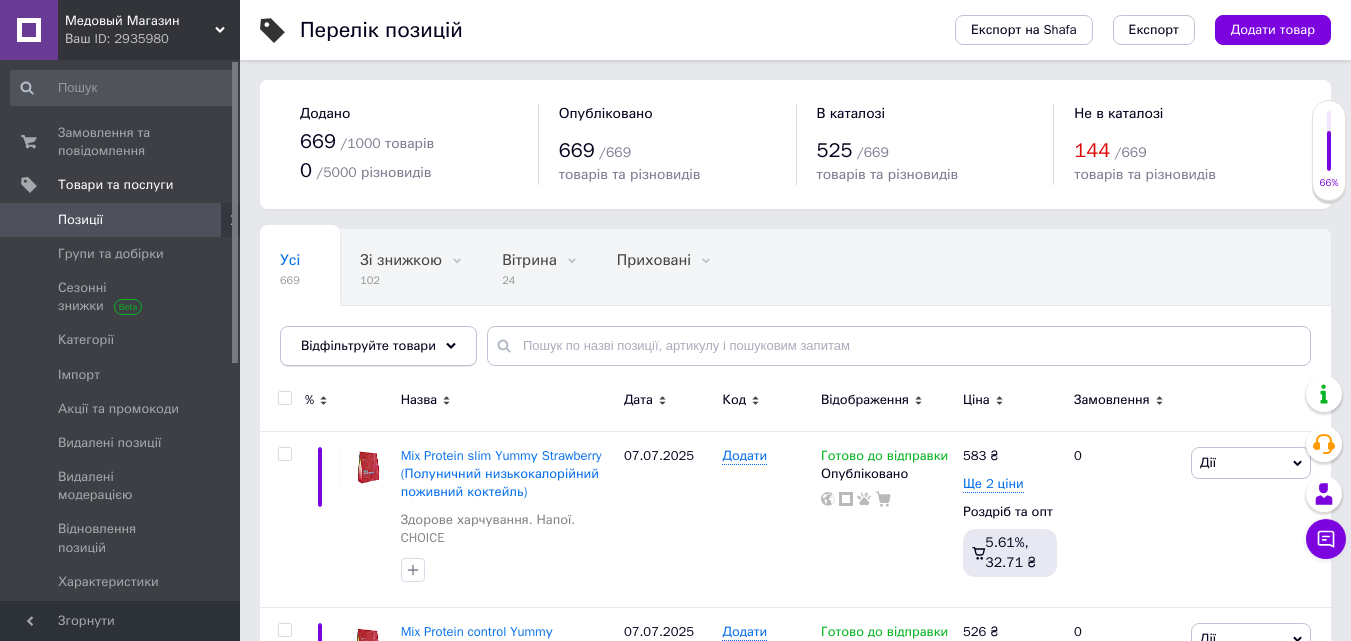 click on "Відфільтруйте товари" at bounding box center [378, 346] 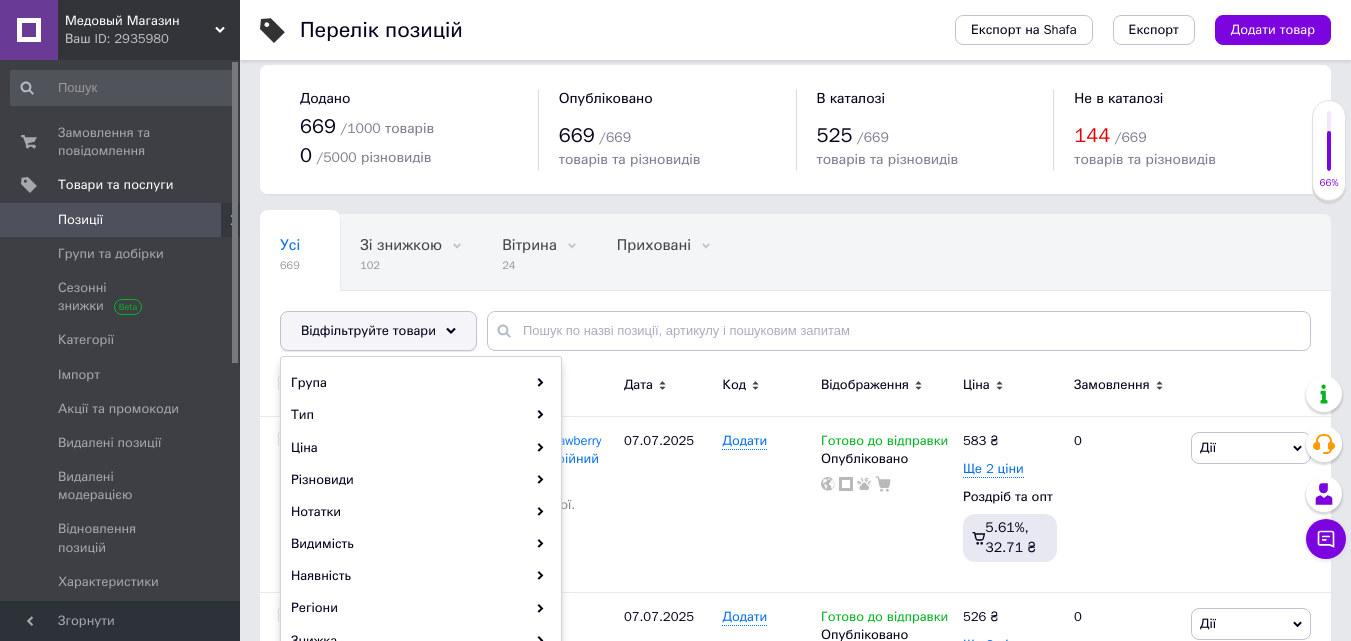 scroll, scrollTop: 300, scrollLeft: 0, axis: vertical 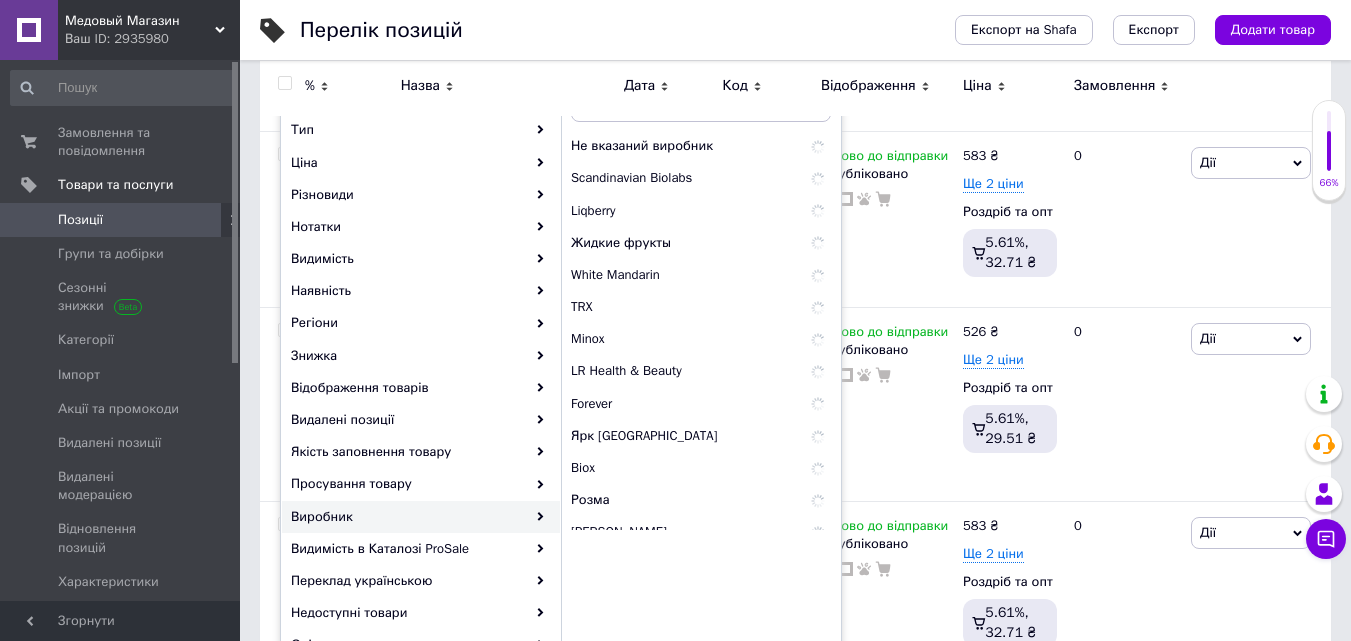 click on "Виробник" at bounding box center [421, 517] 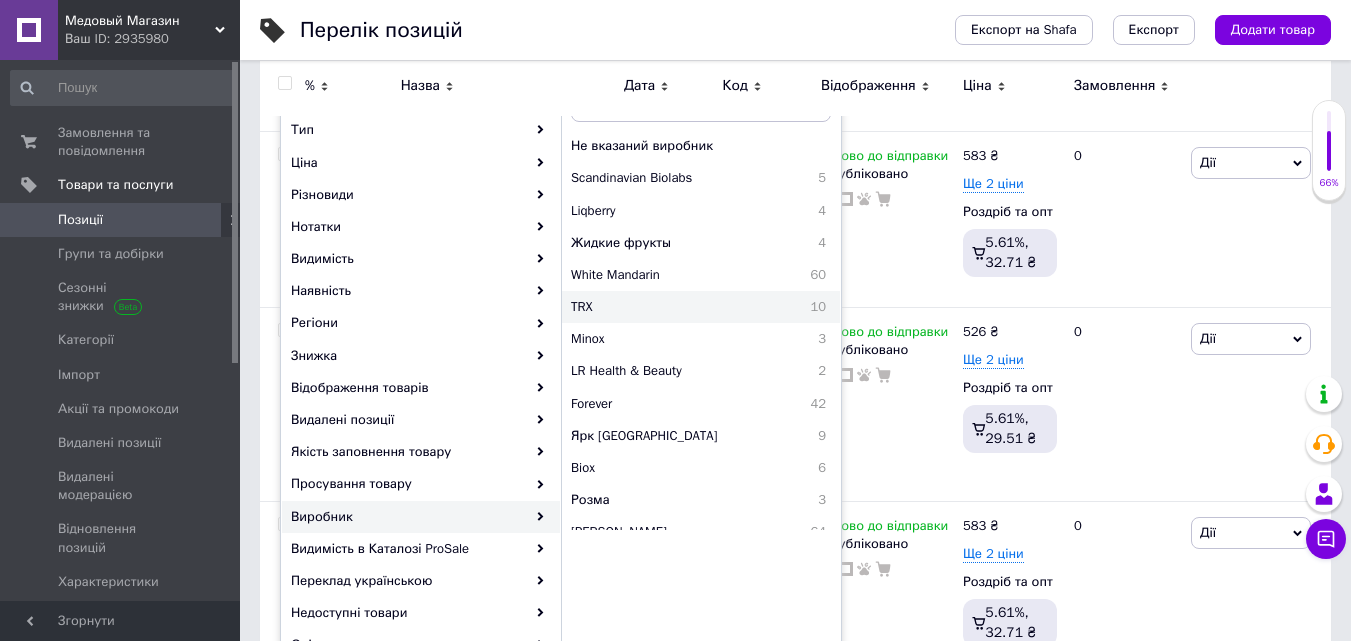 click on "TRX" at bounding box center [629, 307] 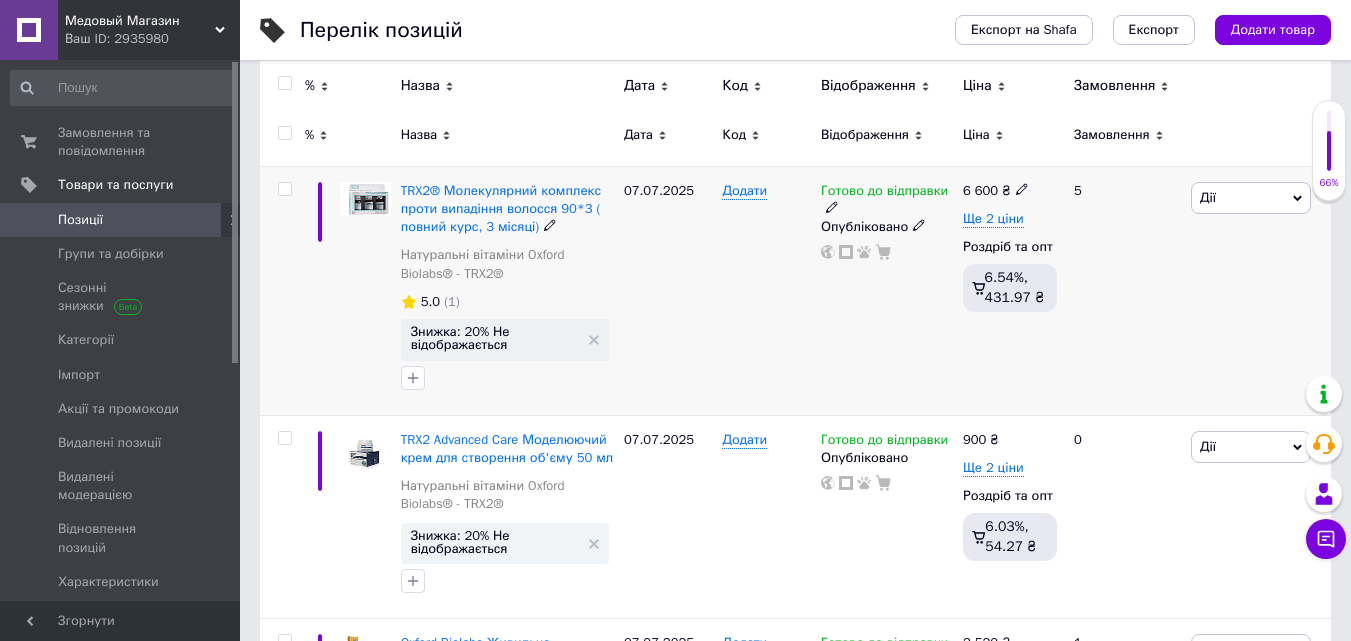 click on "Дії" at bounding box center [1251, 198] 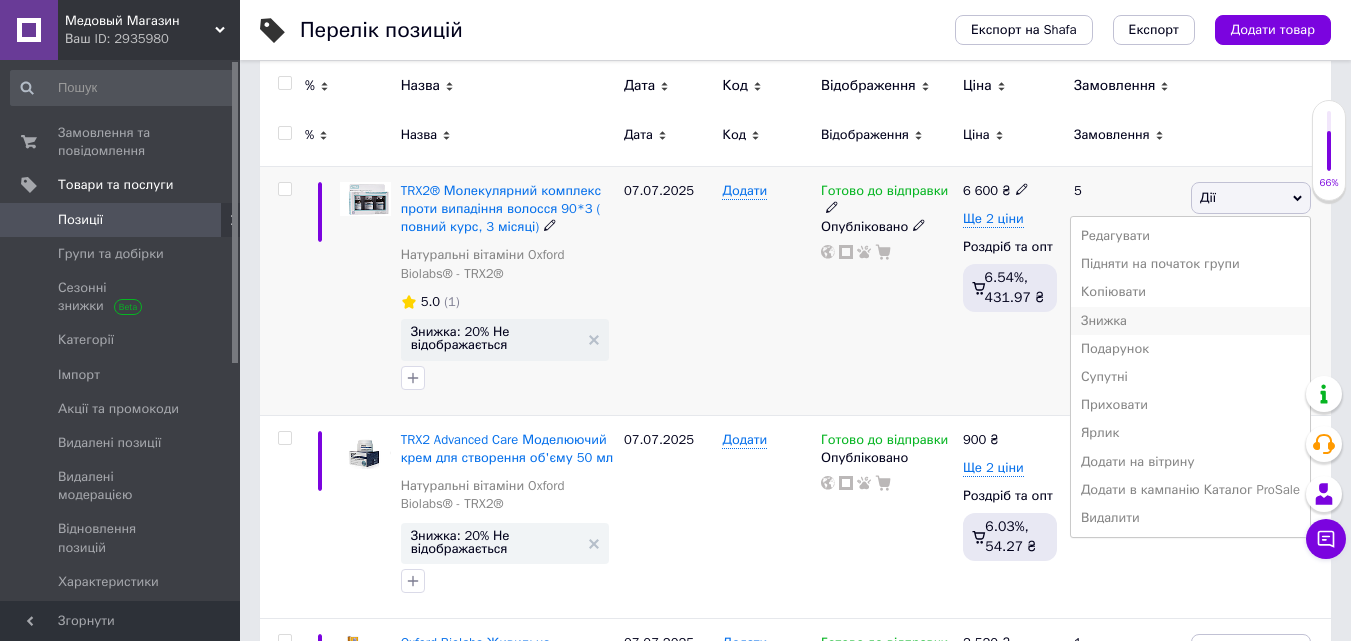 click on "Знижка" at bounding box center (1190, 321) 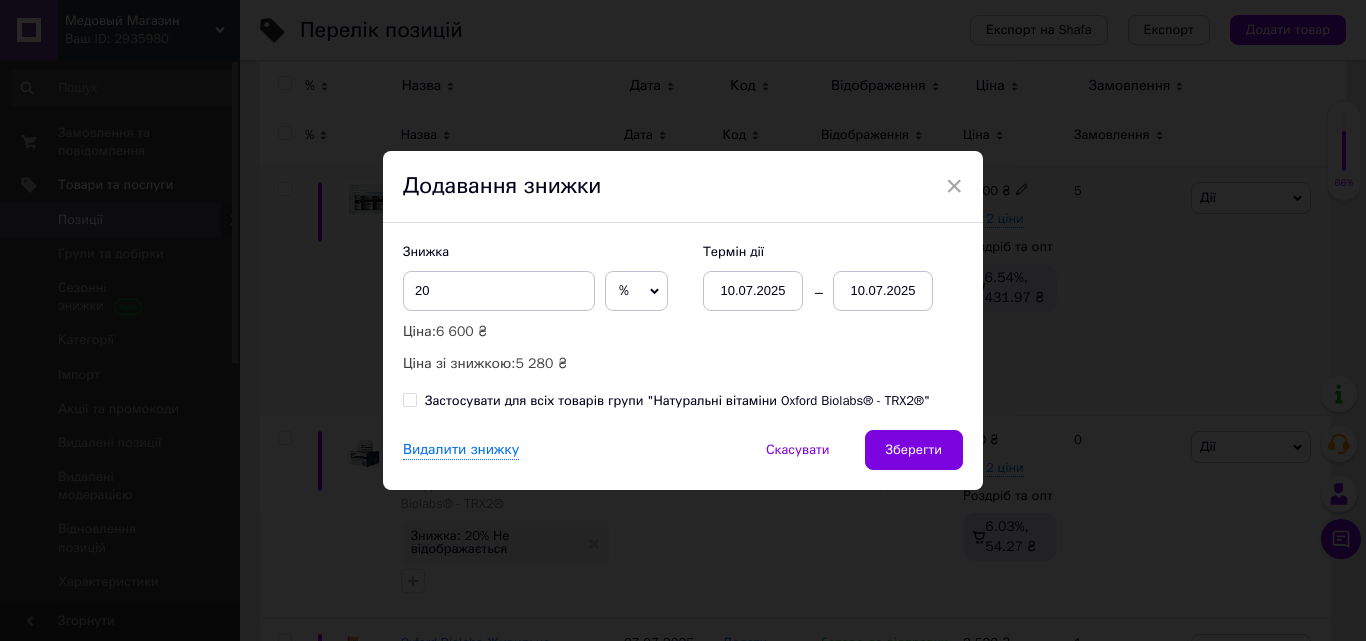 click on "Знижка 20 % ₴ Ціна:  6 600   ₴ Ціна зі знижкою:  5 280   ₴ Термін дії 10.07.2025 10.07.2025 Застосувати для всіх товарів групи "Натуральні вітаміни Oxford Biolabs® - TRX2®"" at bounding box center [683, 326] 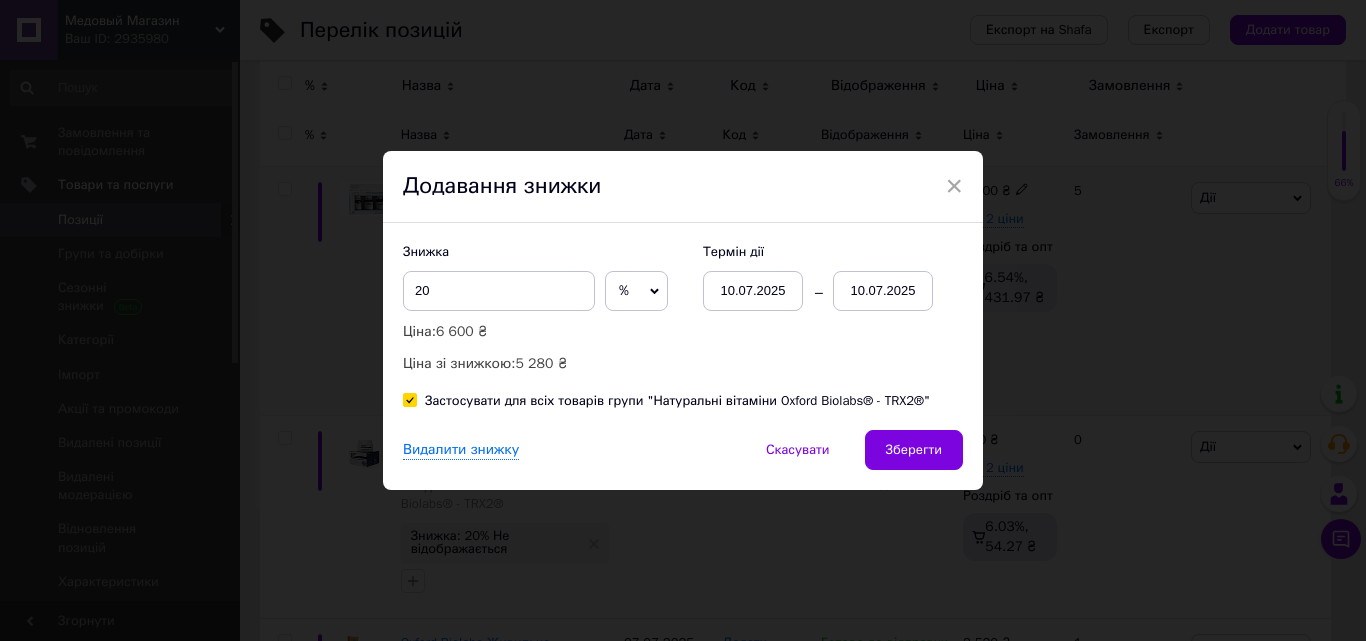checkbox on "true" 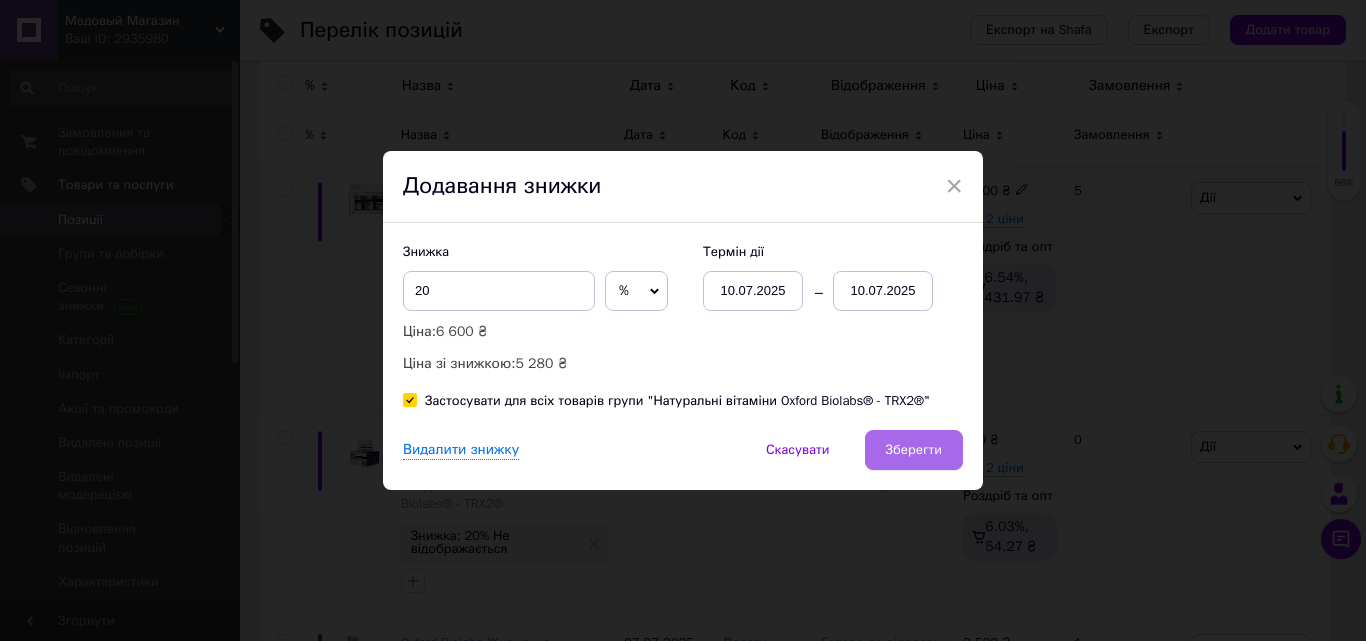 click on "Зберегти" at bounding box center (914, 450) 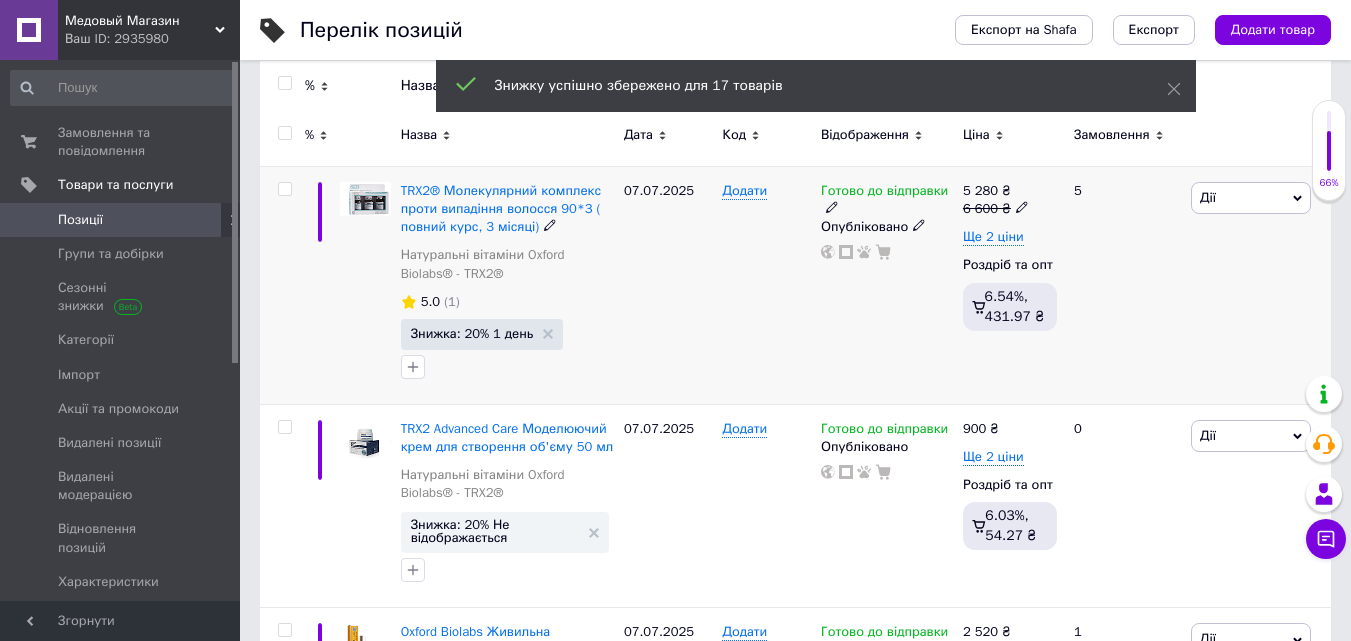 click on "Медовый Магазин" at bounding box center [140, 21] 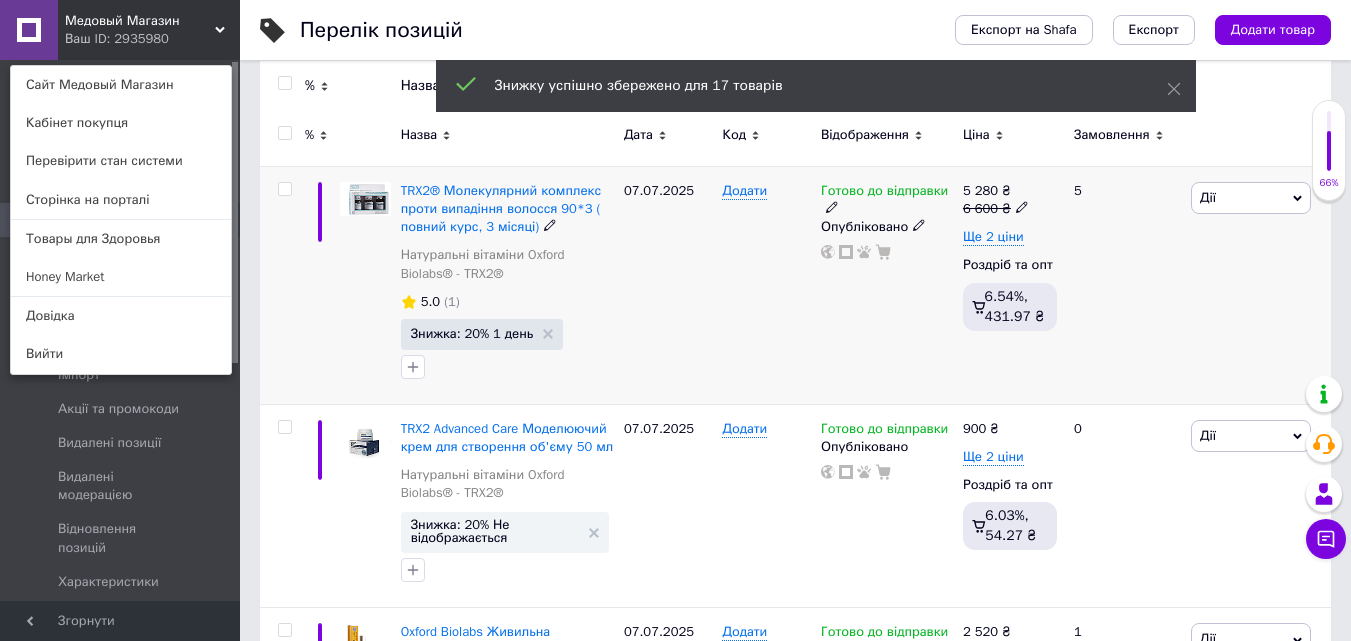 click 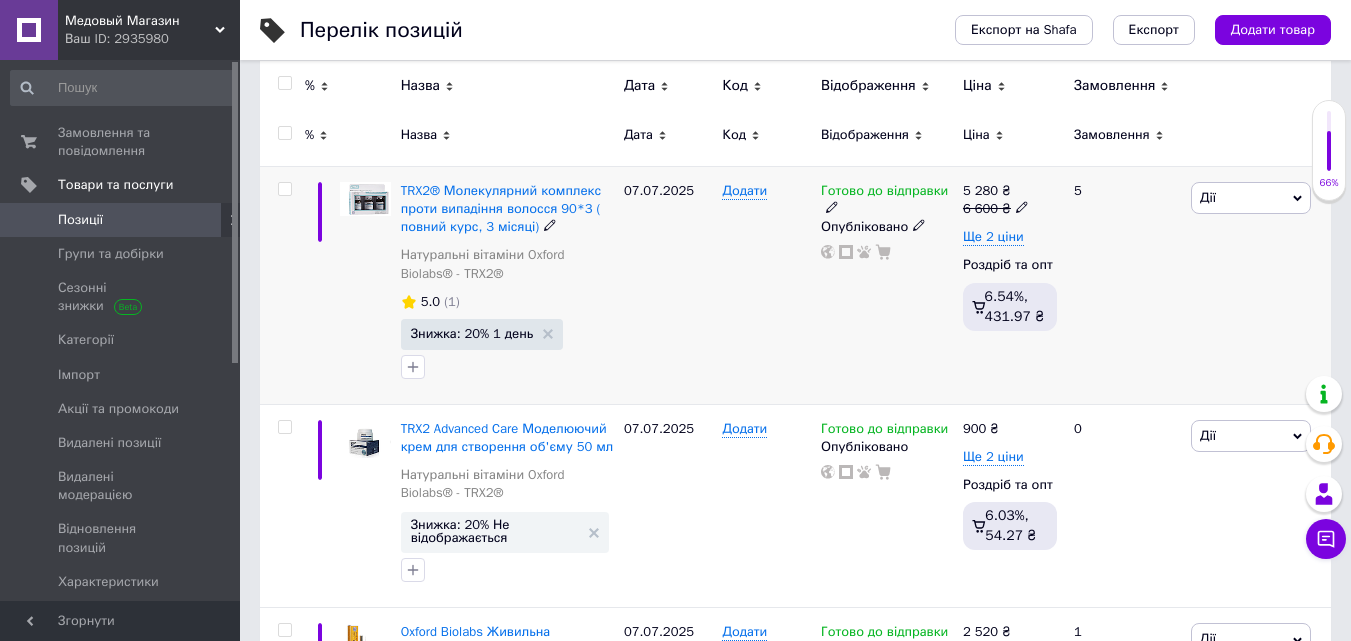 click 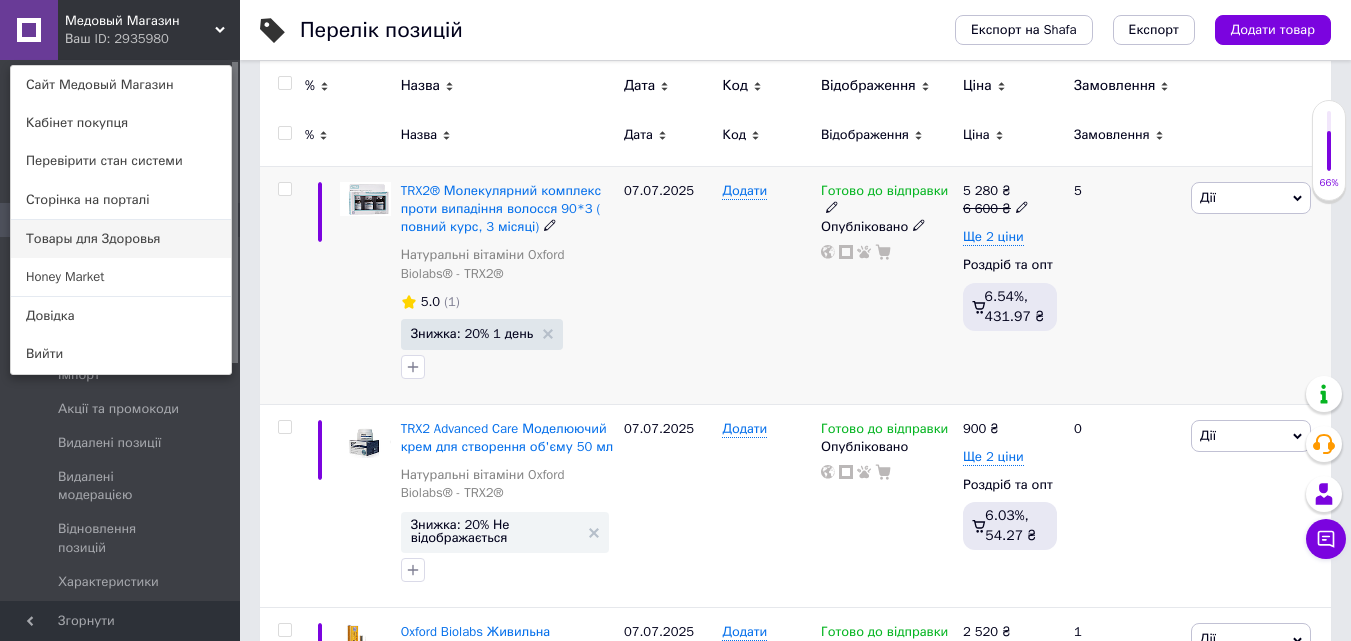 click on "Товары для Здоровья" at bounding box center (121, 239) 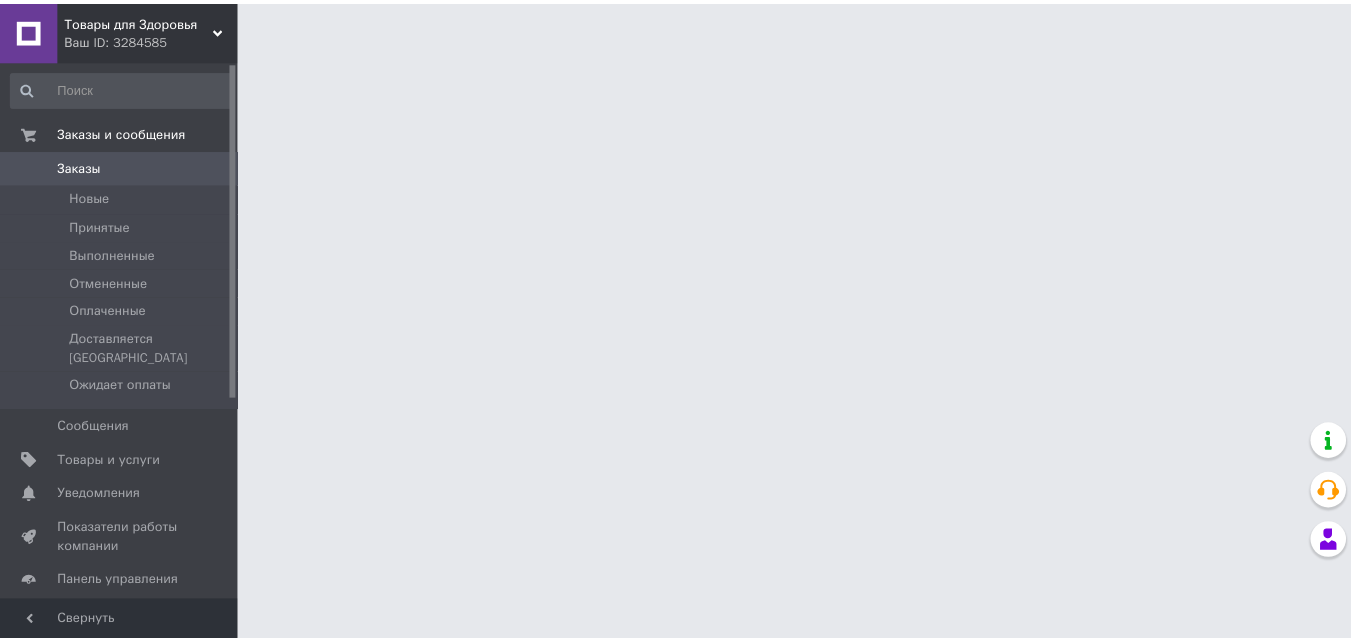 scroll, scrollTop: 0, scrollLeft: 0, axis: both 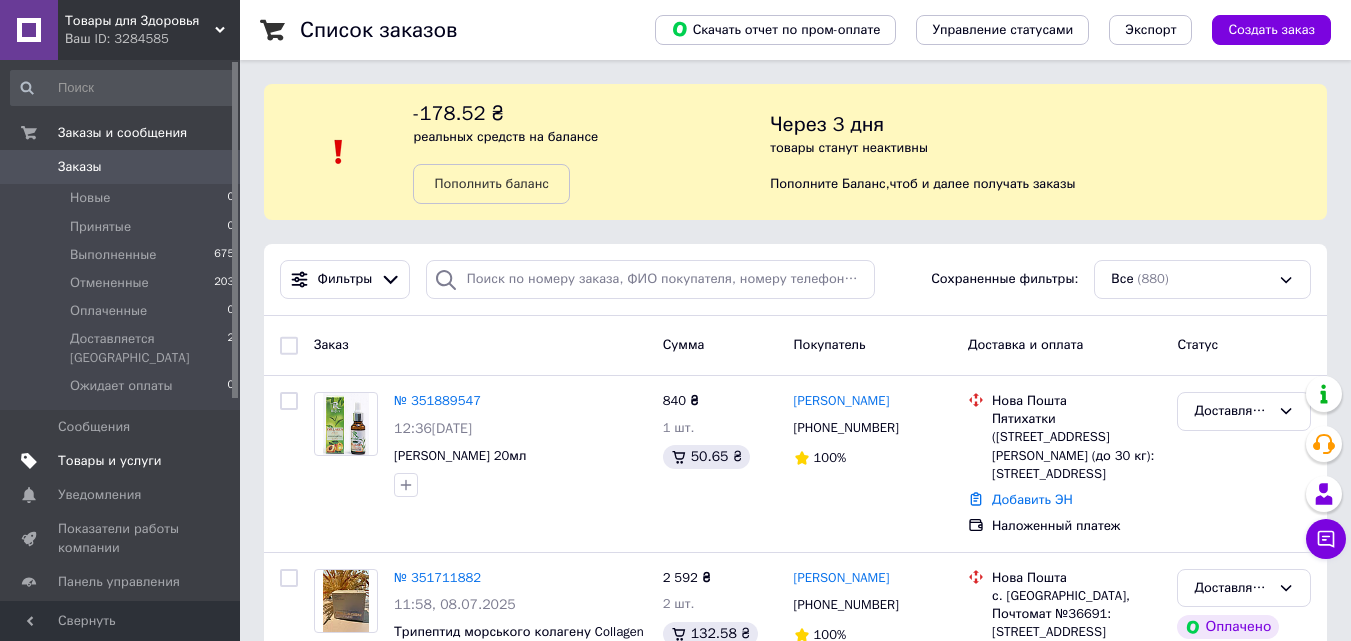 click on "Товары и услуги" at bounding box center (123, 461) 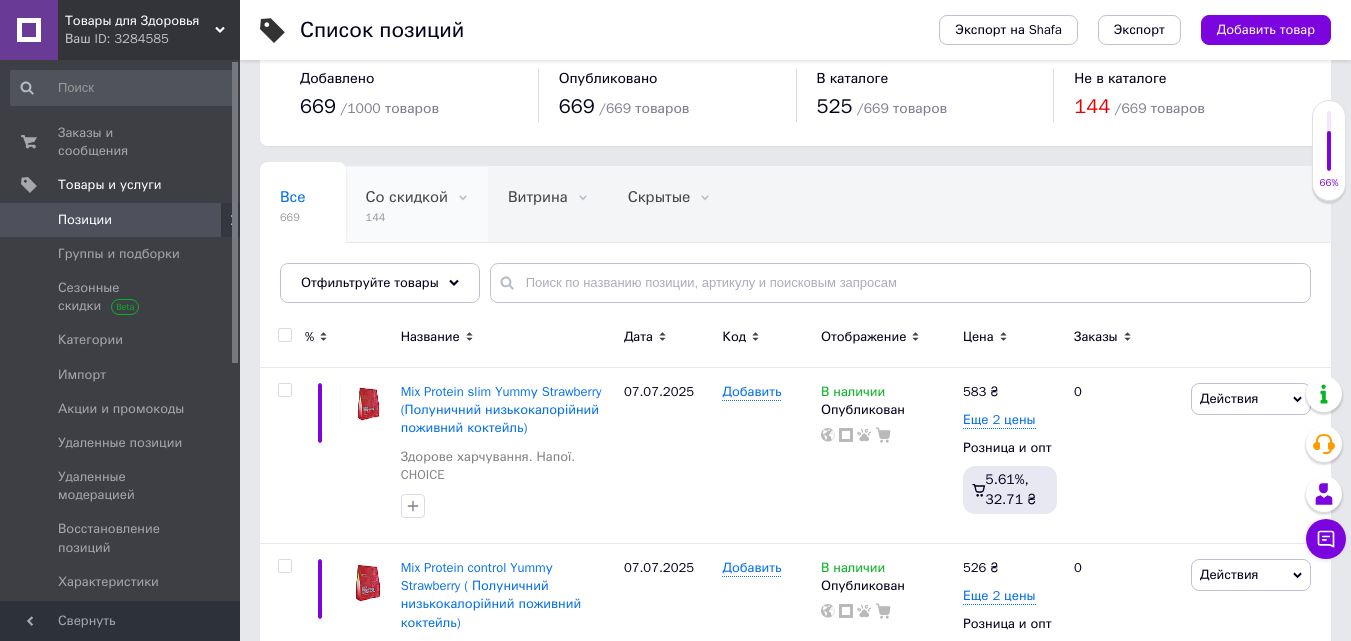 scroll, scrollTop: 0, scrollLeft: 0, axis: both 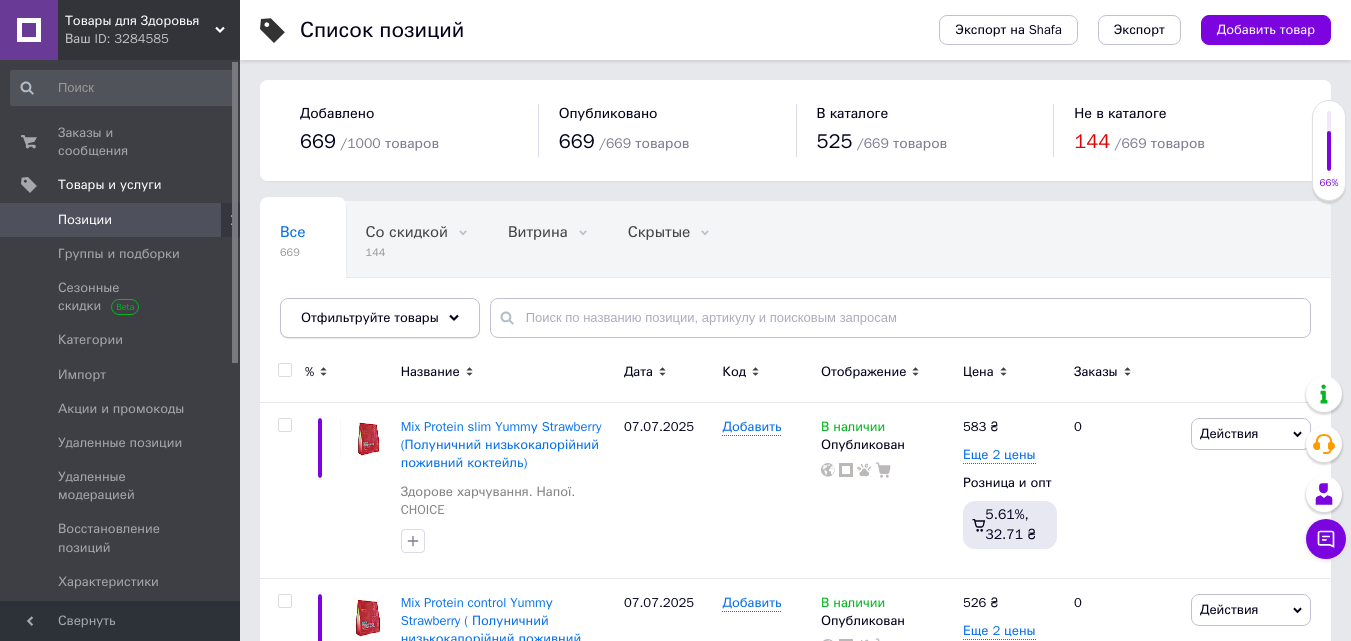 click on "Отфильтруйте товары" at bounding box center [380, 318] 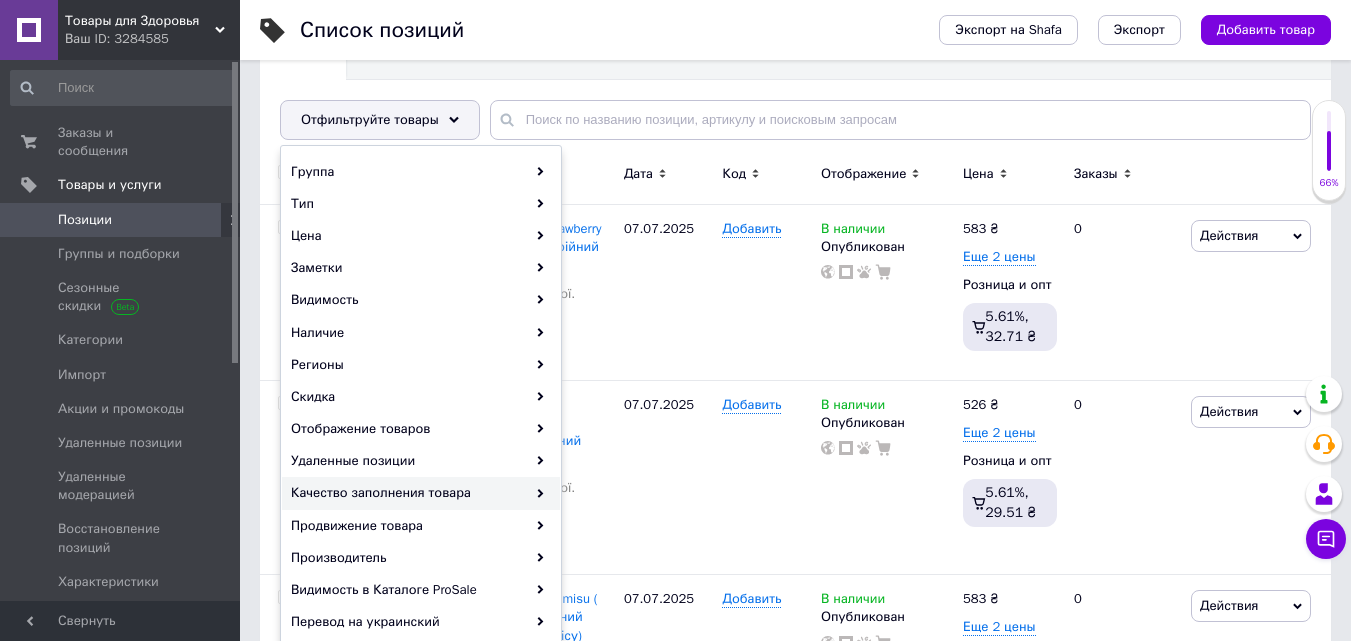 scroll, scrollTop: 200, scrollLeft: 0, axis: vertical 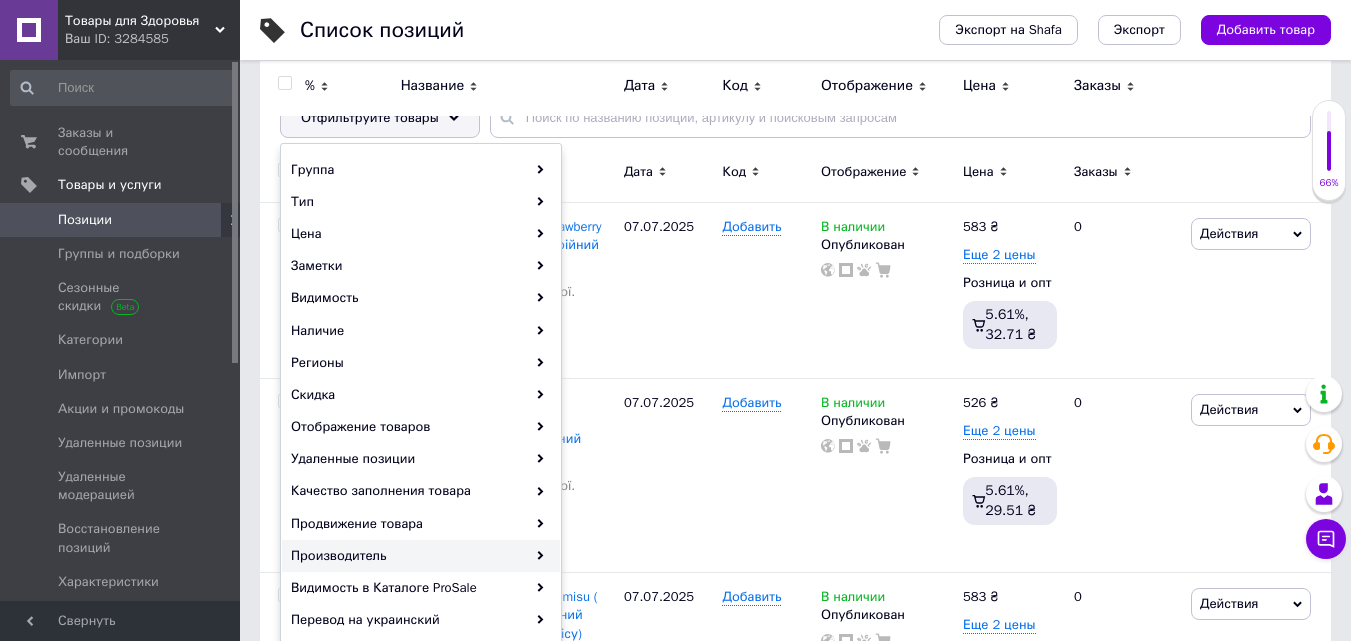 click on "Производитель" at bounding box center [421, 556] 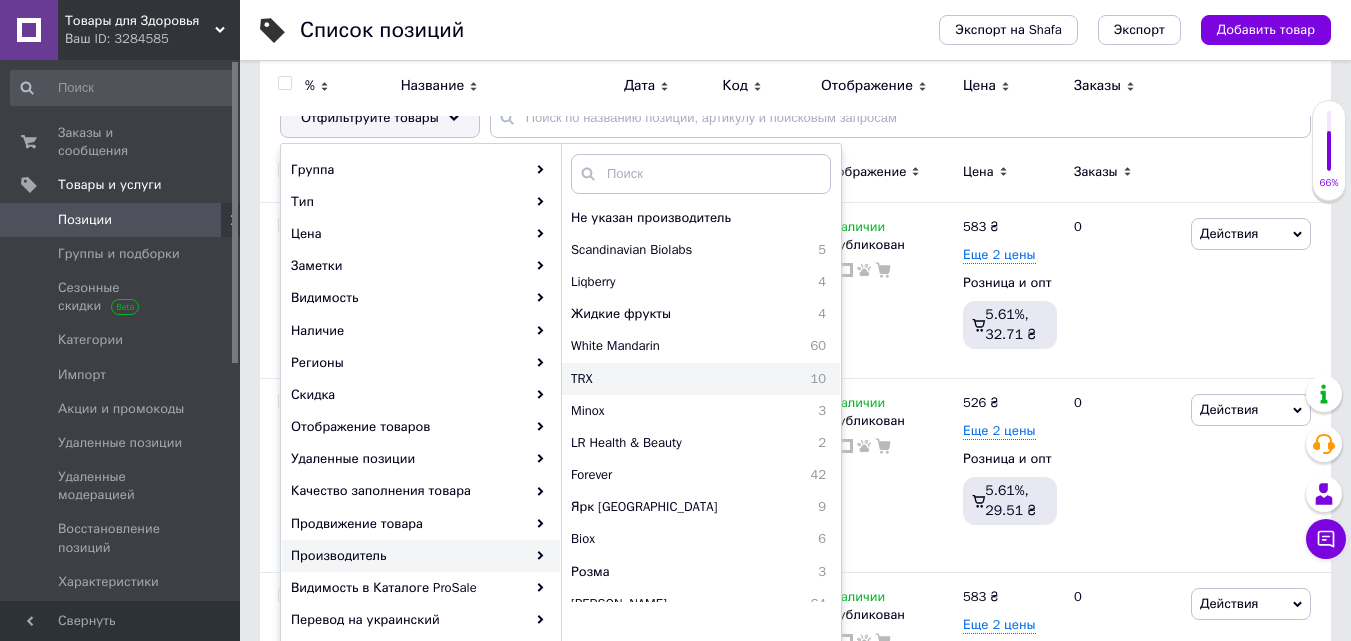 click on "TRX" at bounding box center (629, 379) 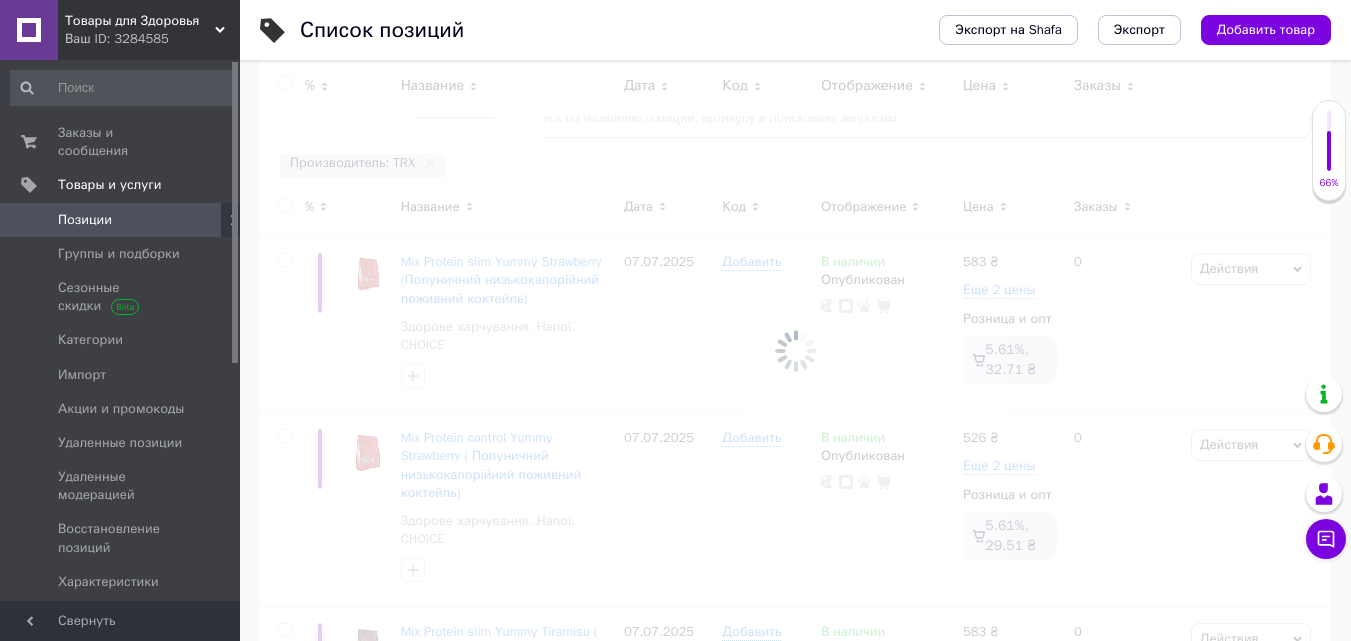 scroll, scrollTop: 0, scrollLeft: 23, axis: horizontal 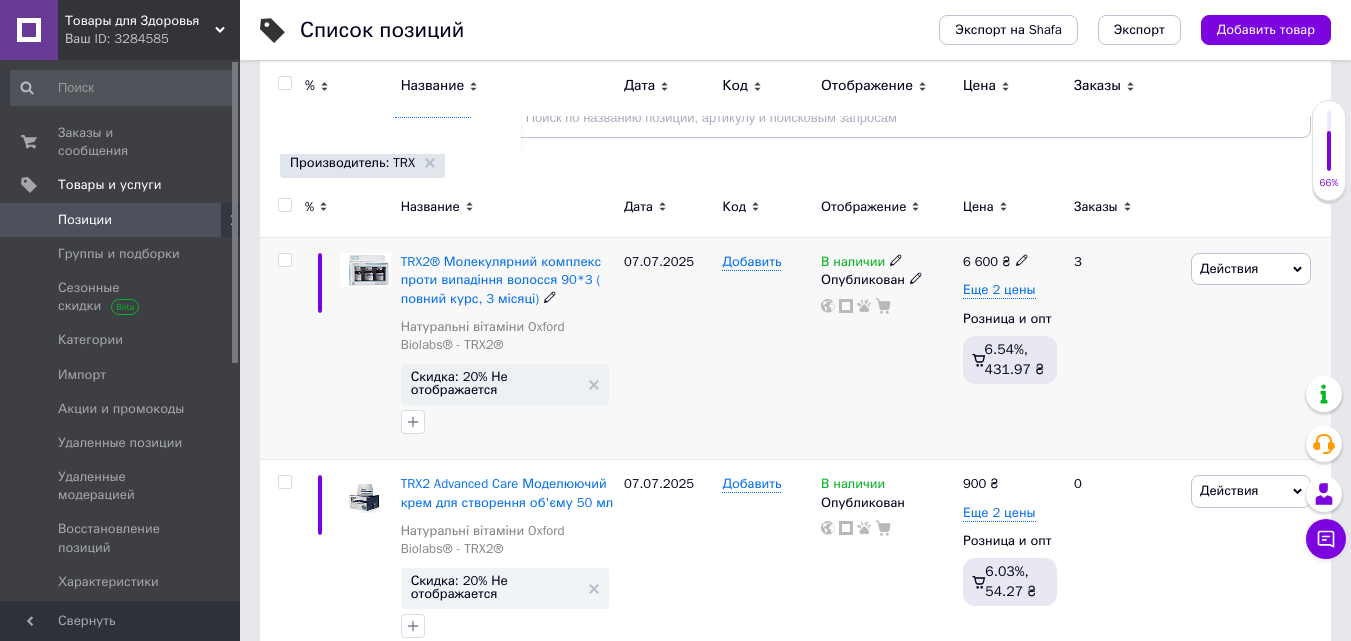 drag, startPoint x: 1261, startPoint y: 274, endPoint x: 1246, endPoint y: 295, distance: 25.806976 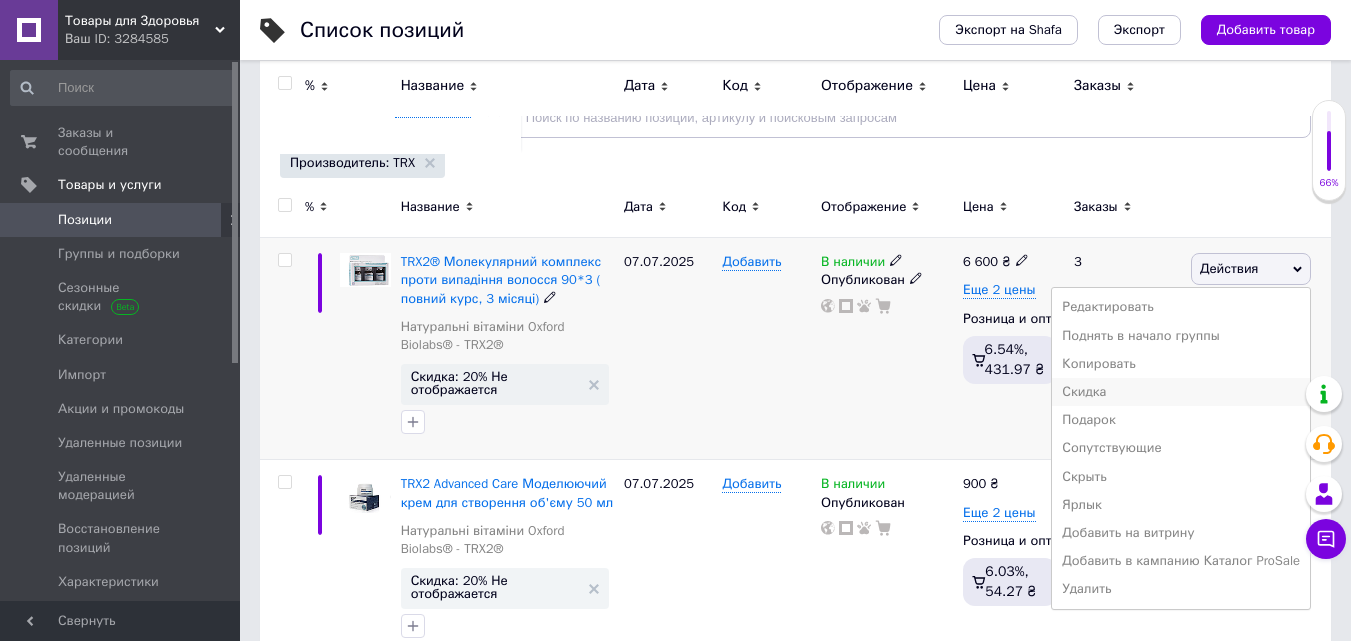 click on "Скидка" at bounding box center (1181, 392) 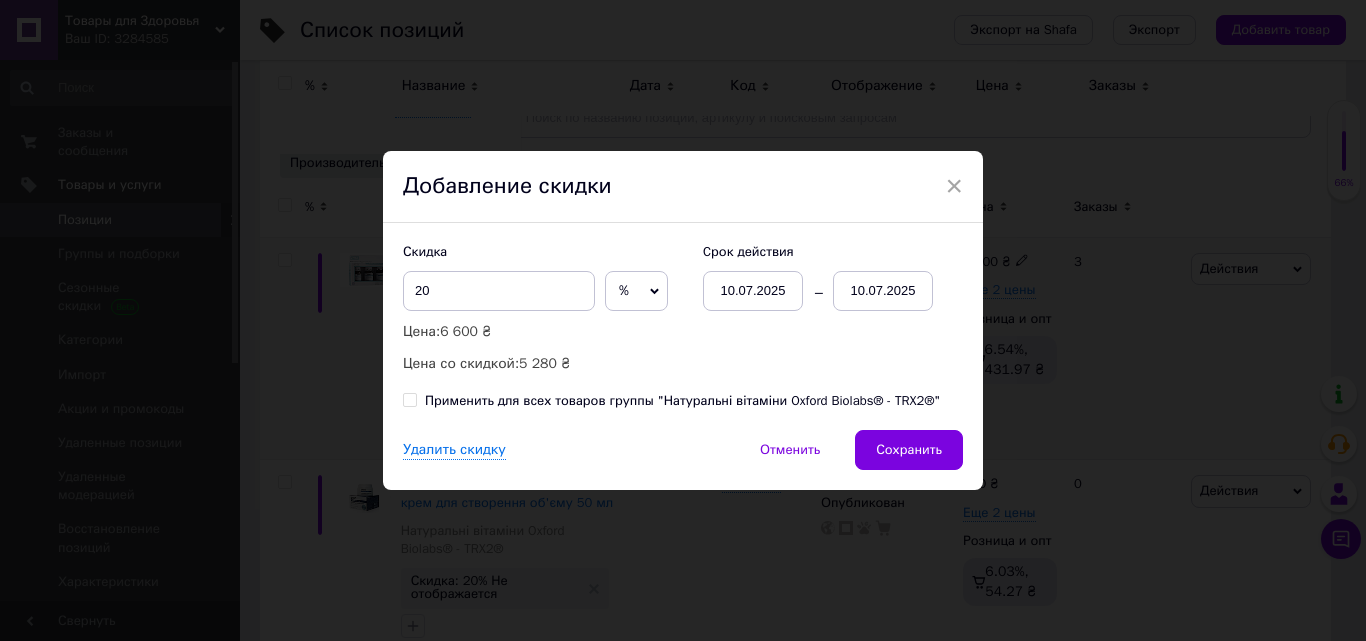 click on "Применить для всех товаров группы "Натуральні вітаміни Oxford Biolabs® - TRX2®"" at bounding box center [682, 401] 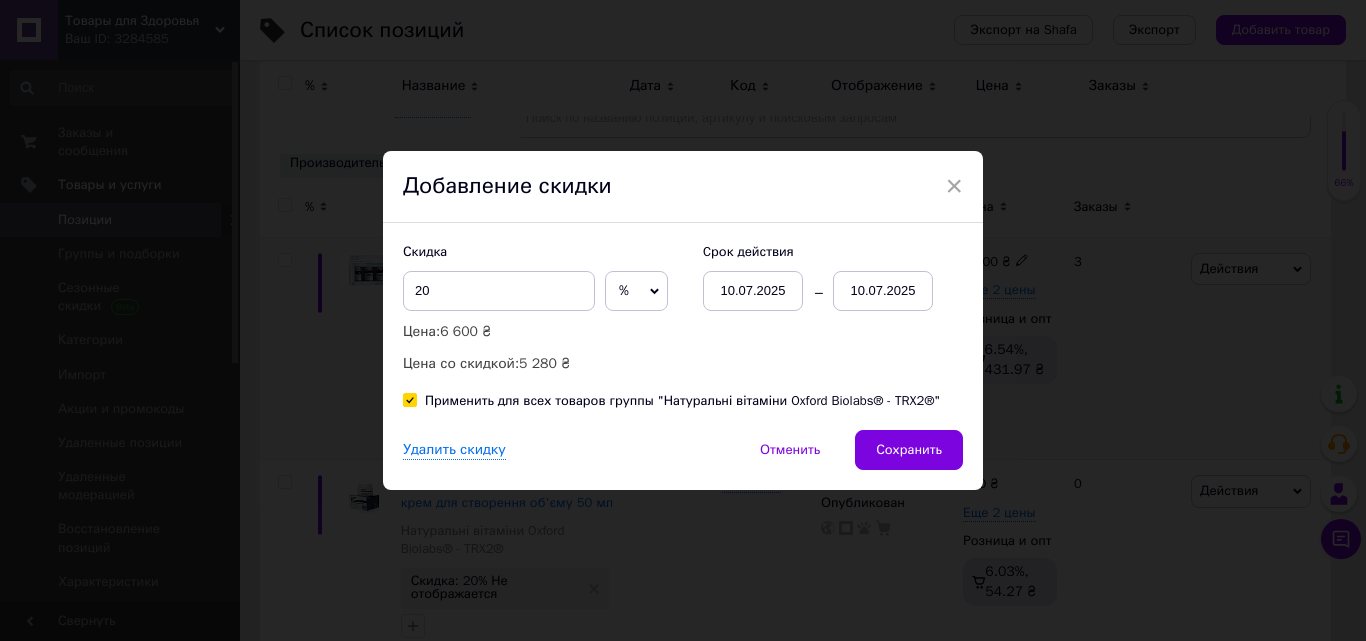 checkbox on "true" 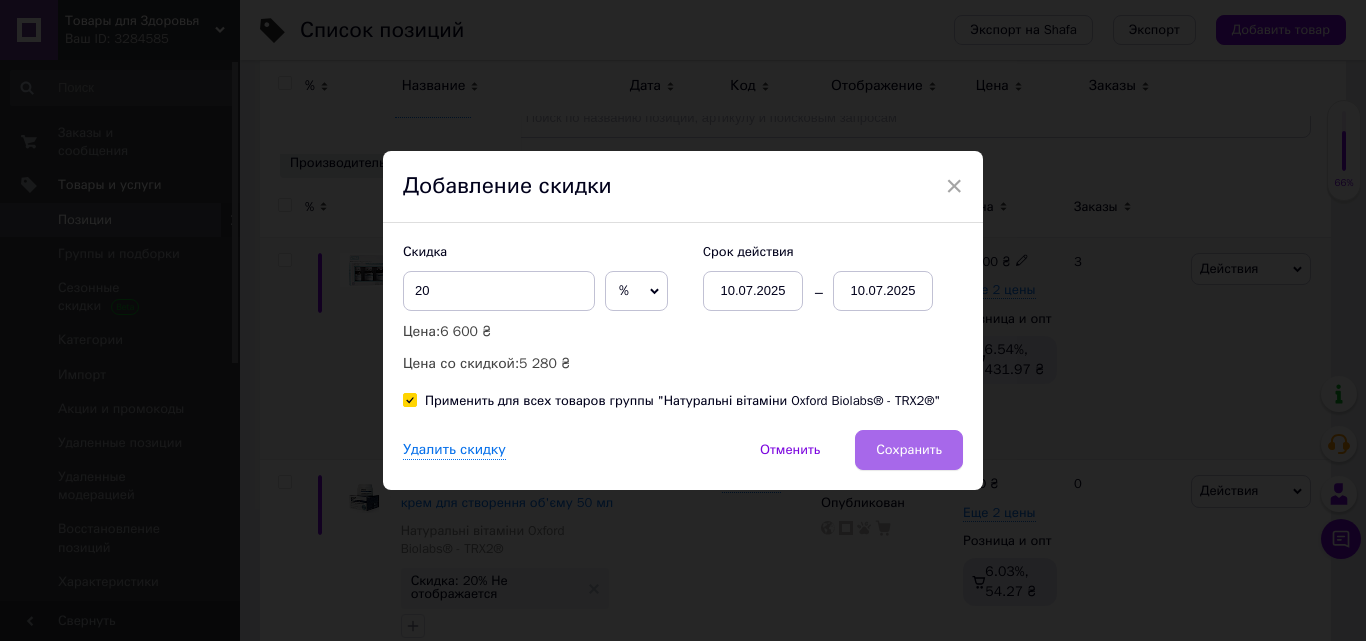 click on "Сохранить" at bounding box center [909, 450] 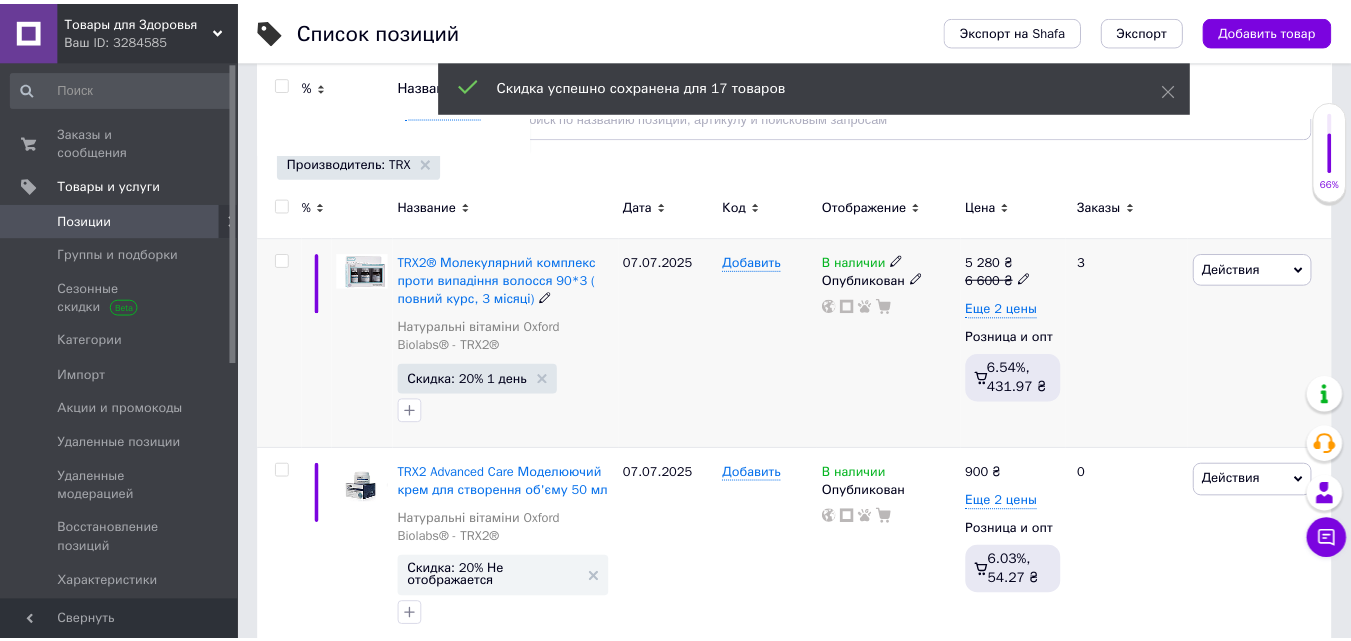 scroll, scrollTop: 0, scrollLeft: 23, axis: horizontal 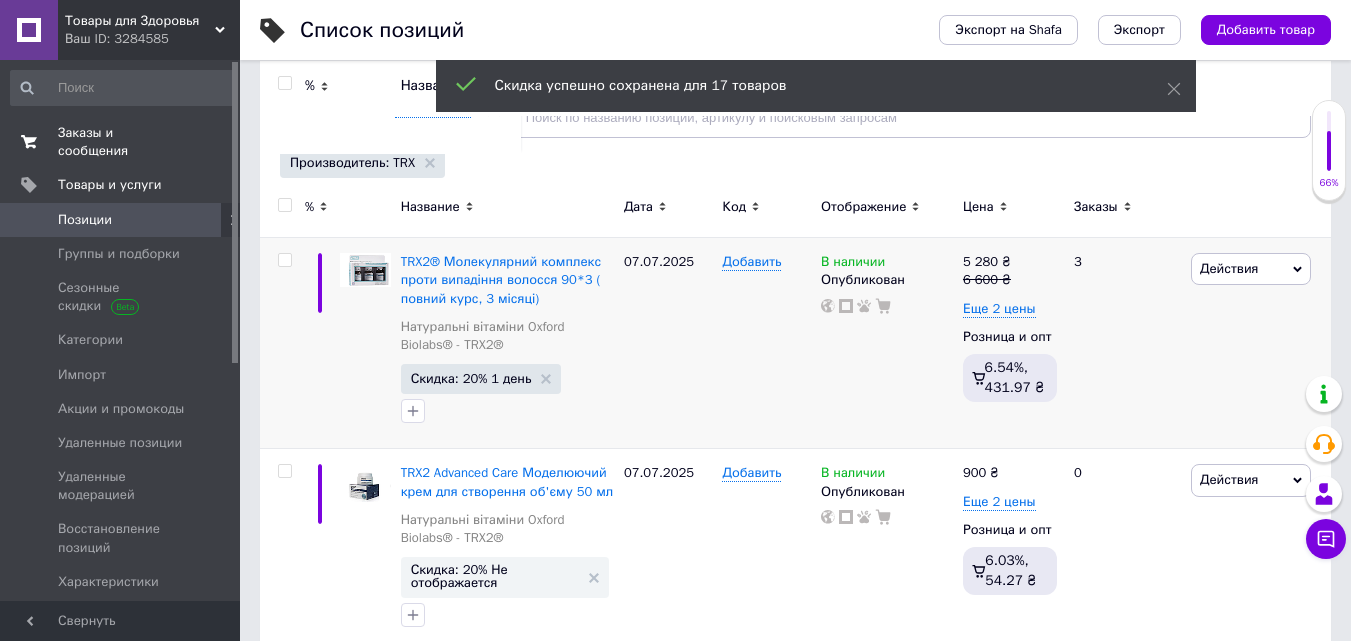 click on "Заказы и сообщения" at bounding box center (121, 142) 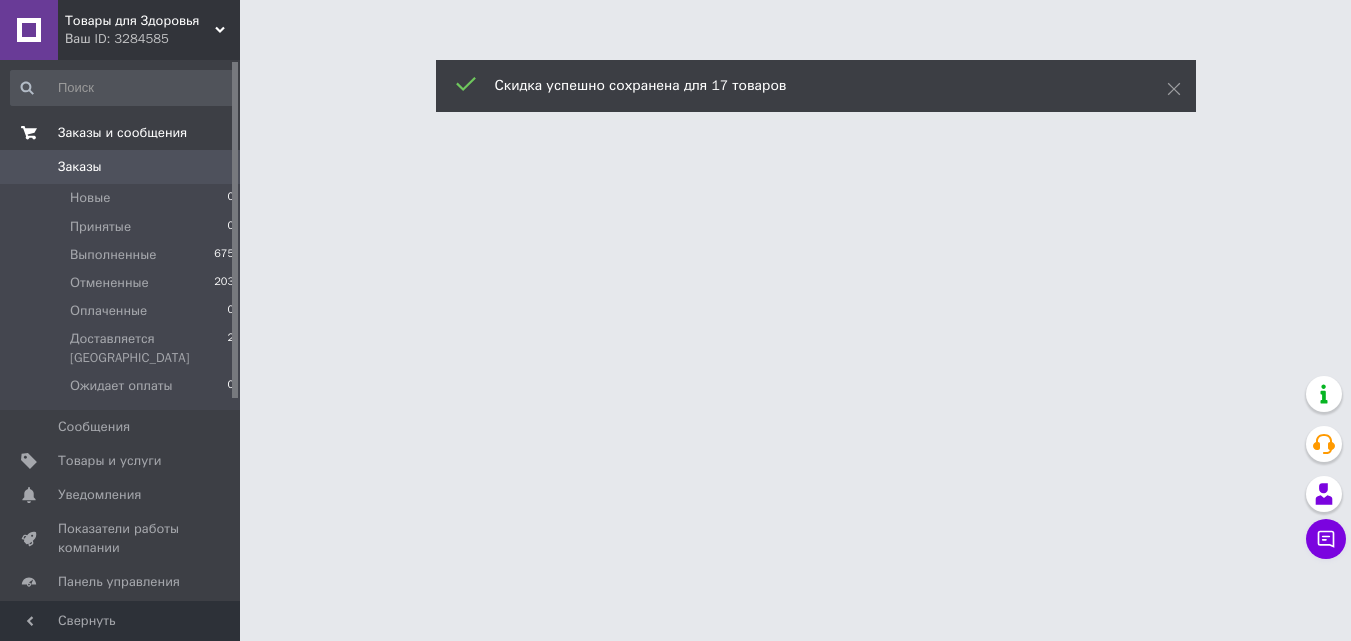 scroll, scrollTop: 0, scrollLeft: 0, axis: both 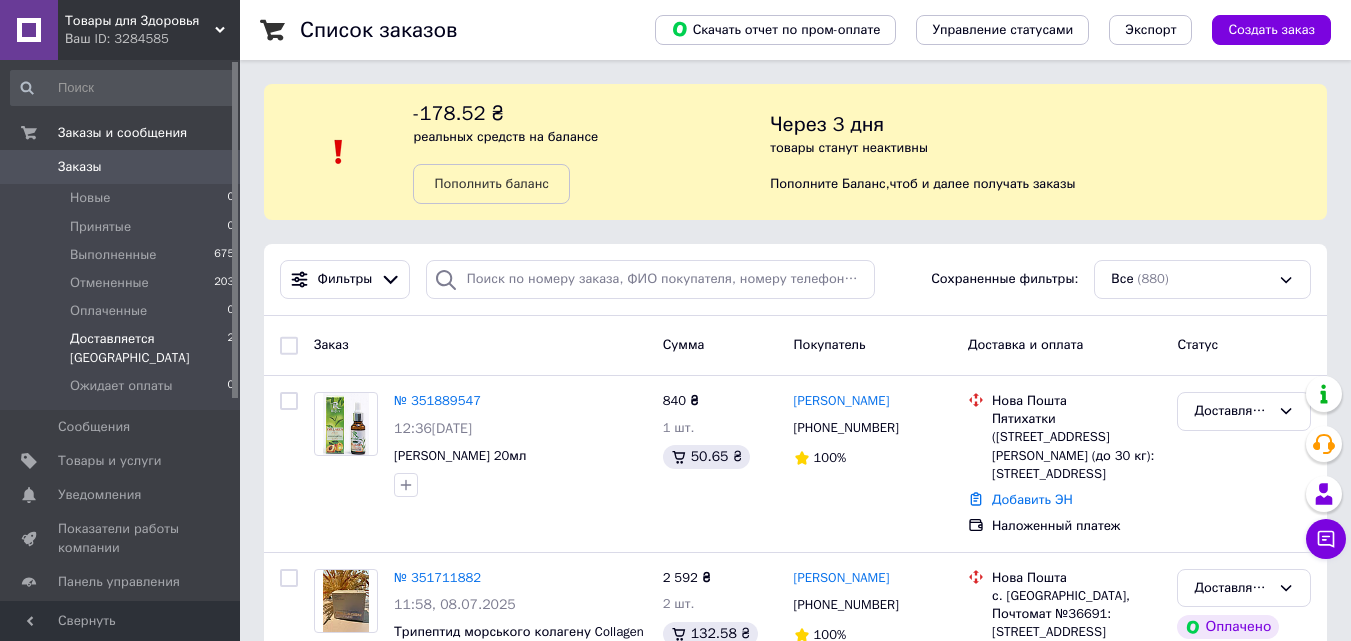 click on "Доставляется [GEOGRAPHIC_DATA]" at bounding box center [148, 348] 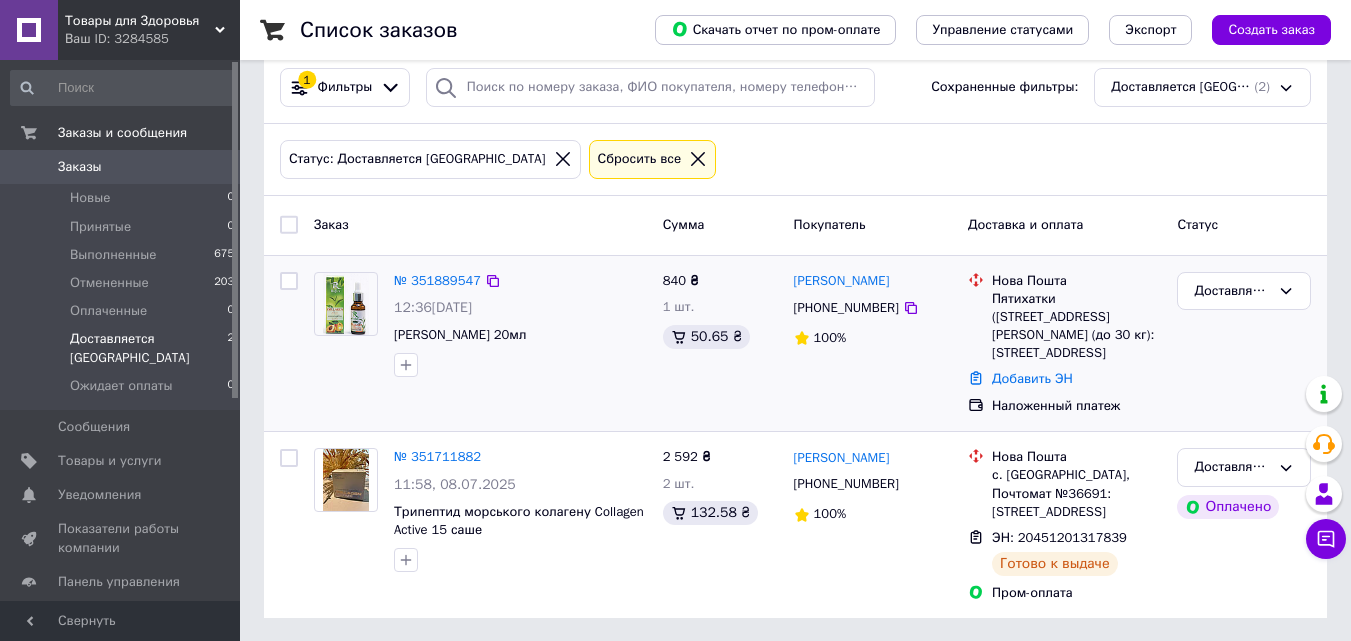 scroll, scrollTop: 193, scrollLeft: 0, axis: vertical 